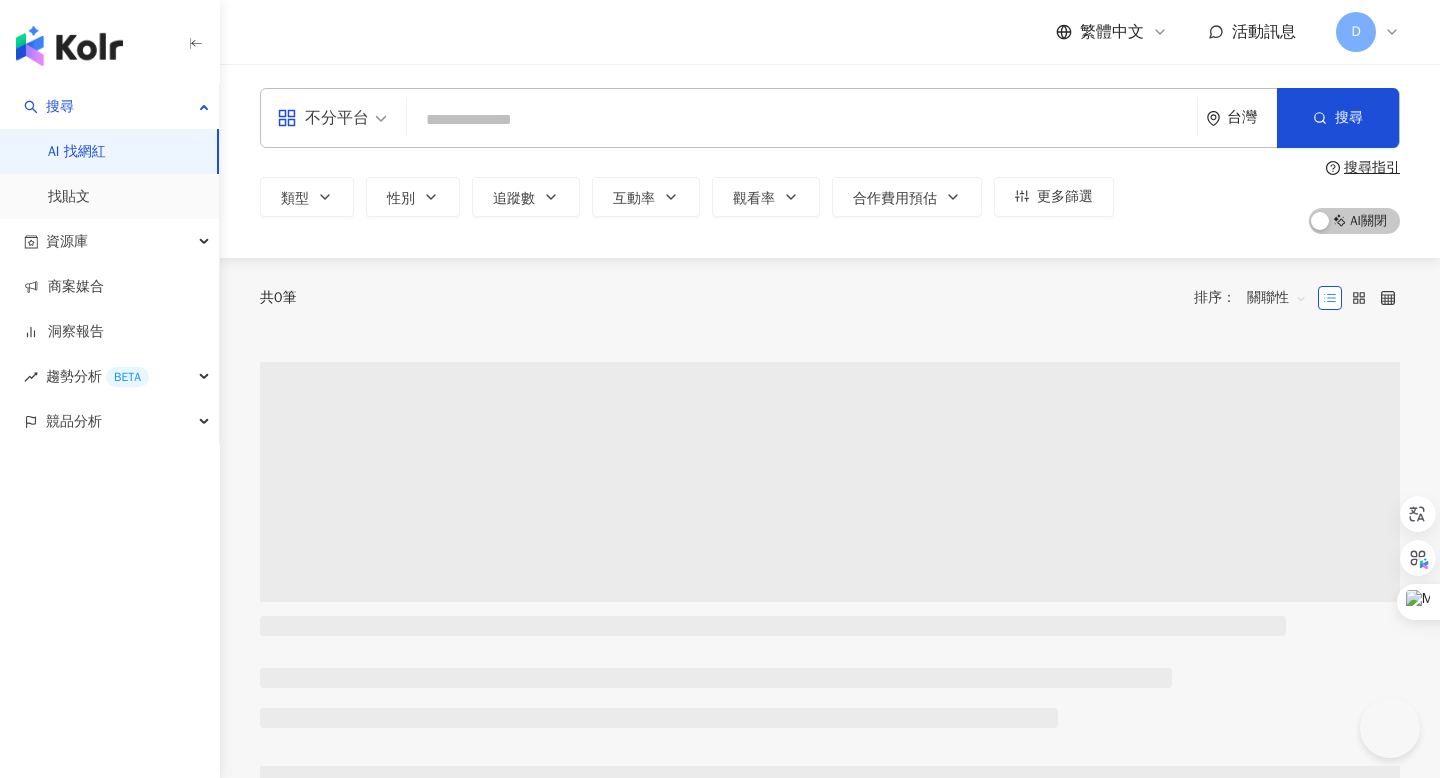 scroll, scrollTop: 0, scrollLeft: 0, axis: both 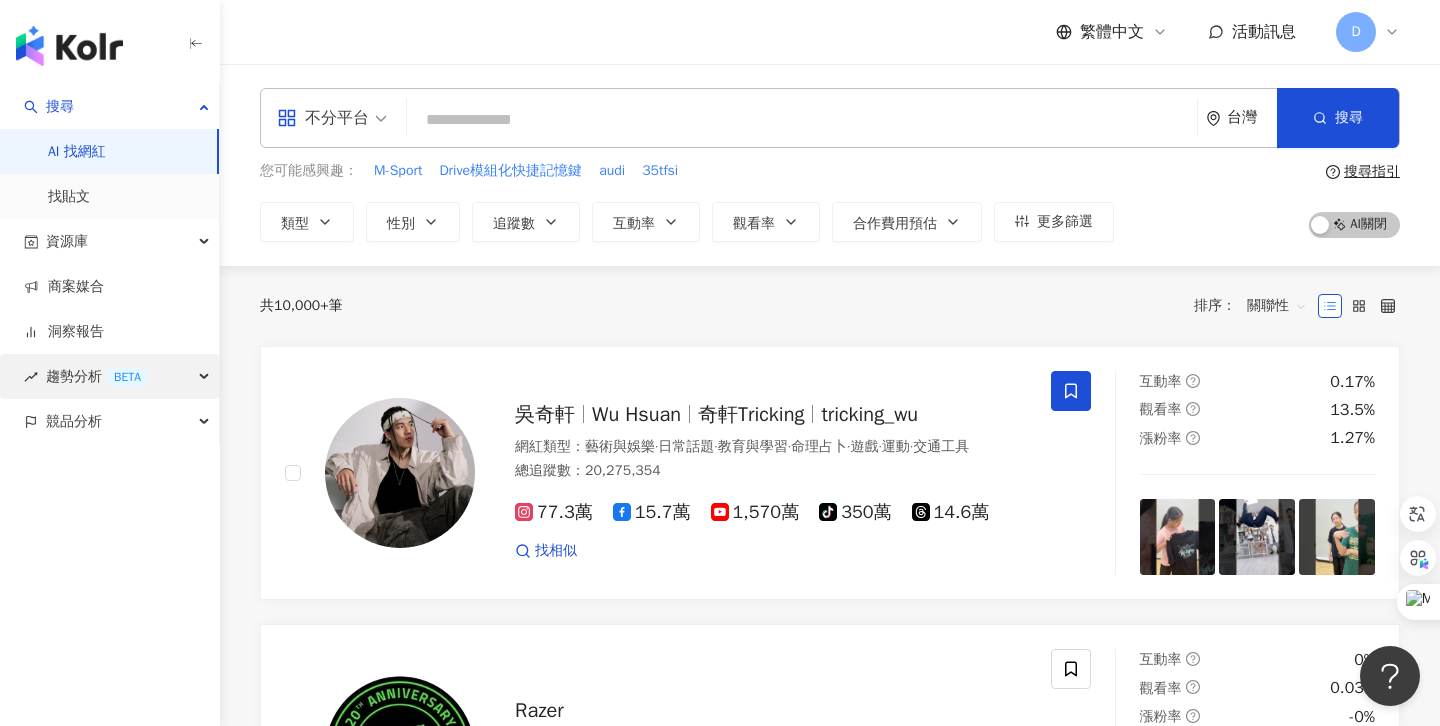 click on "趨勢分析 BETA" at bounding box center (97, 376) 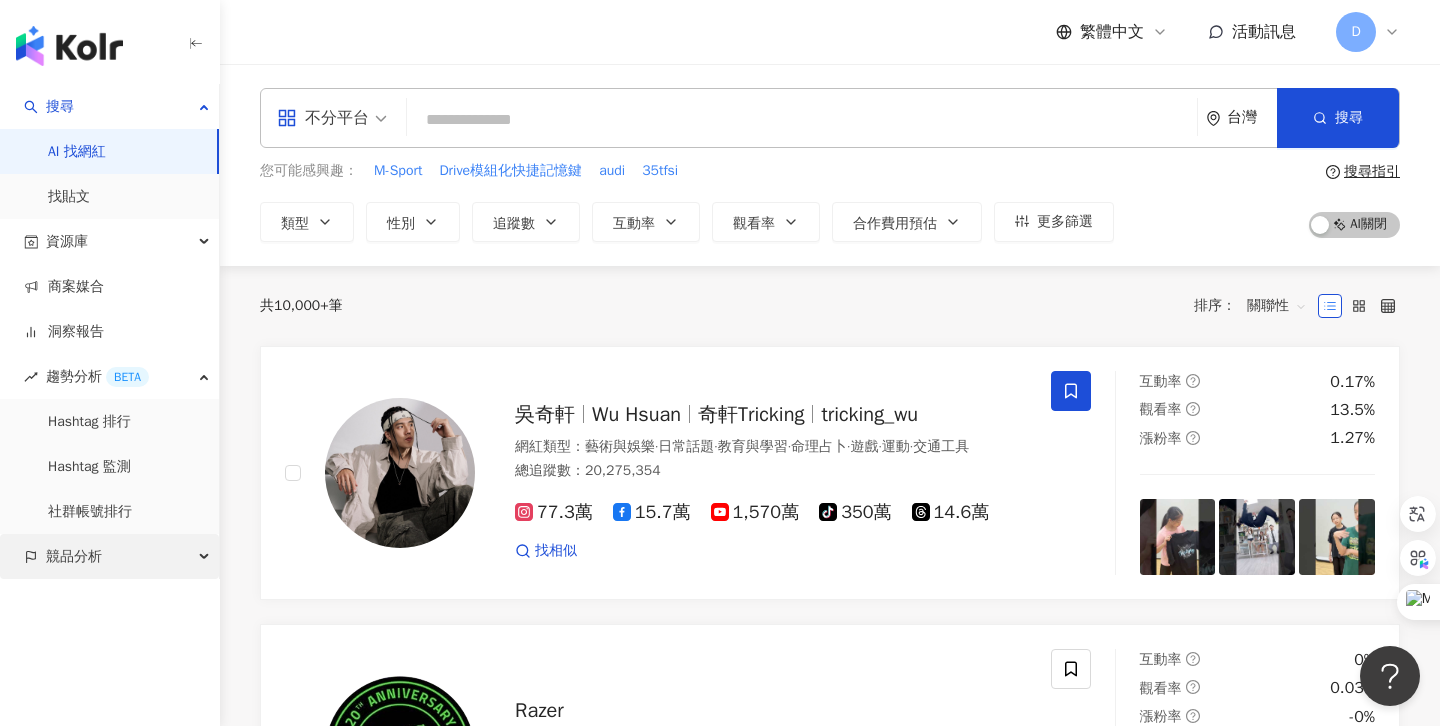 click on "競品分析" at bounding box center (74, 556) 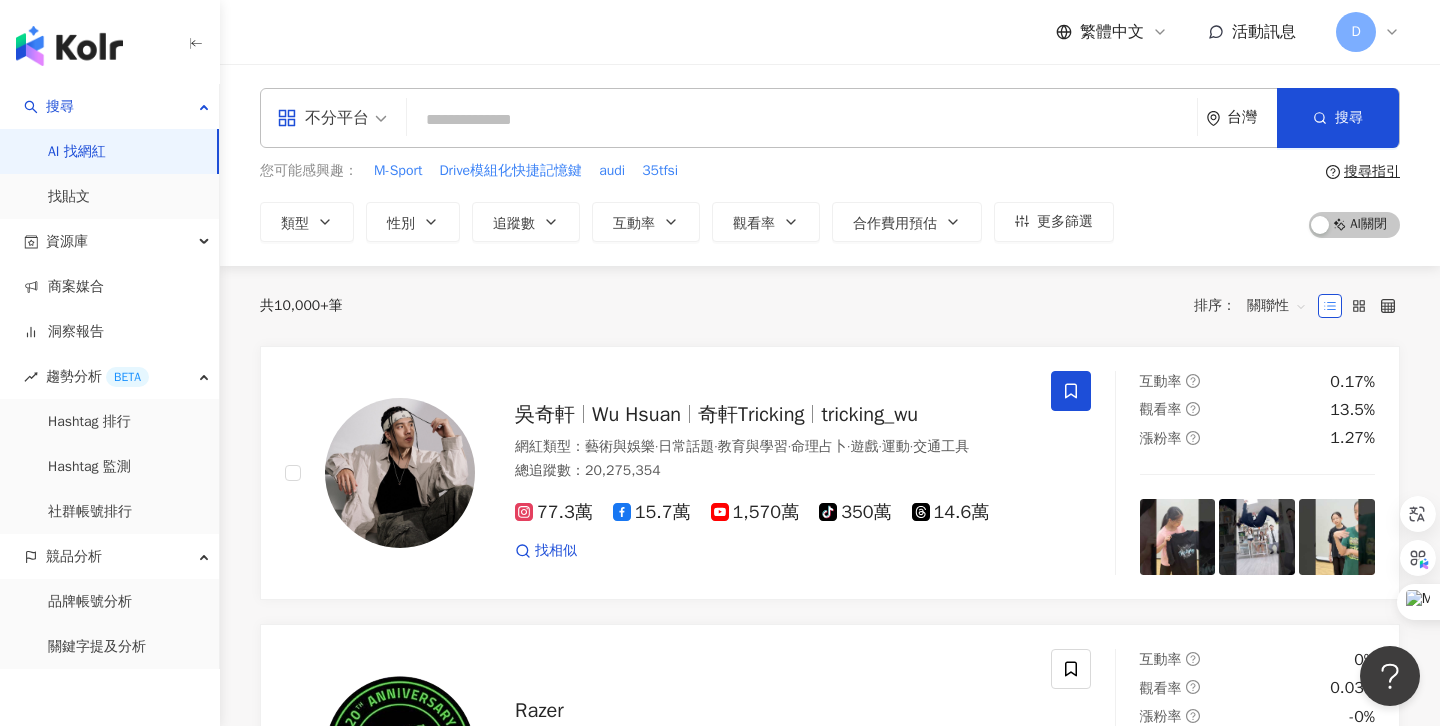 click on "共  10,000+  筆 排序： 關聯性" at bounding box center [830, 306] 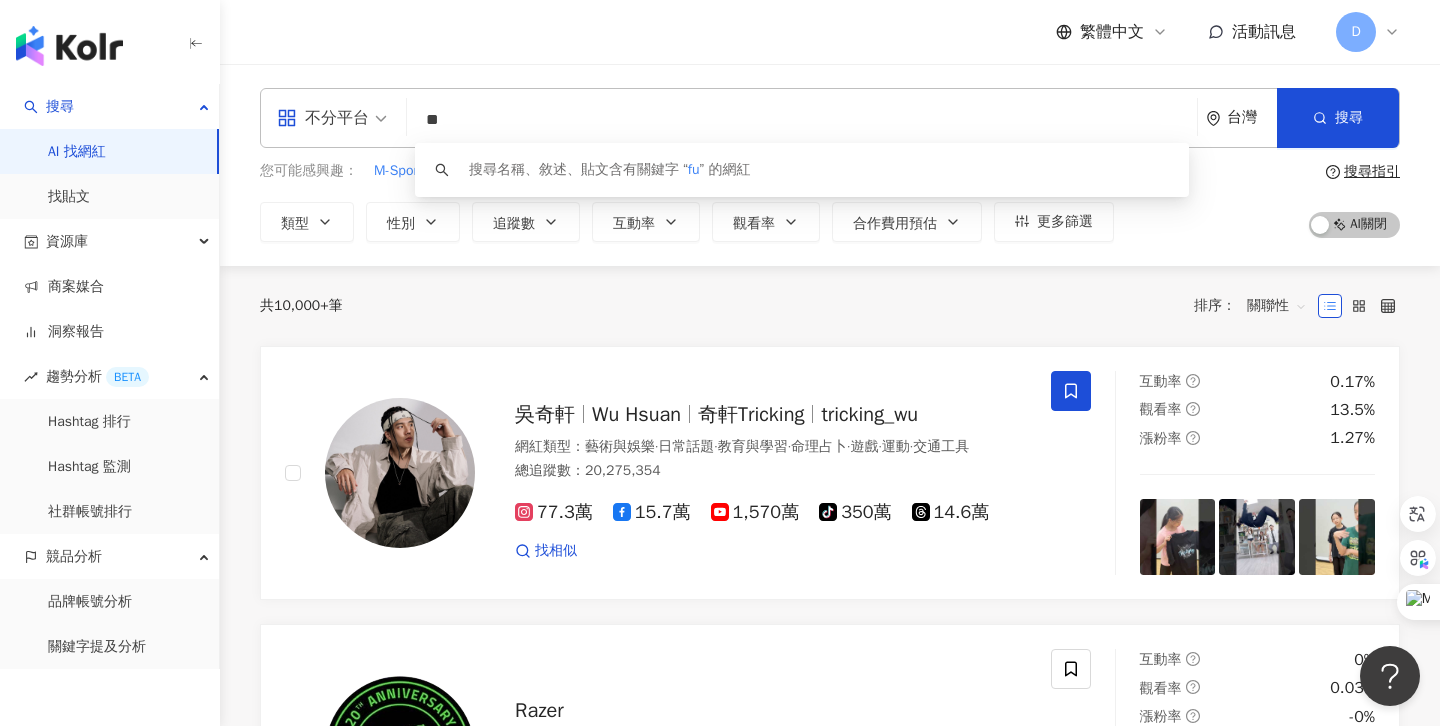 type on "*" 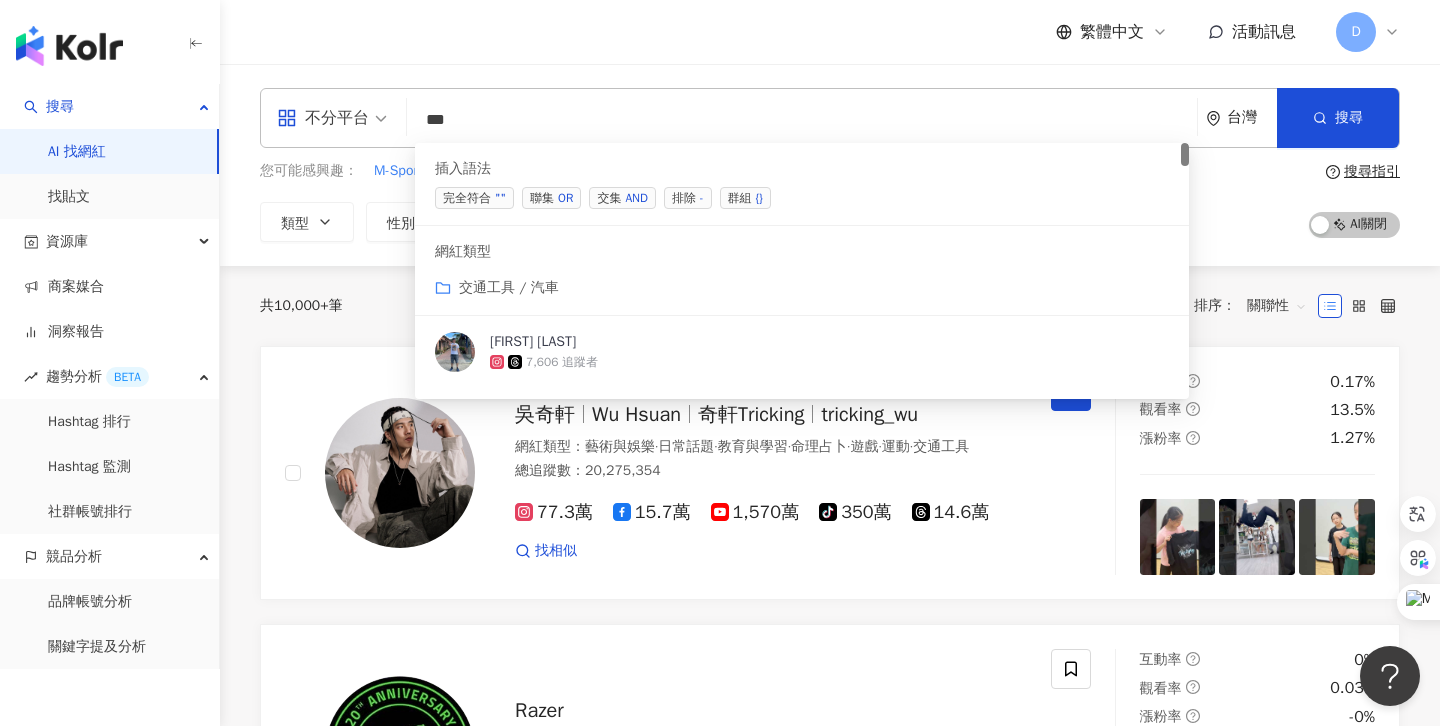 click on "聯集 OR" at bounding box center (551, 198) 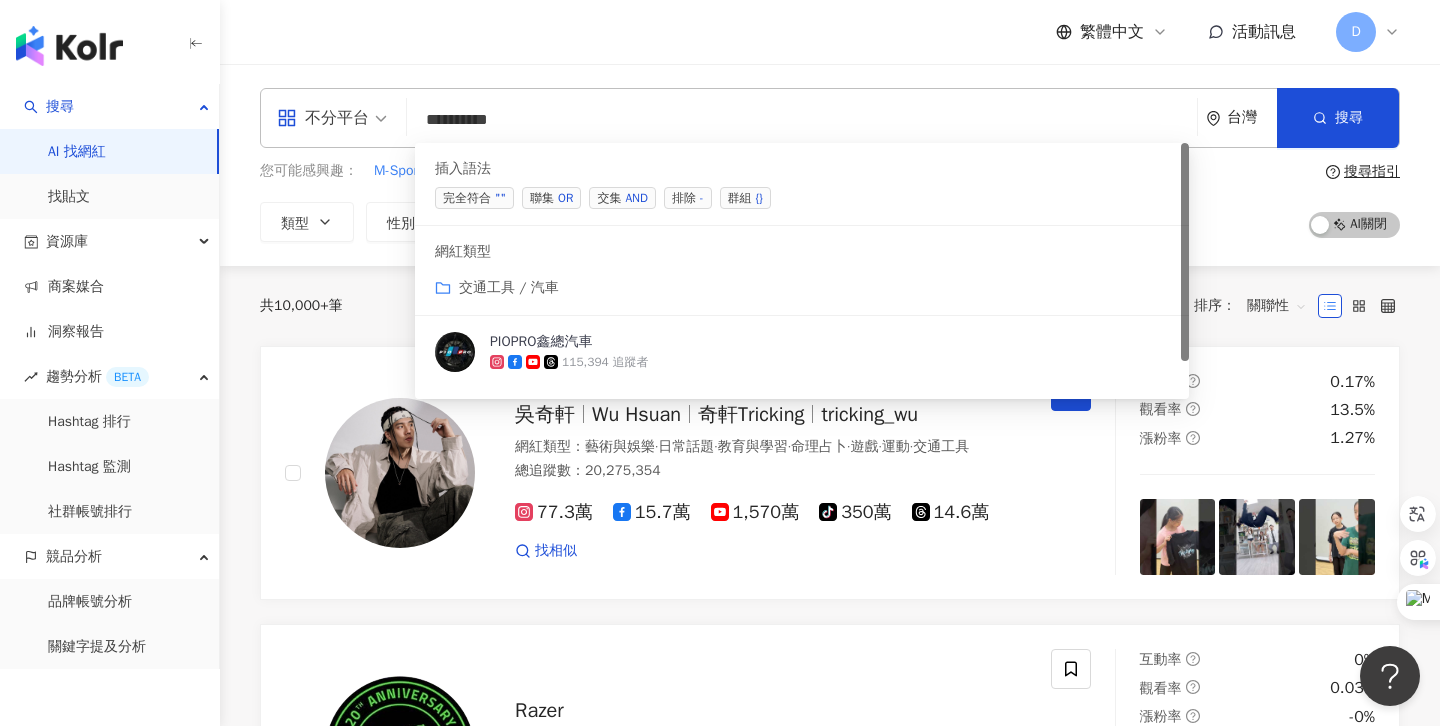 click on "聯集 OR" at bounding box center [551, 198] 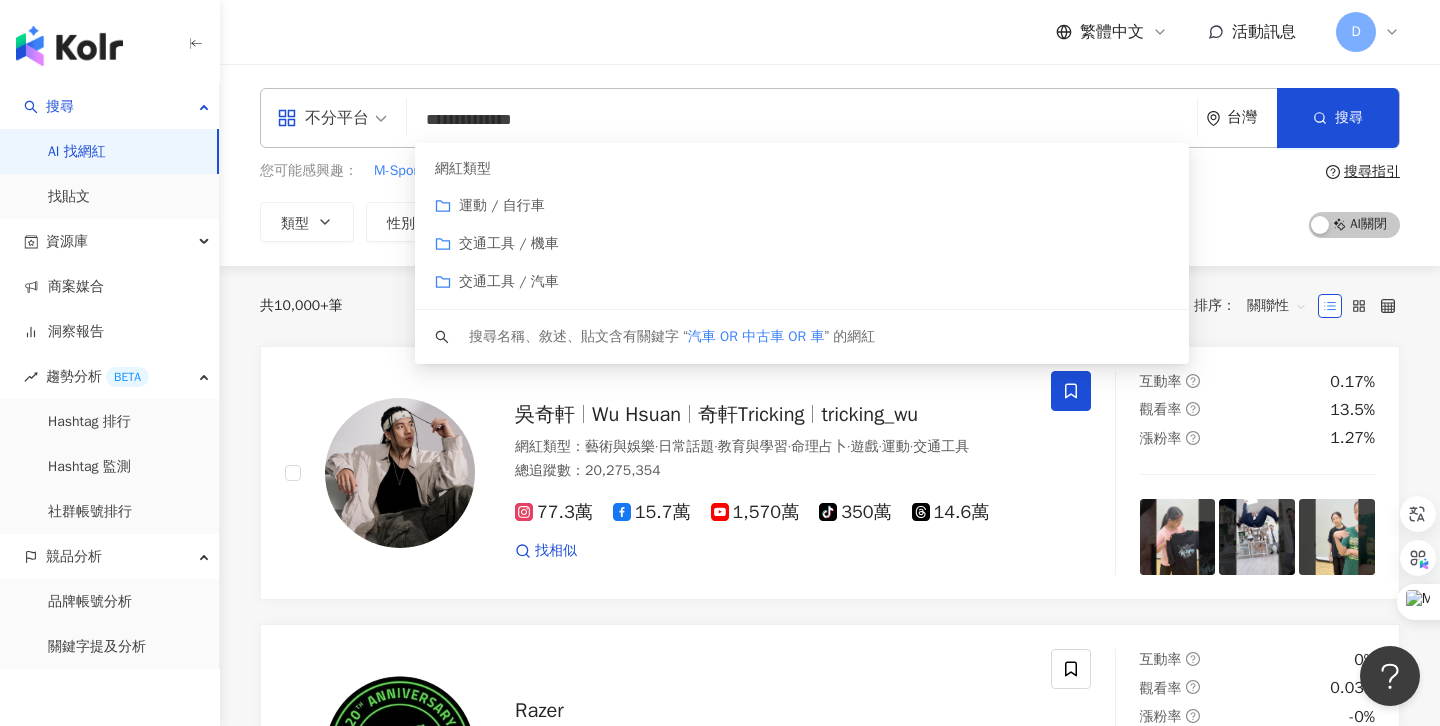 type on "**********" 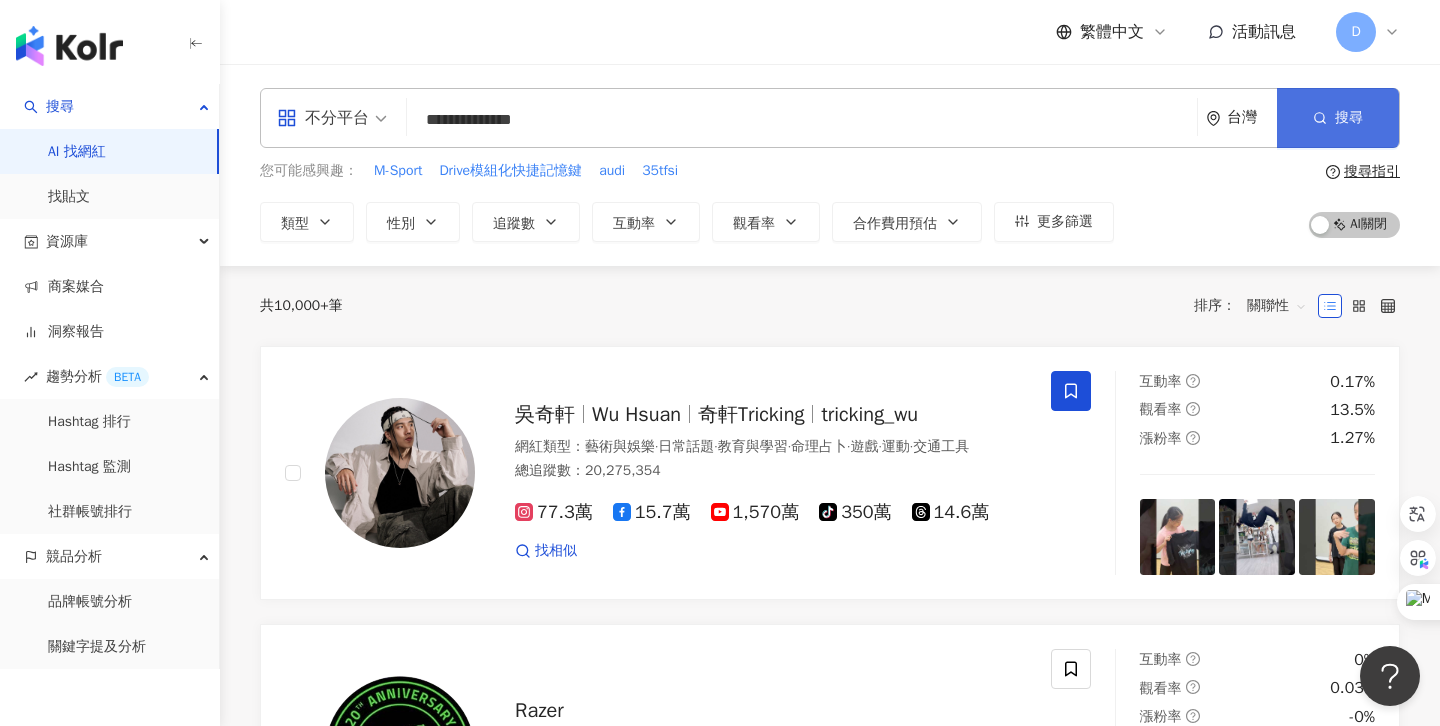 click on "搜尋" at bounding box center (1338, 118) 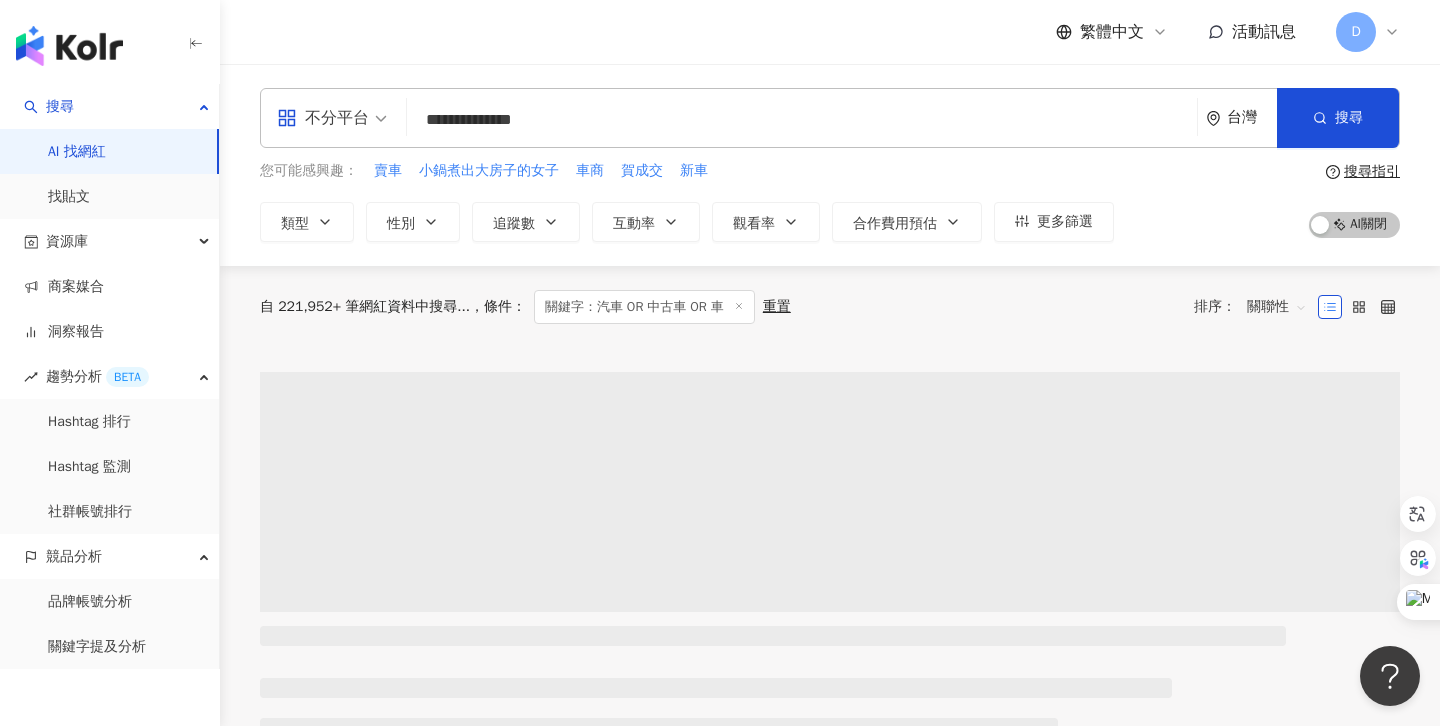click on "不分平台" at bounding box center [332, 118] 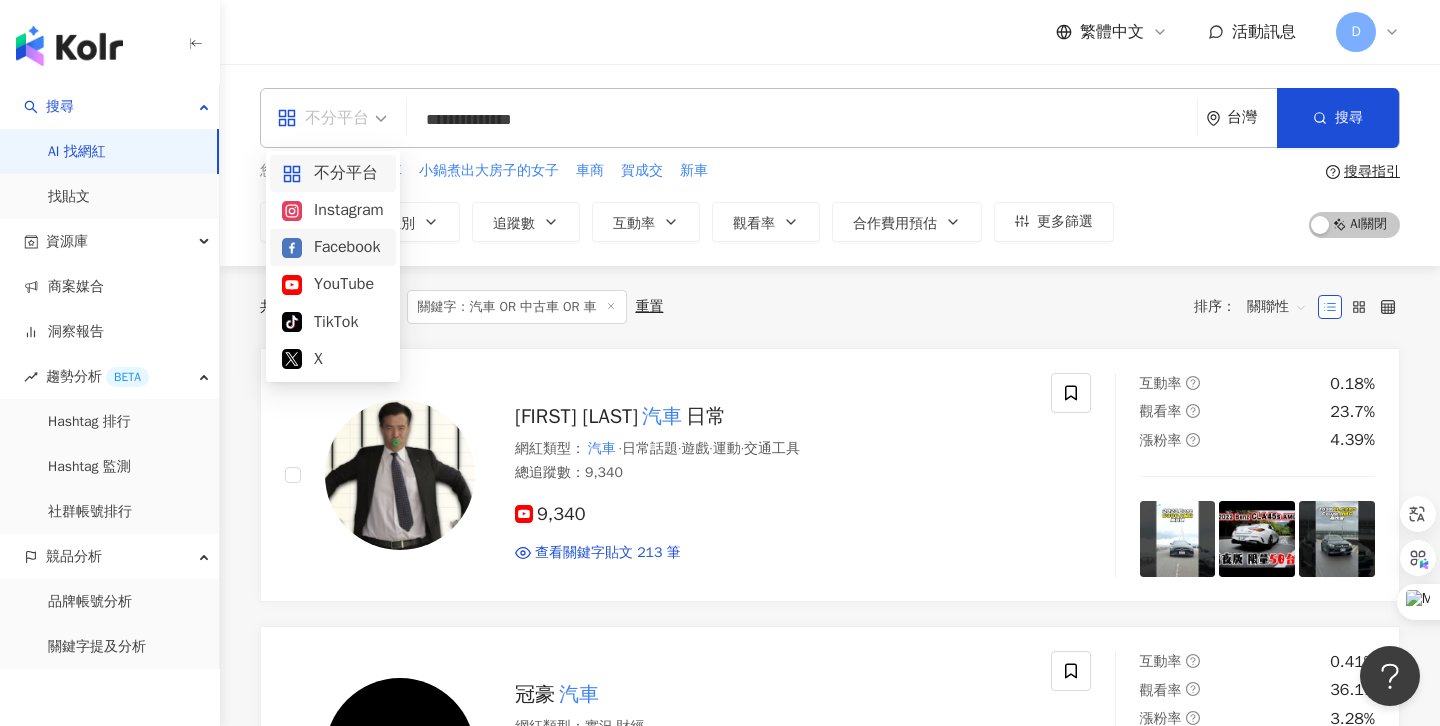 click on "Facebook" at bounding box center [333, 247] 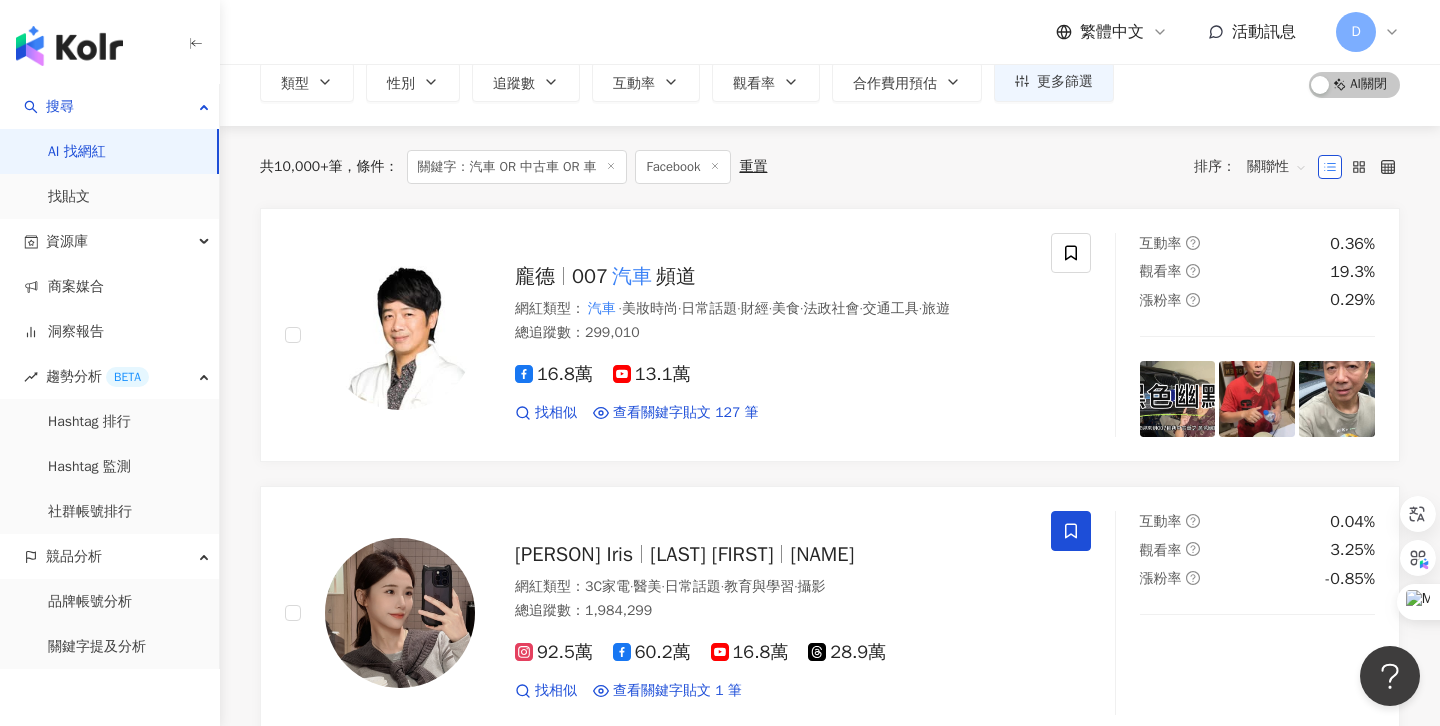 scroll, scrollTop: 0, scrollLeft: 0, axis: both 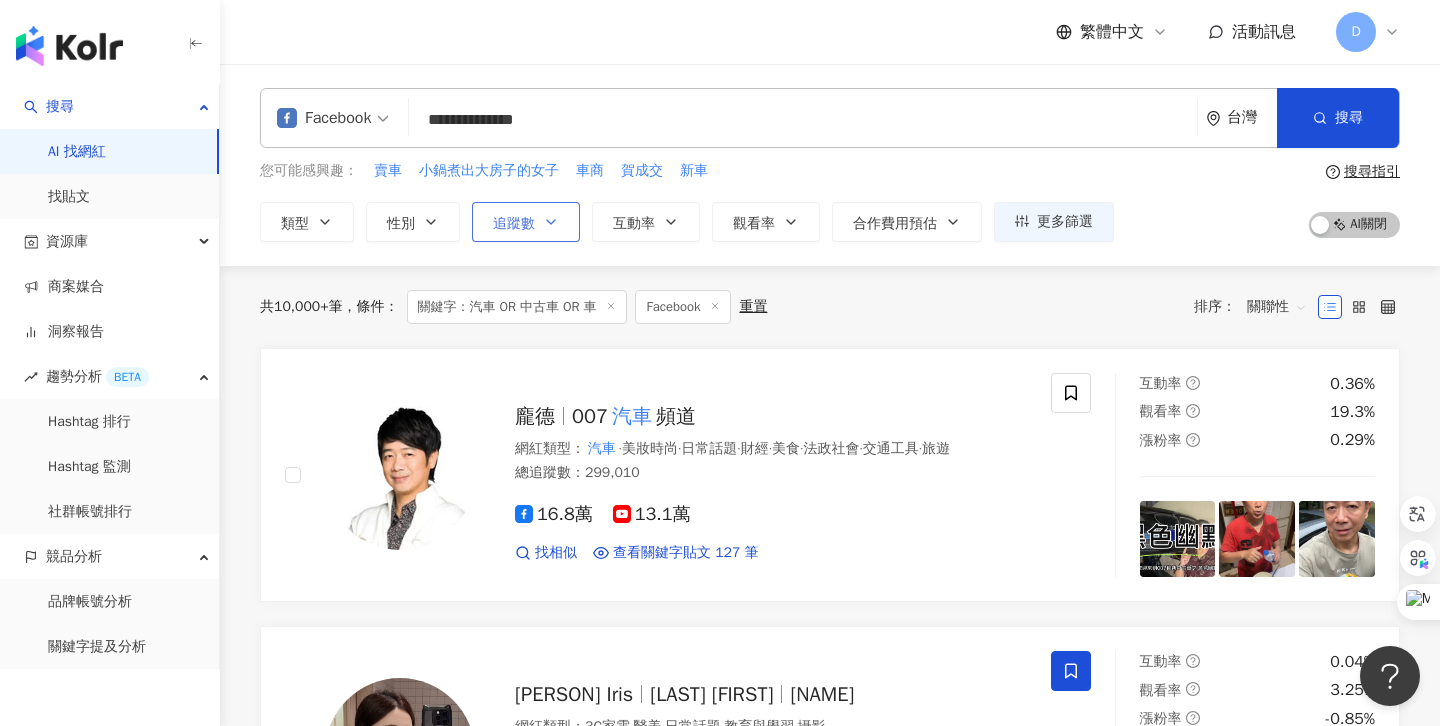 click on "追蹤數" at bounding box center [526, 222] 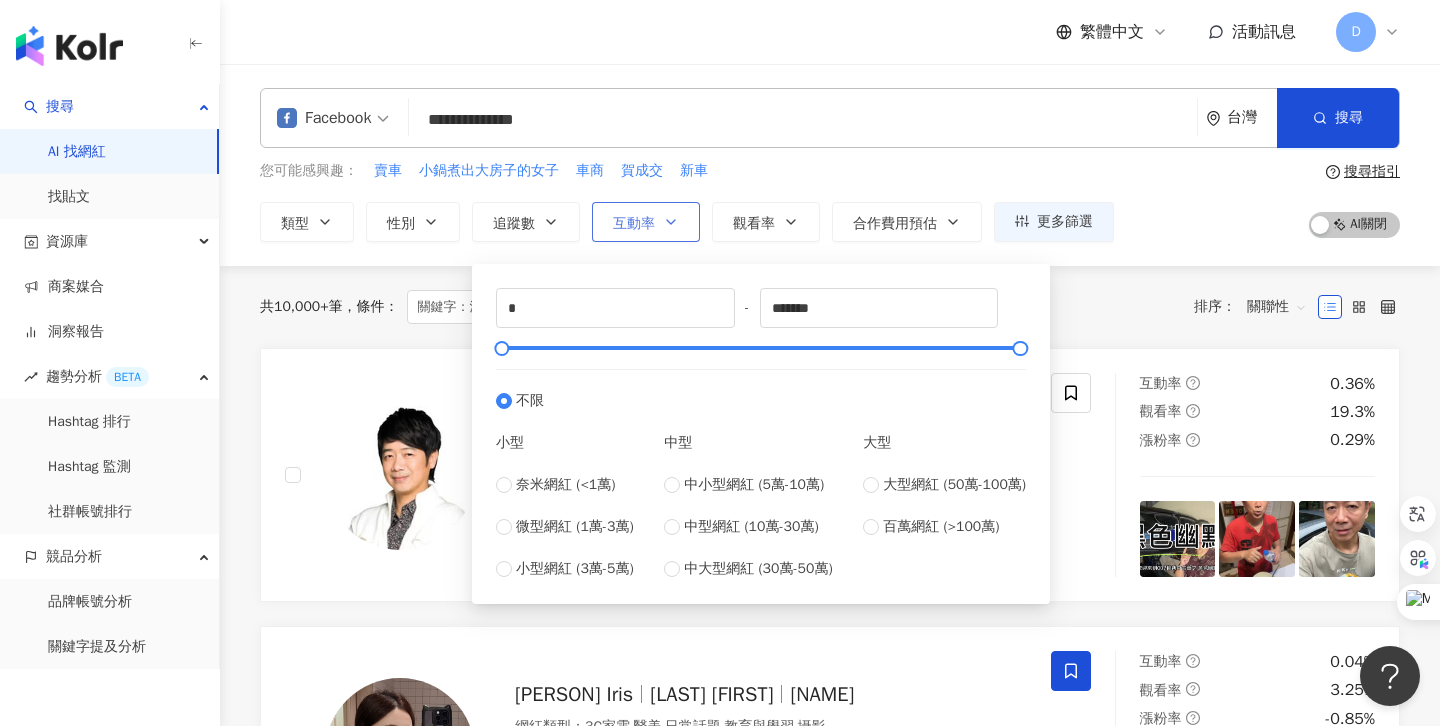 click on "互動率" at bounding box center [634, 224] 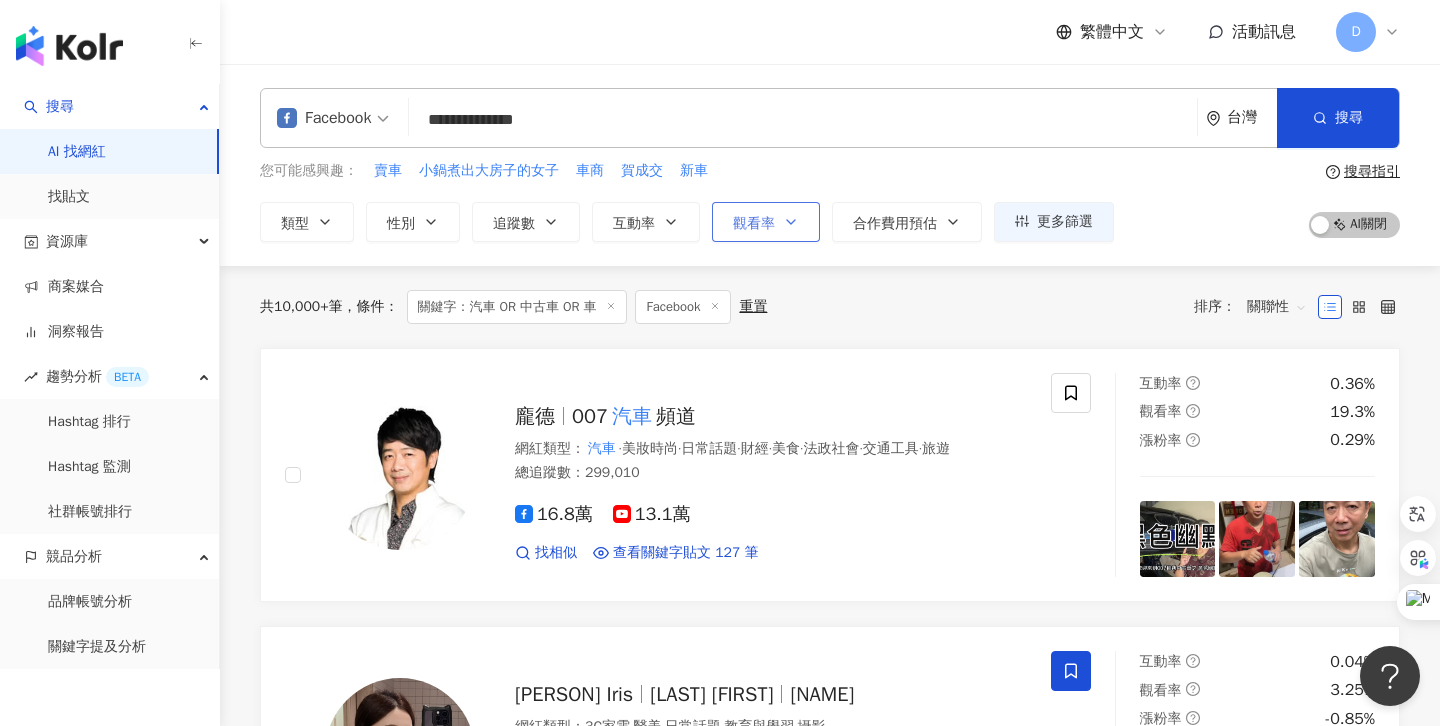 click on "觀看率" at bounding box center [766, 222] 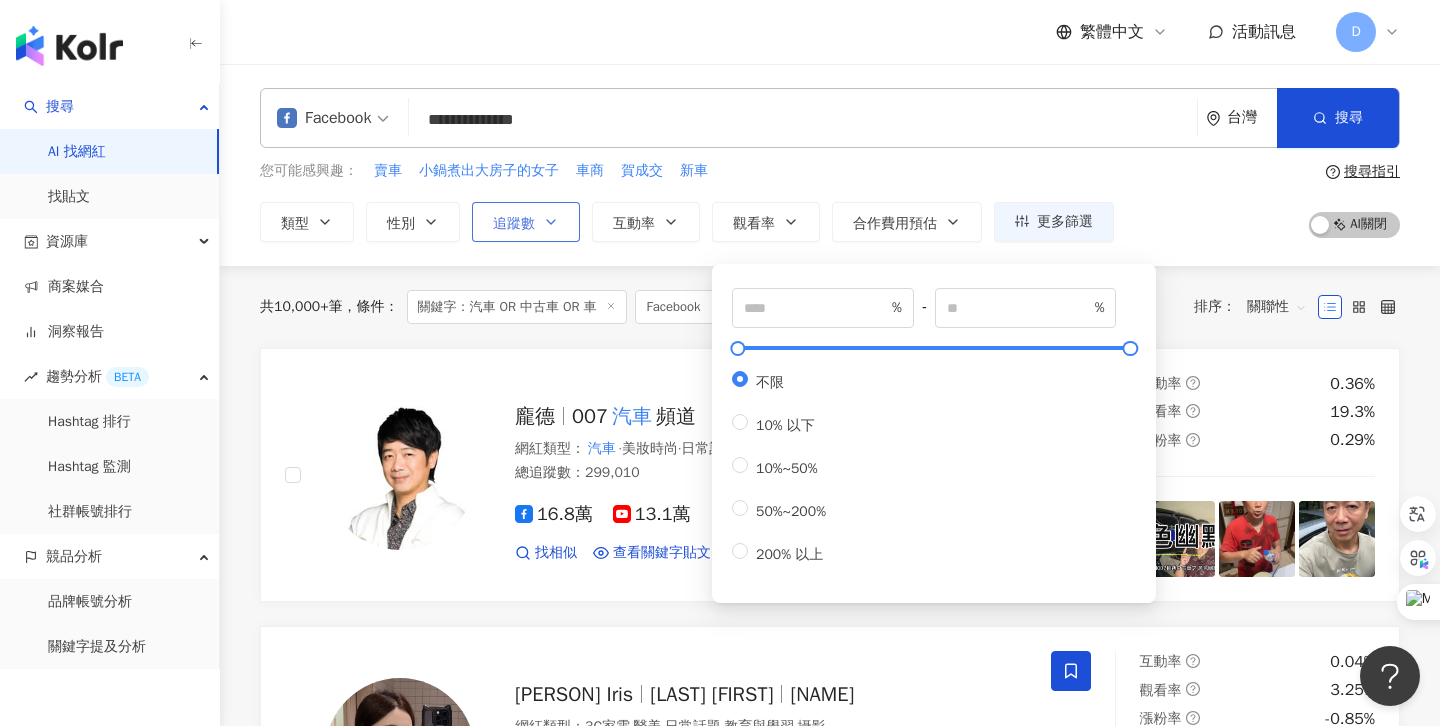 click on "追蹤數" at bounding box center (514, 224) 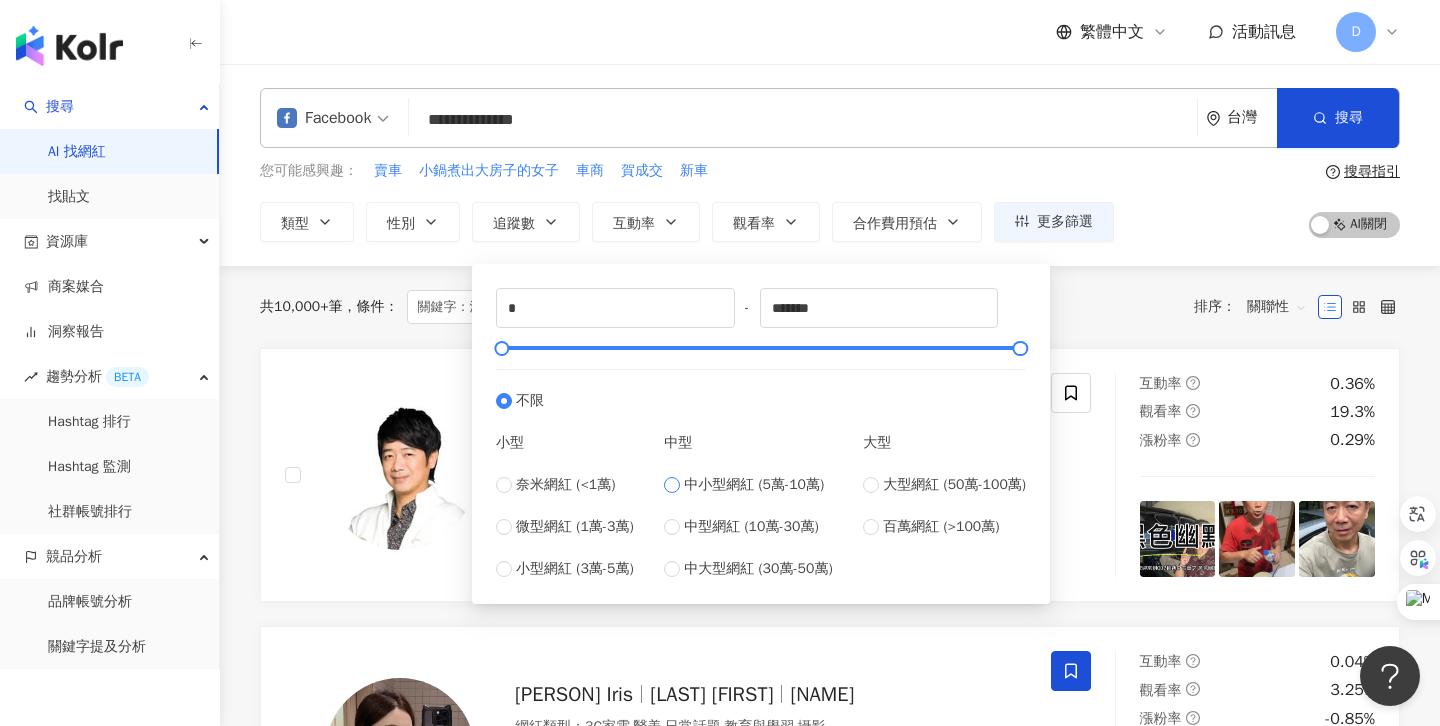 click on "中小型網紅 (5萬-10萬)" at bounding box center (754, 485) 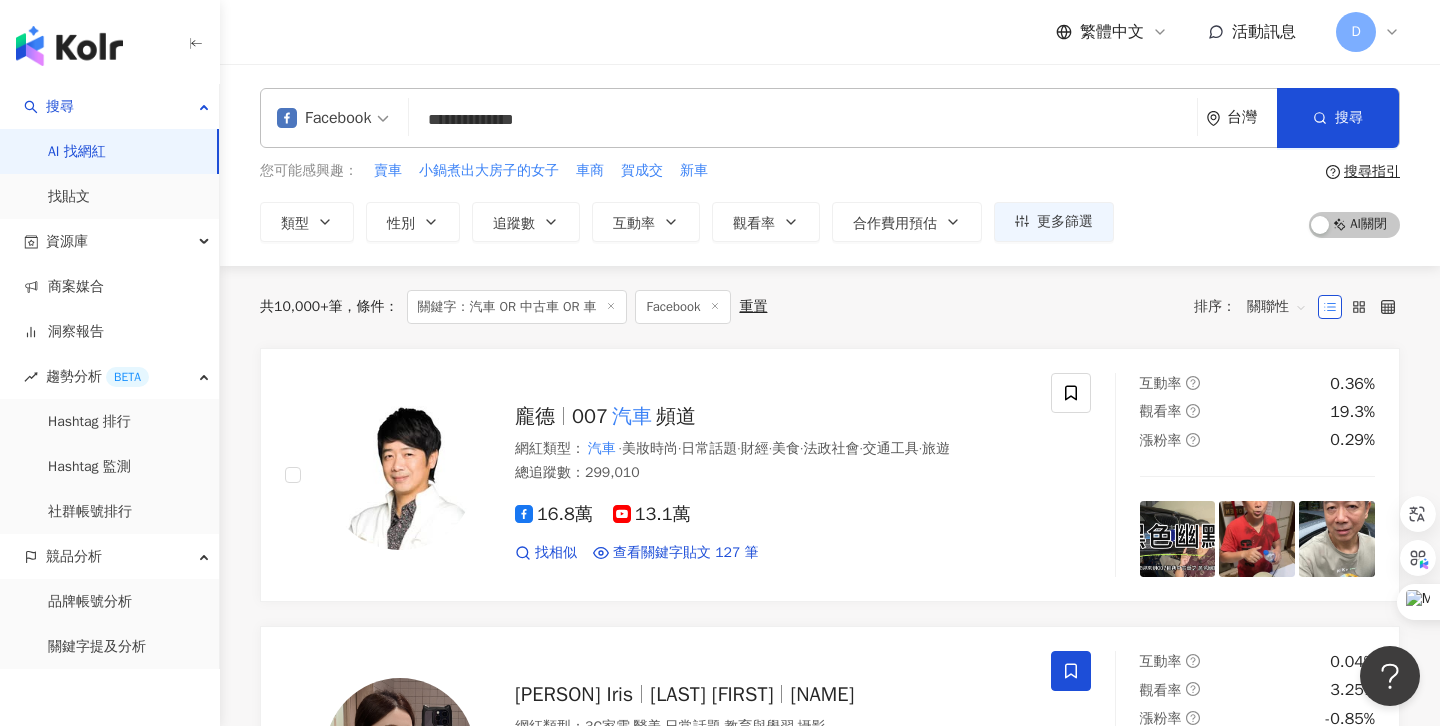 click on "您可能感興趣： 賣車  小鍋煮出大房子的女子  車商  賀成交  新車  類型 性別 追蹤數 互動率 觀看率 合作費用預估  更多篩選 *****  -  ***** 不限 小型 奈米網紅 (<1萬) 微型網紅 (1萬-3萬) 小型網紅 (3萬-5萬) 中型 中小型網紅 (5萬-10萬) 中型網紅 (10萬-30萬) 中大型網紅 (30萬-50萬) 大型 大型網紅 (50萬-100萬) 百萬網紅 (>100萬) %  -  % 不限 5% 以下 5%~20% 20% 以上 %  -  % 不限 10% 以下 10%~50% 50%~200% 200% 以上" at bounding box center [687, 201] 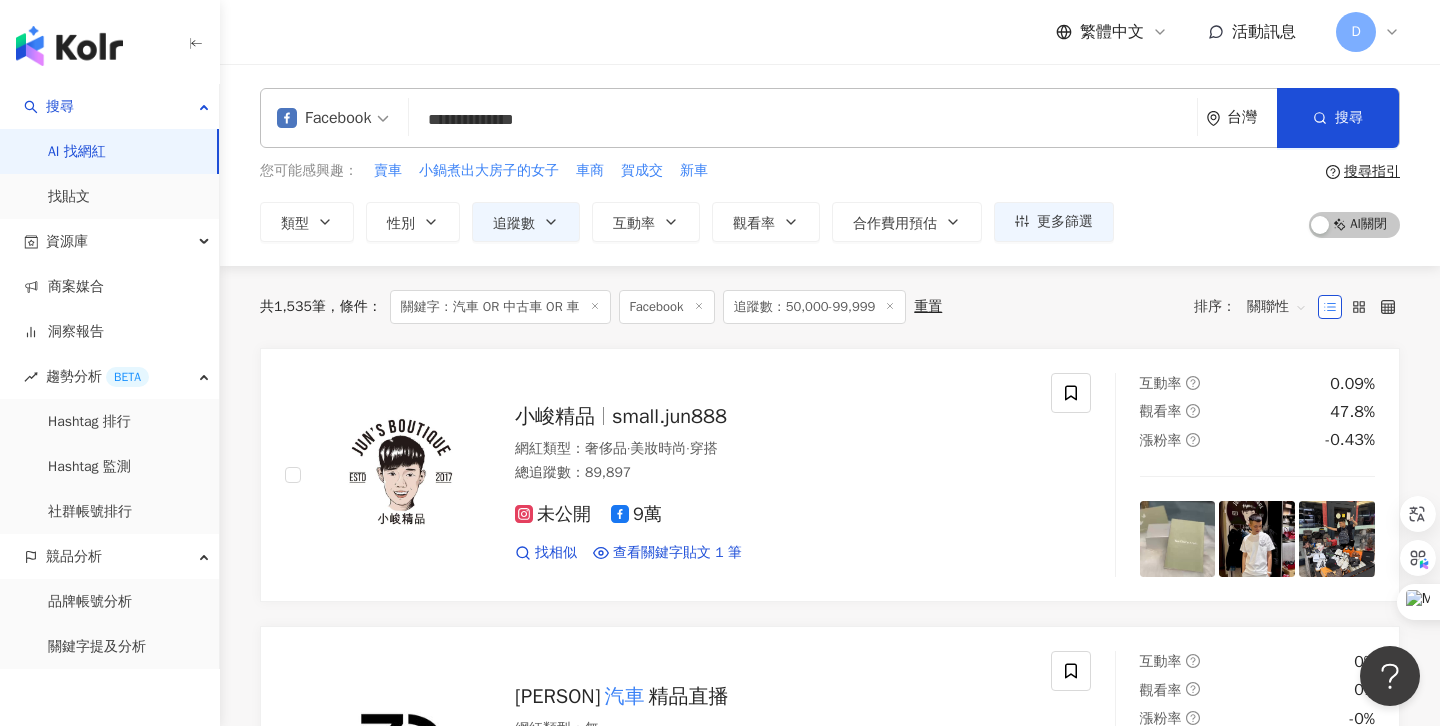 click on "您可能感興趣： 賣車  小鍋煮出大房子的女子  車商  賀成交  新車  類型 性別 追蹤數 互動率 觀看率 合作費用預估  更多篩選 *****  -  ***** 不限 小型 奈米網紅 (<1萬) 微型網紅 (1萬-3萬) 小型網紅 (3萬-5萬) 中型 中小型網紅 (5萬-10萬) 中型網紅 (10萬-30萬) 中大型網紅 (30萬-50萬) 大型 大型網紅 (50萬-100萬) 百萬網紅 (>100萬) %  -  % 不限 5% 以下 5%~20% 20% 以上 %  -  % 不限 10% 以下 10%~50% 50%~200% 200% 以上" at bounding box center (687, 201) 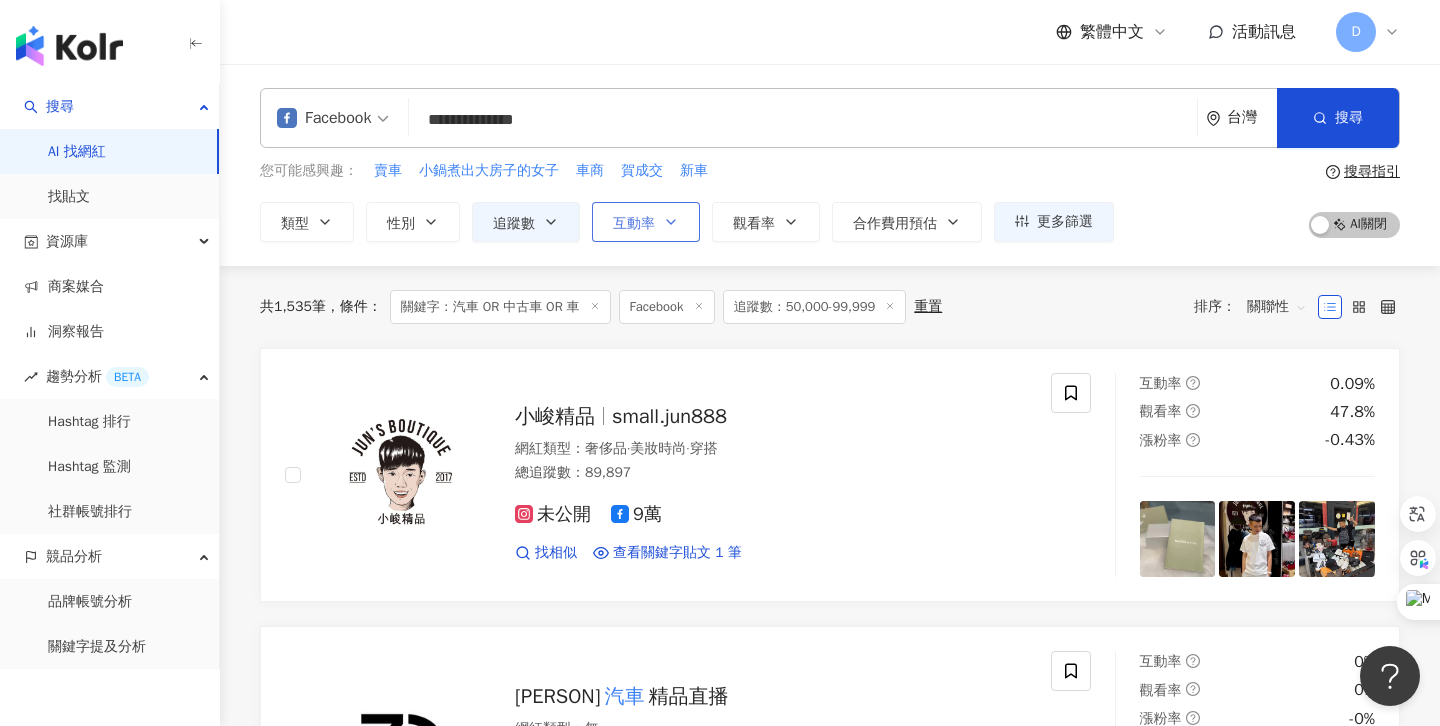 click on "互動率" at bounding box center [646, 222] 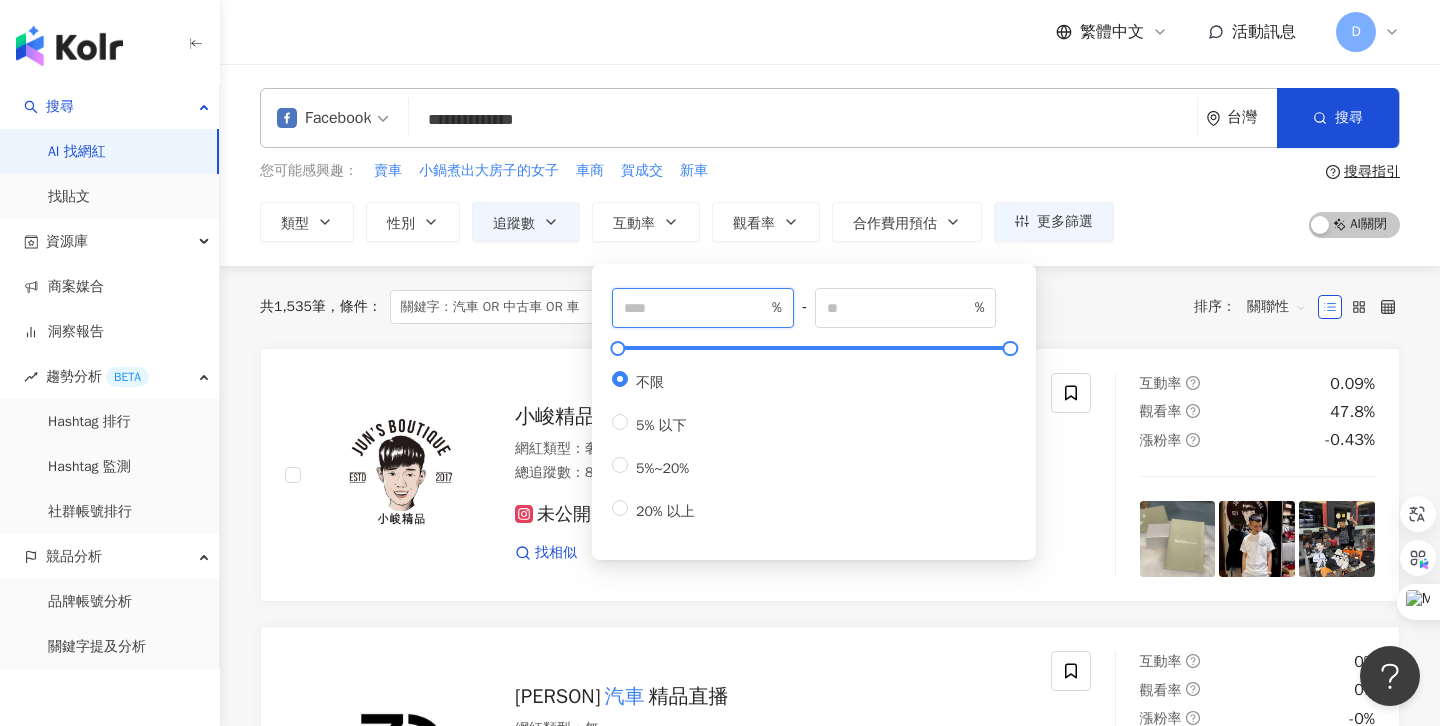 click at bounding box center (696, 308) 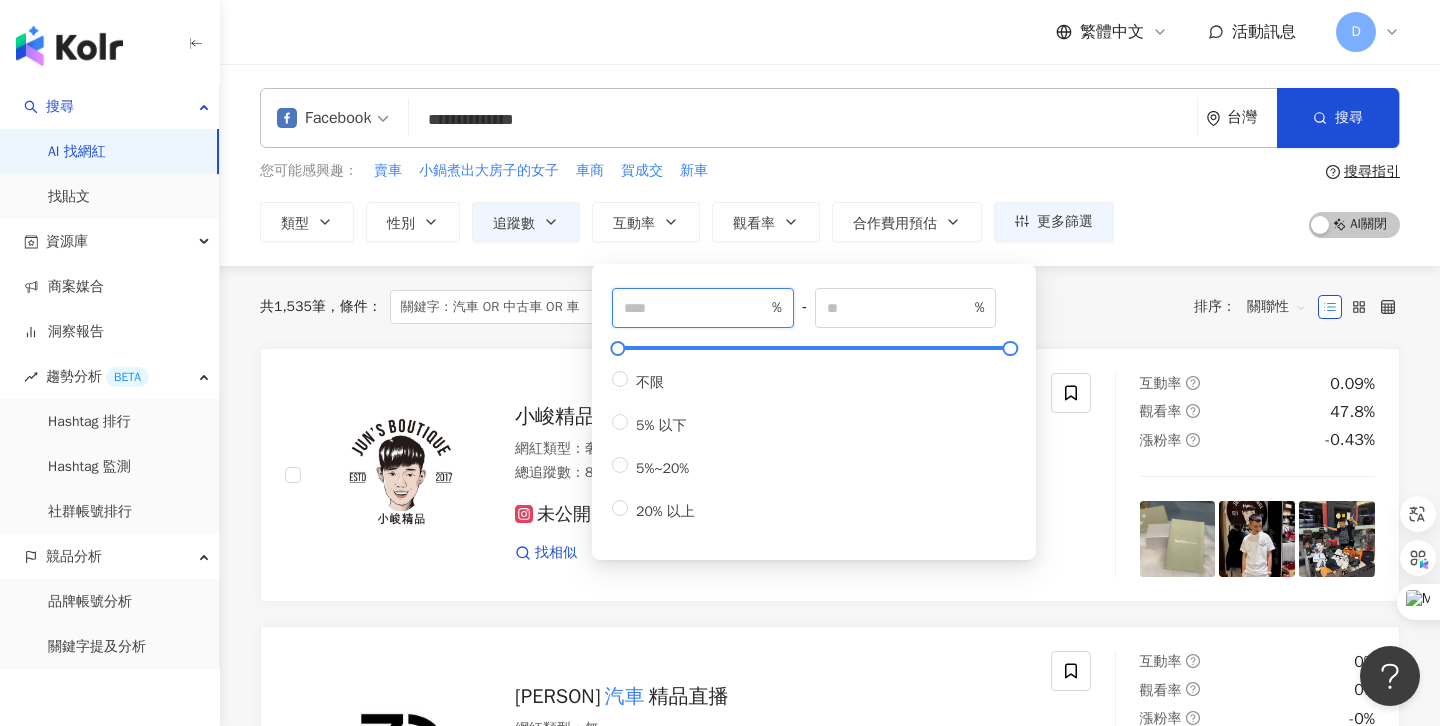 type on "*" 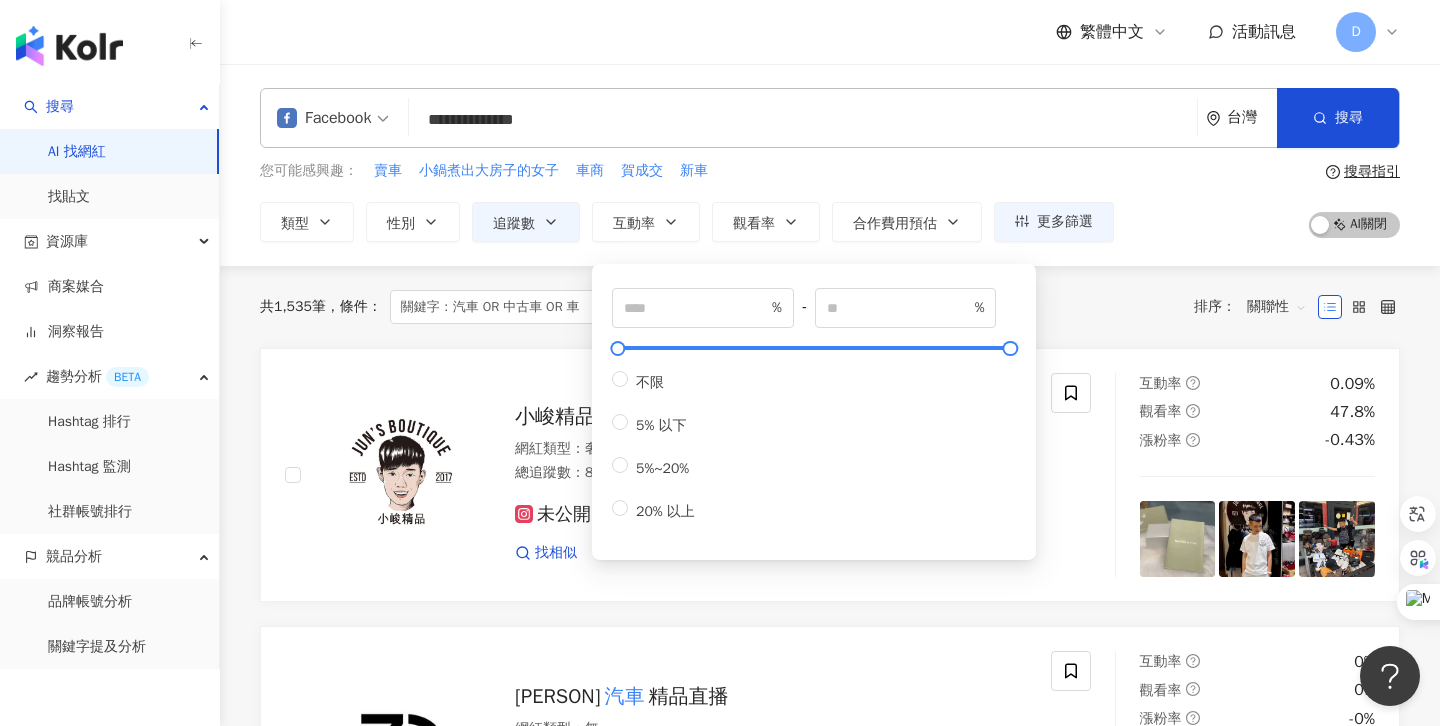 click on "您可能感興趣： 賣車  小鍋煮出大房子的女子  車商  賀成交  新車" at bounding box center [687, 171] 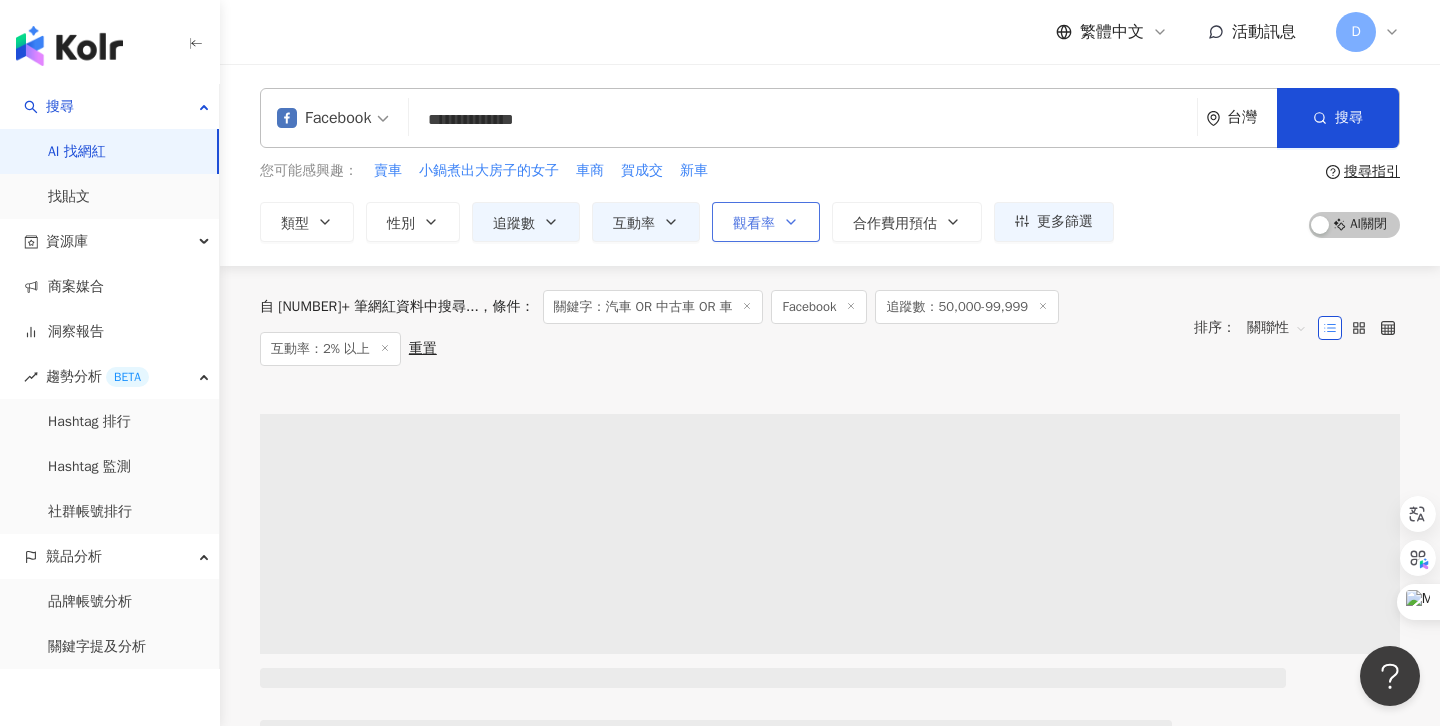 click on "觀看率" at bounding box center (754, 224) 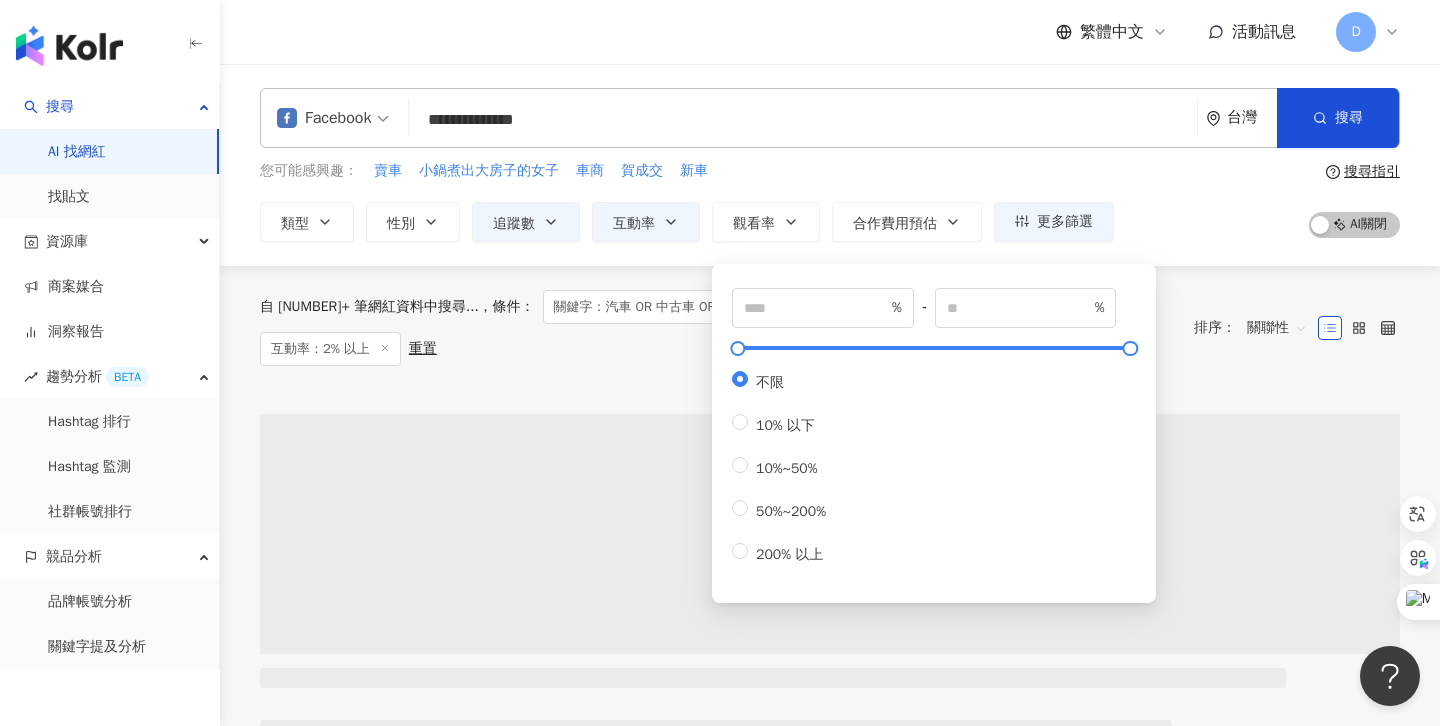 click on "您可能感興趣： 賣車  小鍋煮出大房子的女子  車商  賀成交  新車" at bounding box center [687, 171] 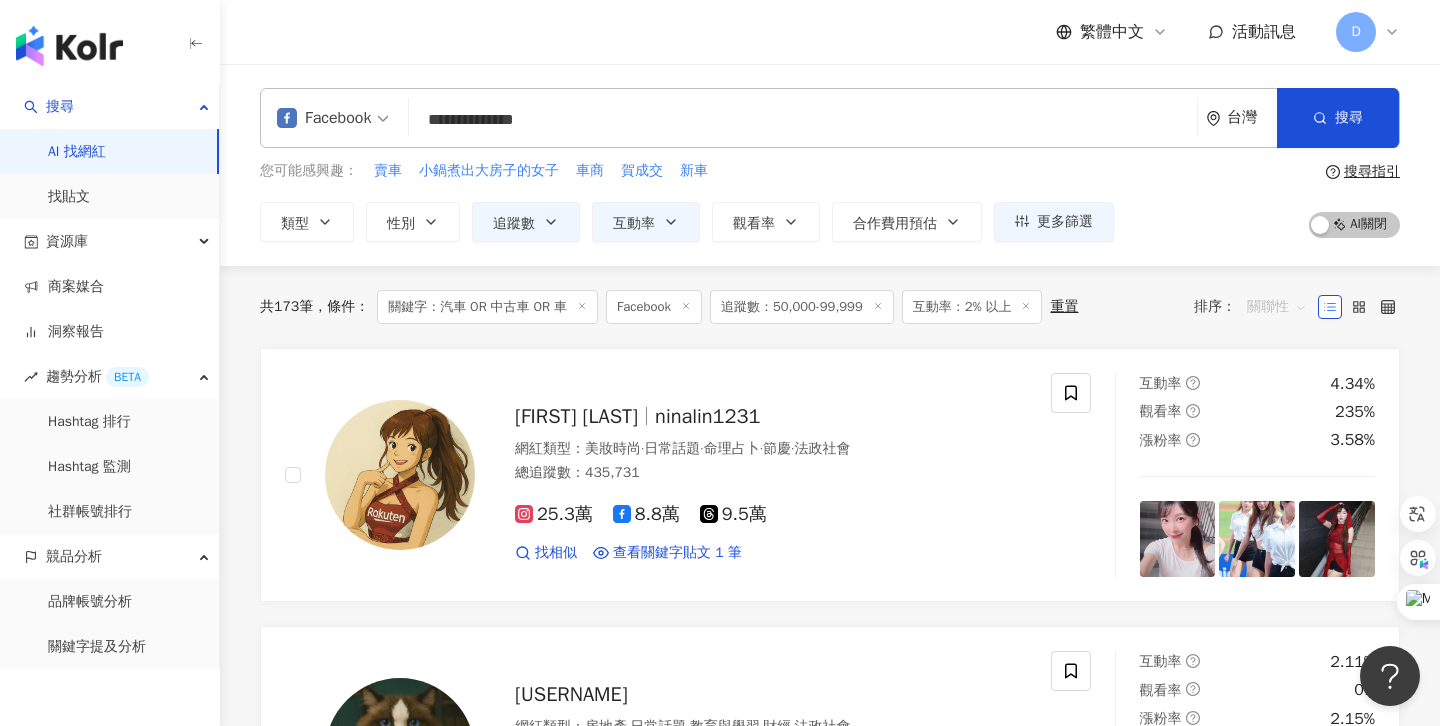 click on "關聯性" at bounding box center [1277, 307] 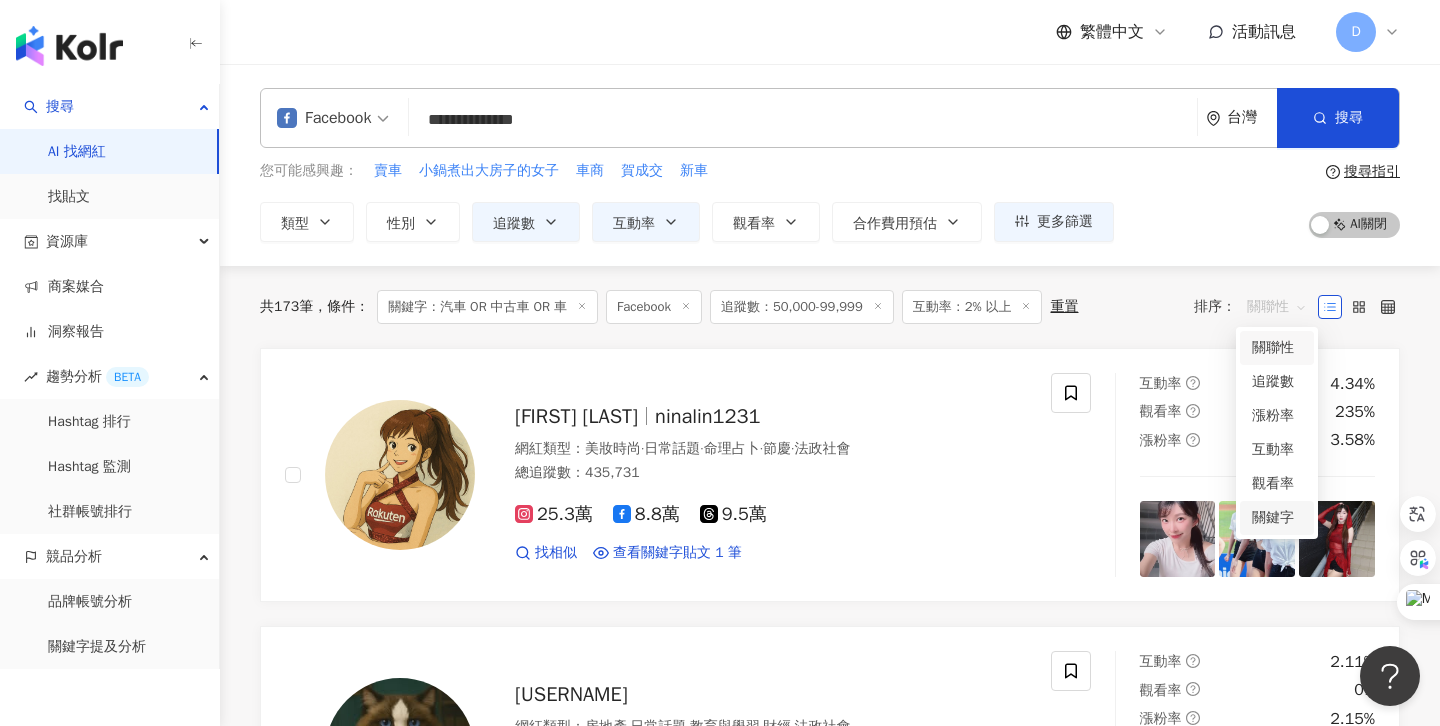 click on "關鍵字" at bounding box center (1277, 518) 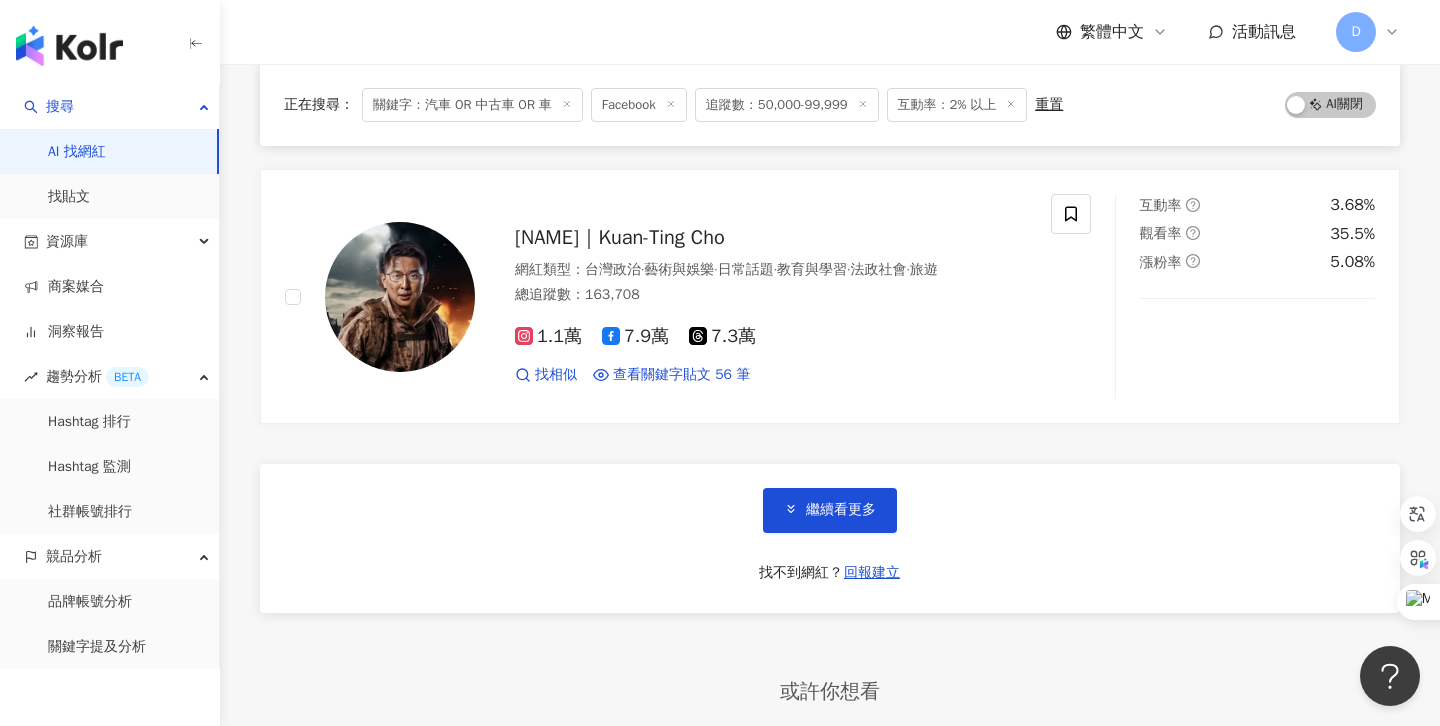 scroll, scrollTop: 3237, scrollLeft: 0, axis: vertical 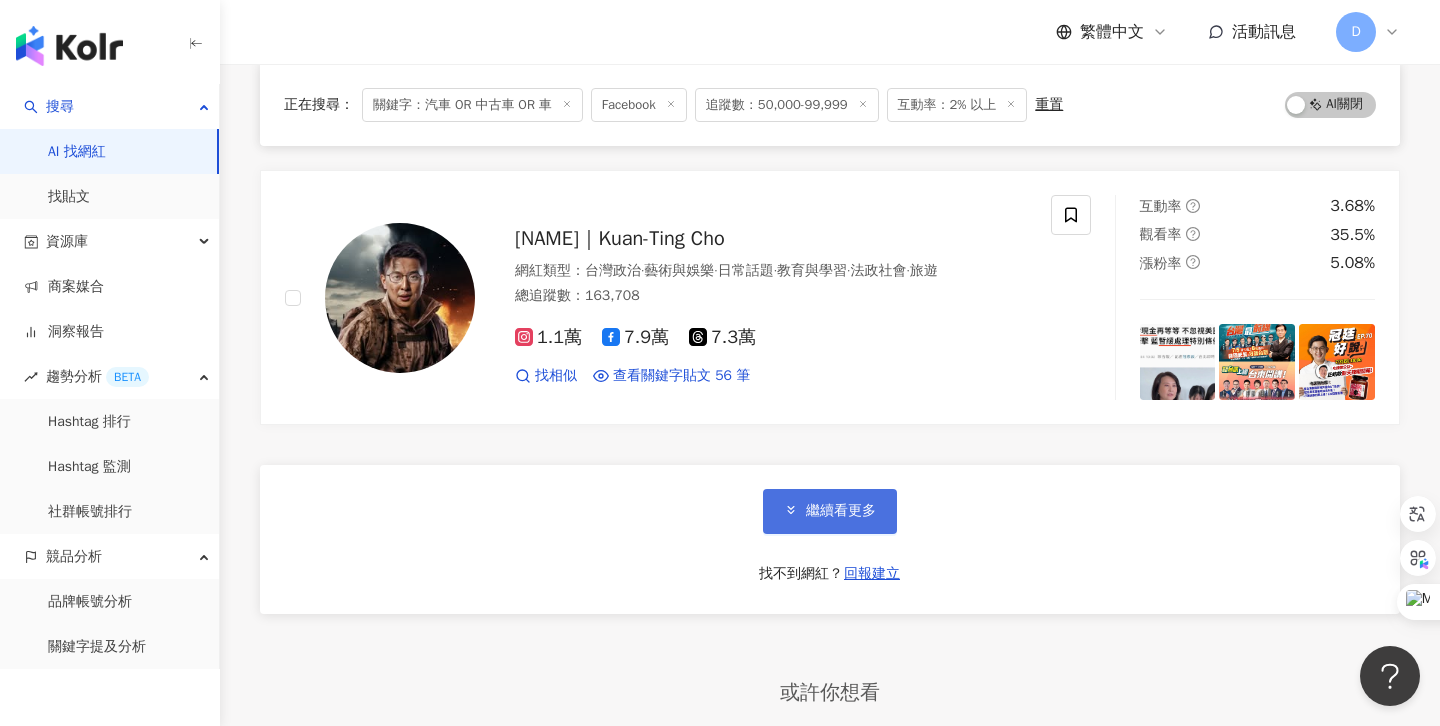 click on "繼續看更多" at bounding box center [830, 511] 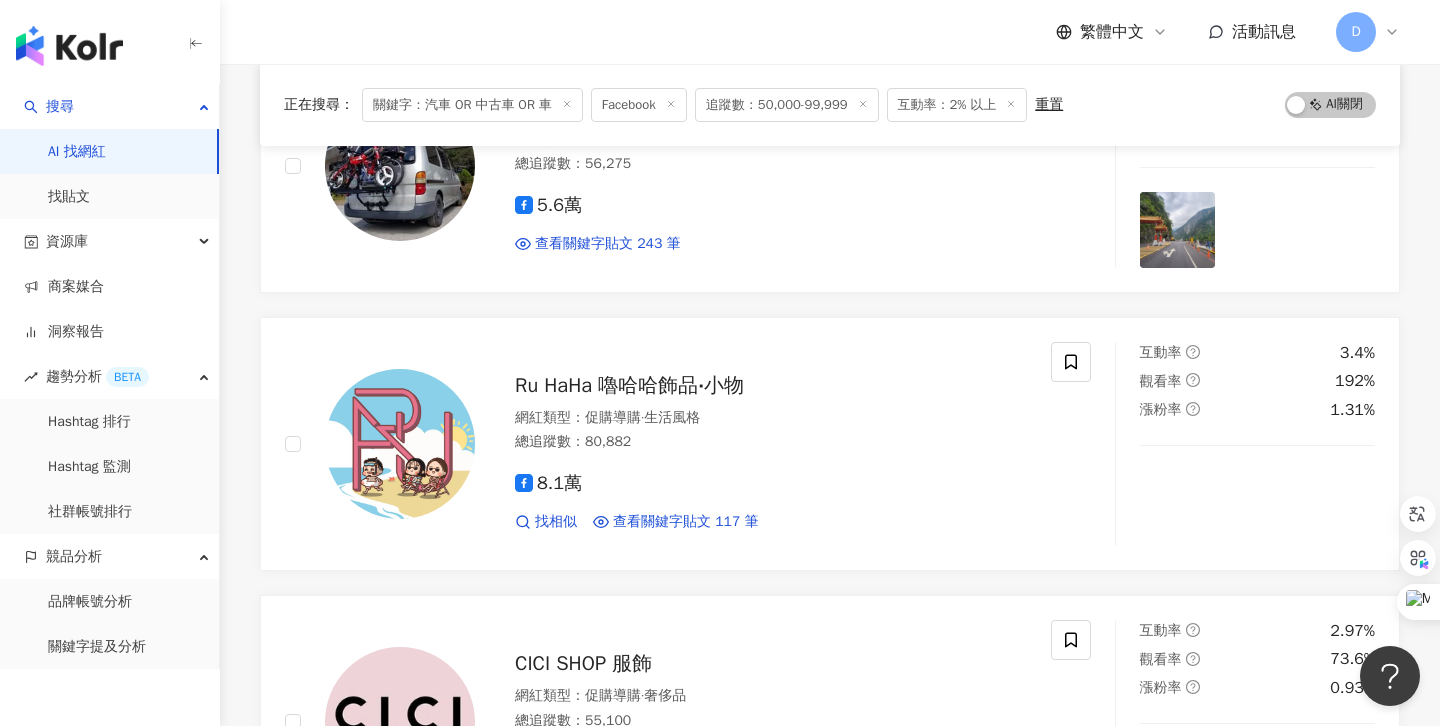 scroll, scrollTop: 0, scrollLeft: 0, axis: both 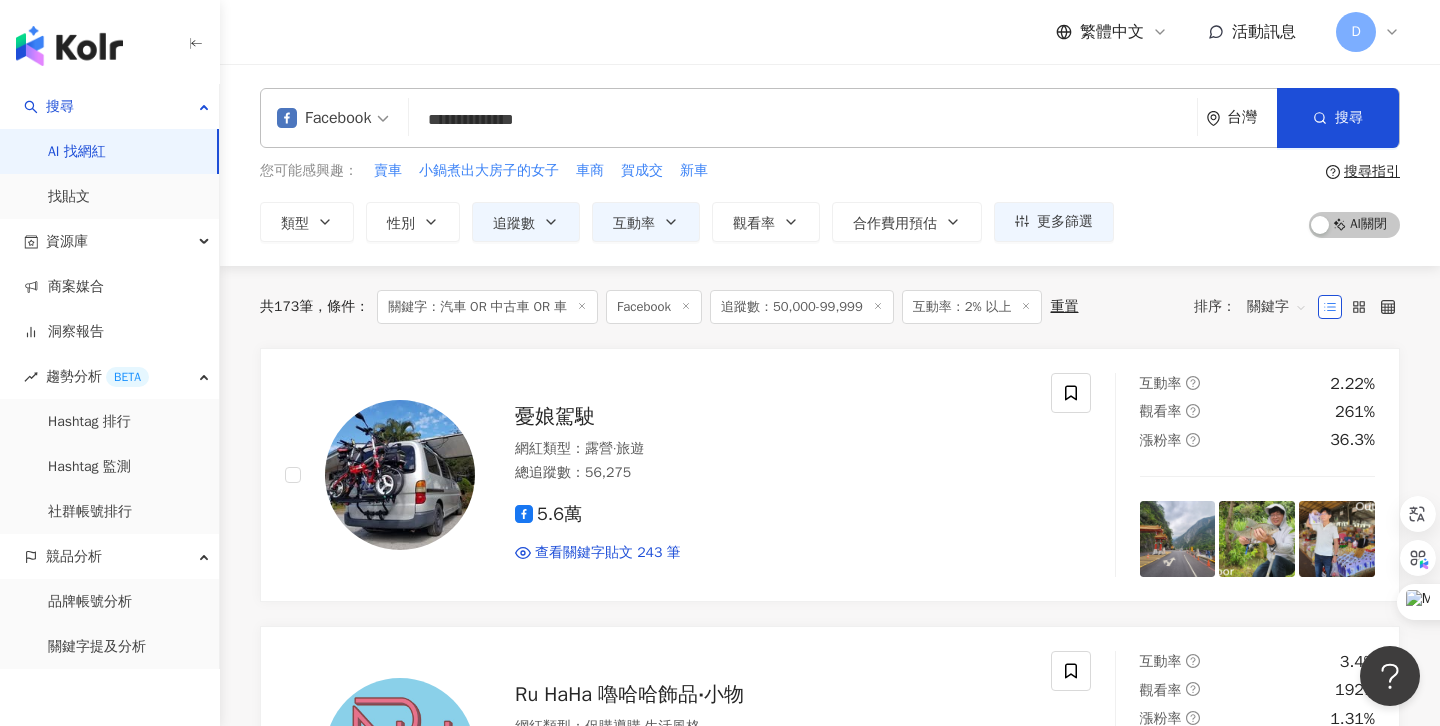 click on "**********" at bounding box center (803, 120) 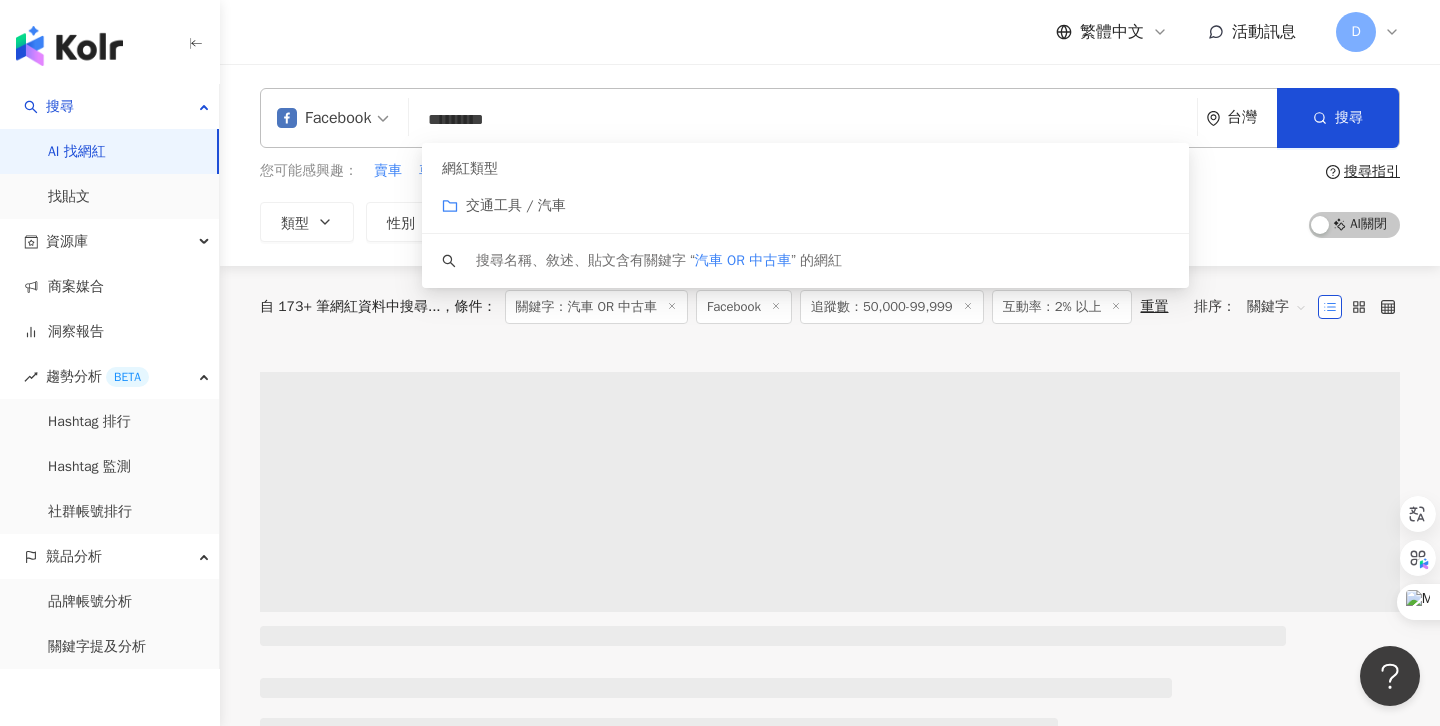 type on "*********" 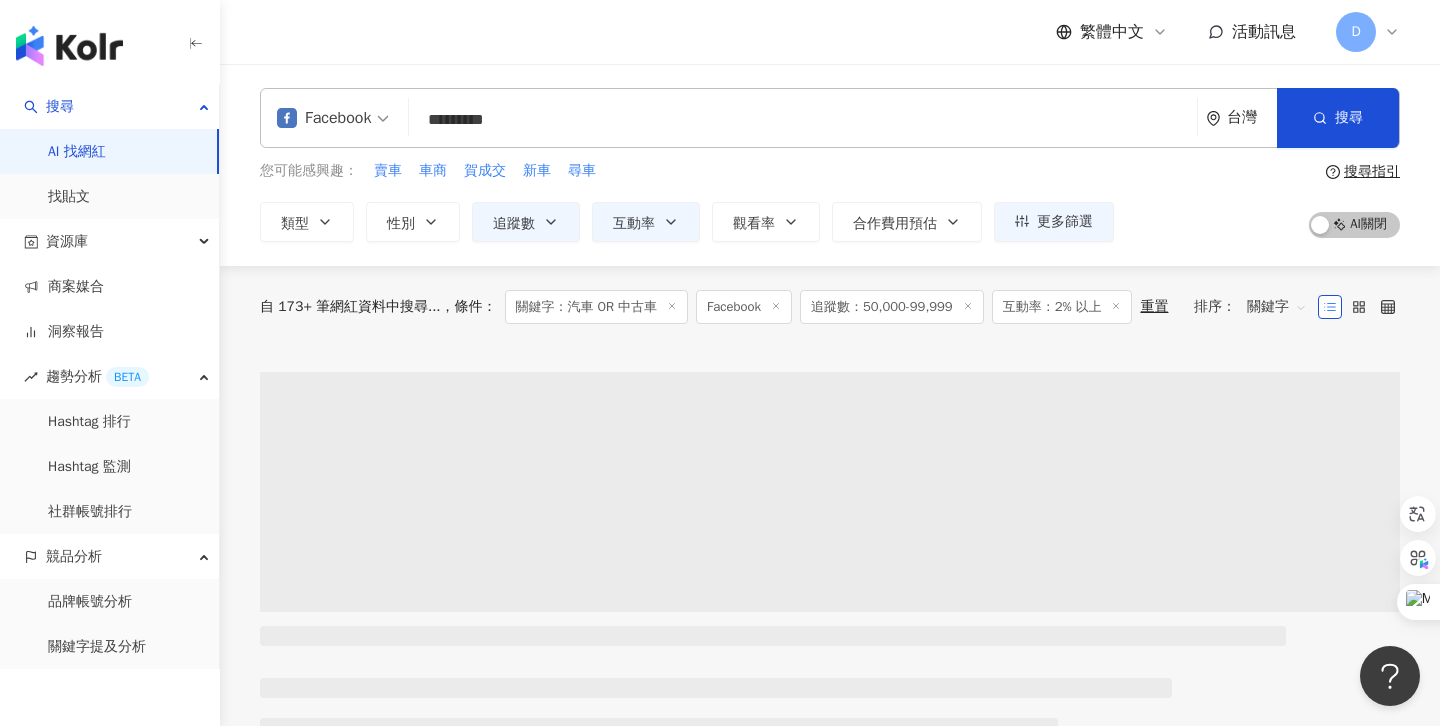 click on "Facebook ********* 台灣 搜尋 customizedTag keyword 網紅類型 交通工具 / 汽車 搜尋名稱、敘述、貼文含有關鍵字 “ 汽車 OR 中古車 ” 的網紅 您可能感興趣： 賣車   車商   賀成交   新車   尋車   類型 性別 追蹤數 互動率 觀看率 合作費用預估   更多篩選 *****  -  ***** 不限 小型 奈米網紅 (<1萬) 微型網紅 (1萬-3萬) 小型網紅 (3萬-5萬) 中型 中小型網紅 (5萬-10萬) 中型網紅 (10萬-30萬) 中大型網紅 (30萬-50萬) 大型 大型網紅 (50萬-100萬) 百萬網紅 (>100萬) * %  -  % 不限 5% 以下 5%~20% 20% 以上 %  -  % 不限 10% 以下 10%~50% 50%~200% 200% 以上 搜尋指引 AI  開啟 AI  關閉" at bounding box center [830, 165] 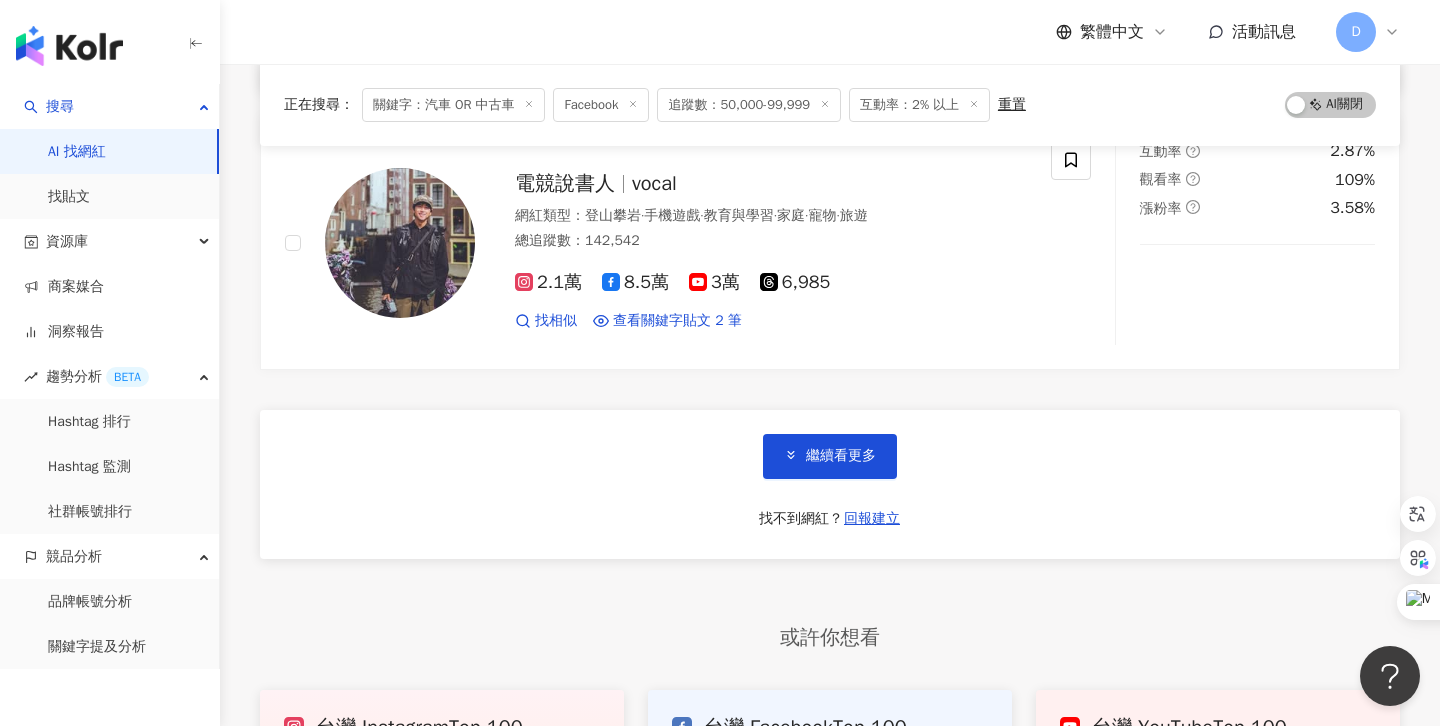 scroll, scrollTop: 3320, scrollLeft: 0, axis: vertical 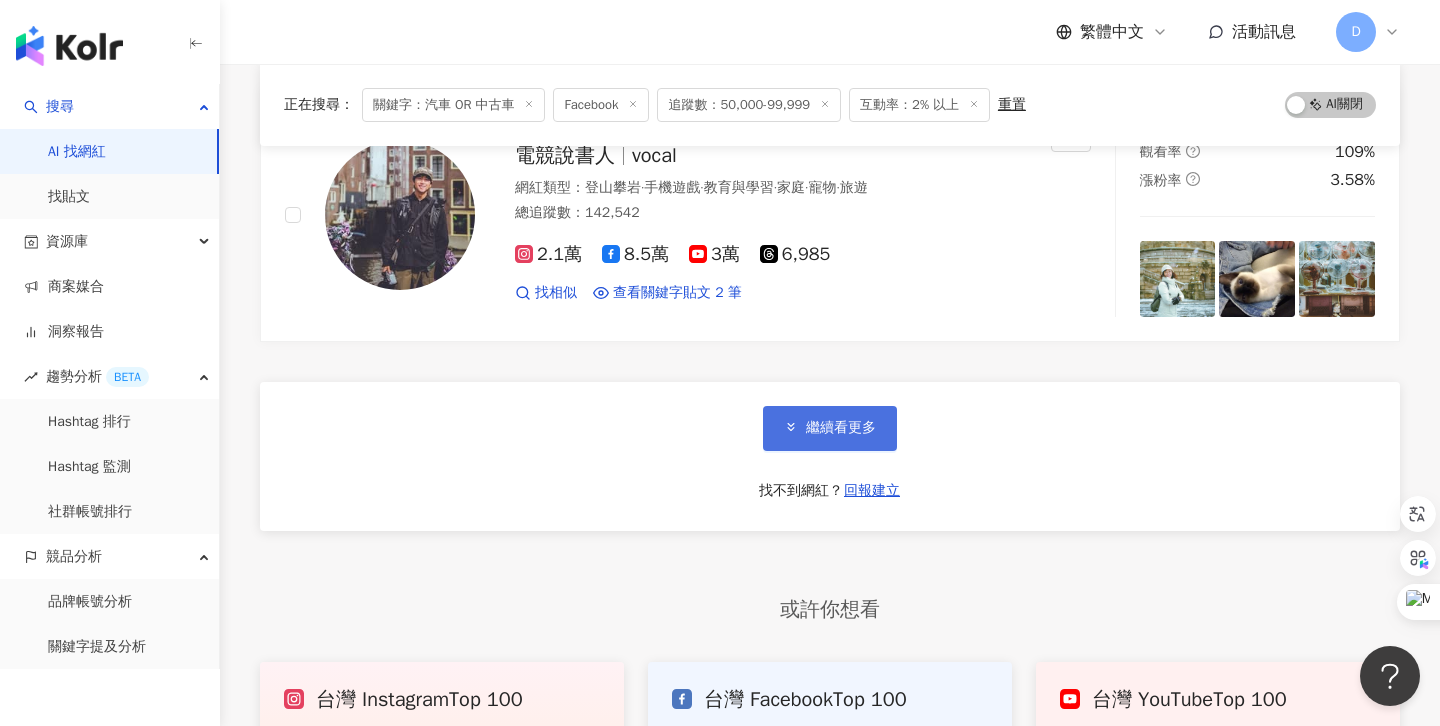 click on "繼續看更多" at bounding box center [841, 428] 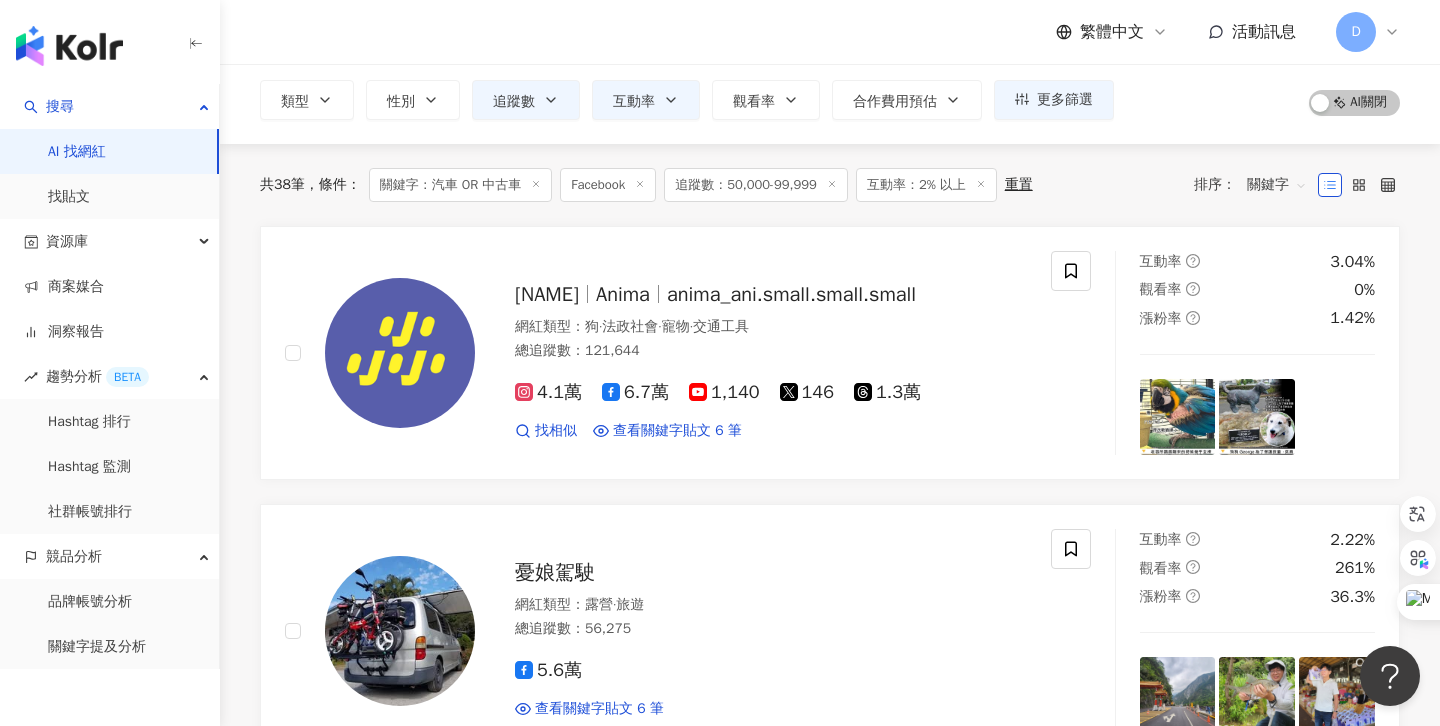 scroll, scrollTop: 0, scrollLeft: 0, axis: both 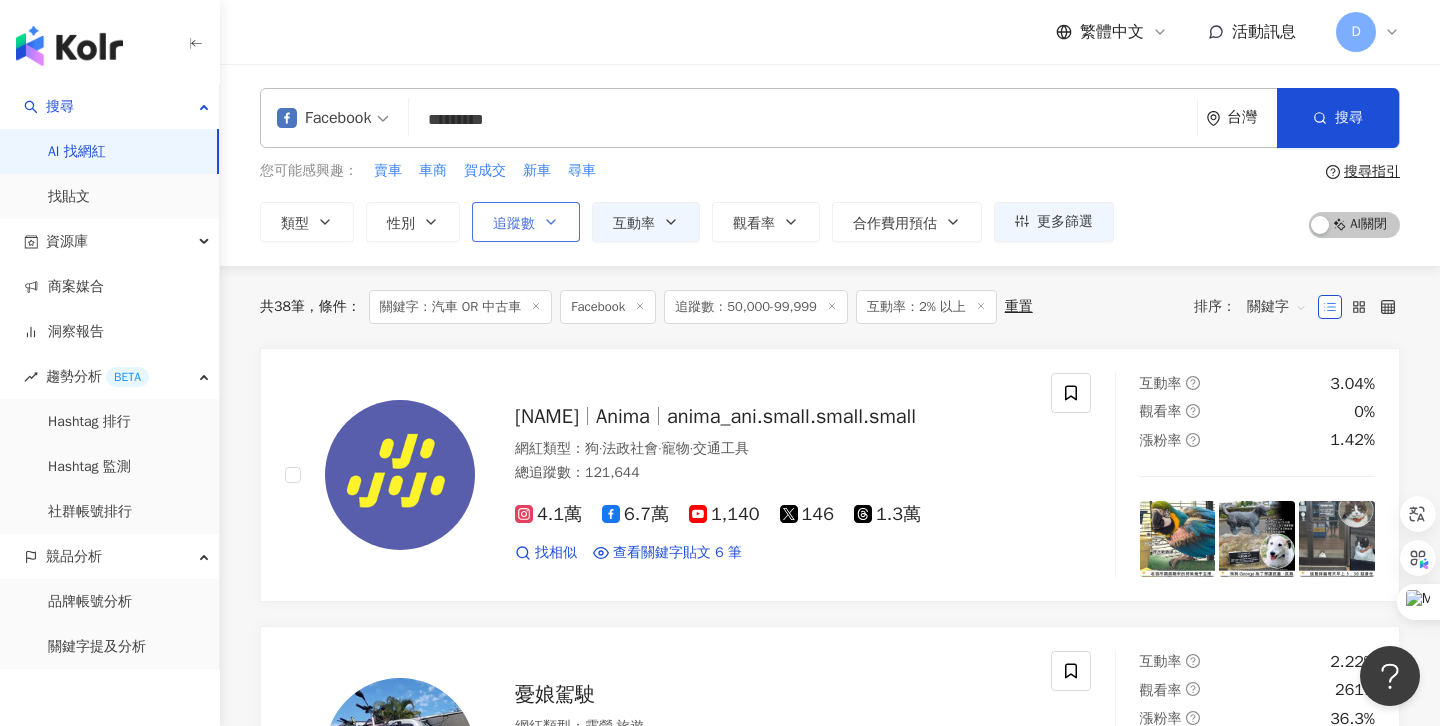 click on "追蹤數" at bounding box center [526, 222] 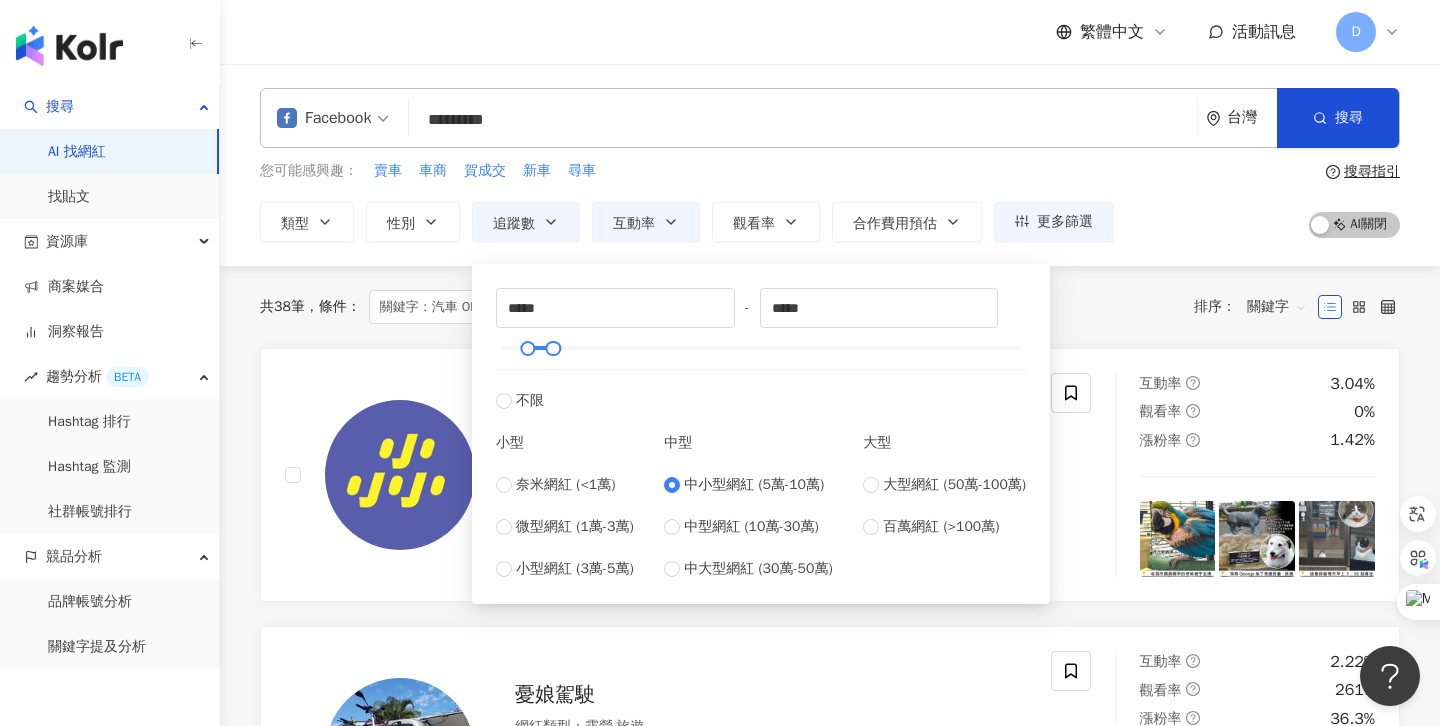 type on "*" 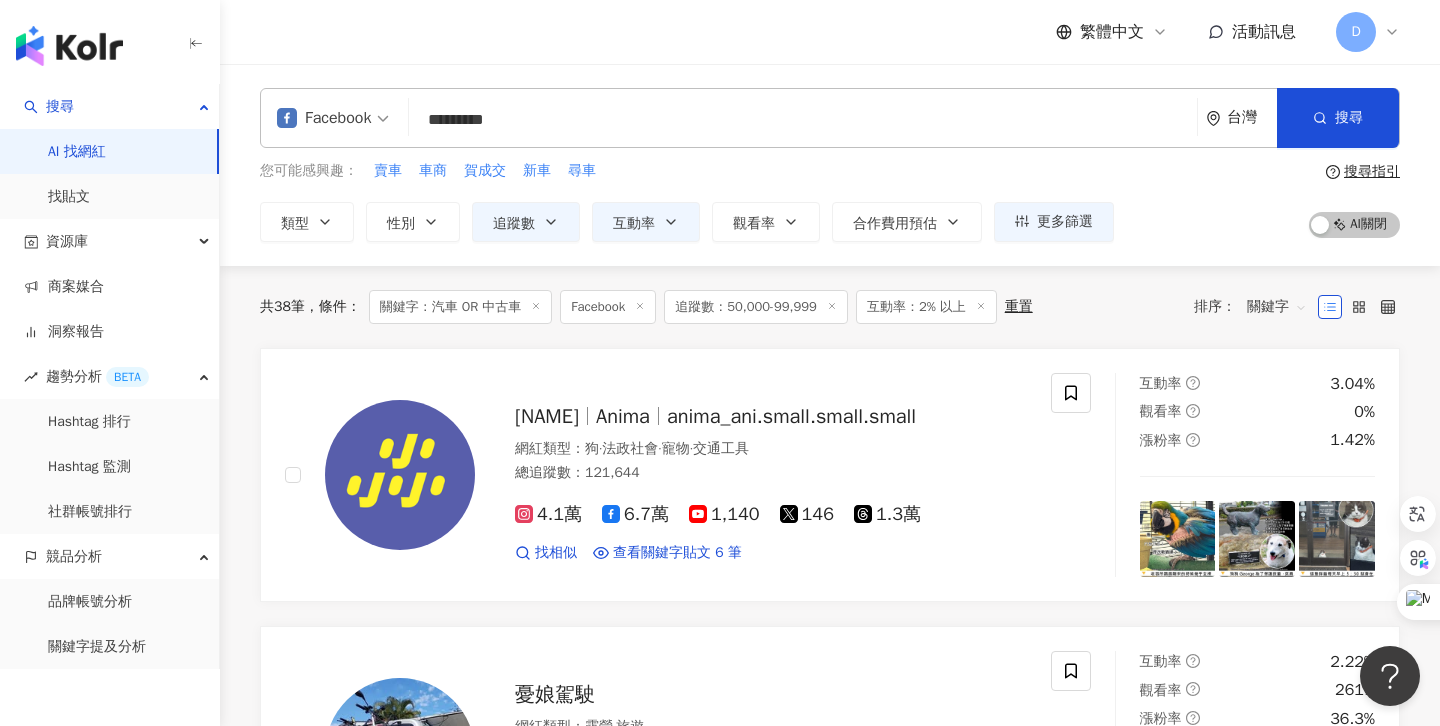 click on "您可能感興趣： 賣車  車商  賀成交  新車  尋車  類型 性別 追蹤數 互動率 觀看率 合作費用預估  更多篩選 *  -  ******* 不限 小型 奈米網紅 (<1萬) 微型網紅 (1萬-3萬) 小型網紅 (3萬-5萬) 中型 中小型網紅 (5萬-10萬) 中型網紅 (10萬-30萬) 中大型網紅 (30萬-50萬) 大型 大型網紅 (50萬-100萬) 百萬網紅 (>100萬) * %  -  % 不限 5% 以下 5%~20% 20% 以上 %  -  % 不限 10% 以下 10%~50% 50%~200% 200% 以上" at bounding box center (830, 201) 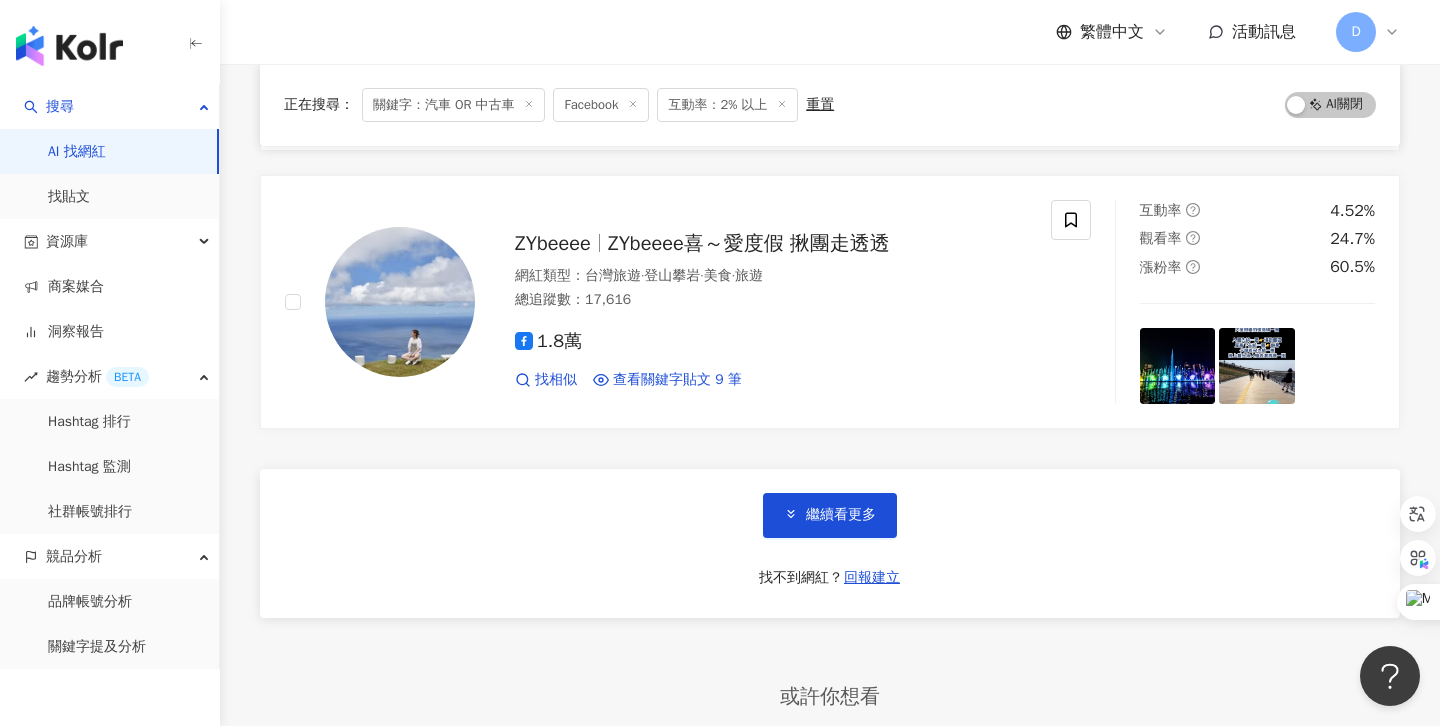 scroll, scrollTop: 3217, scrollLeft: 0, axis: vertical 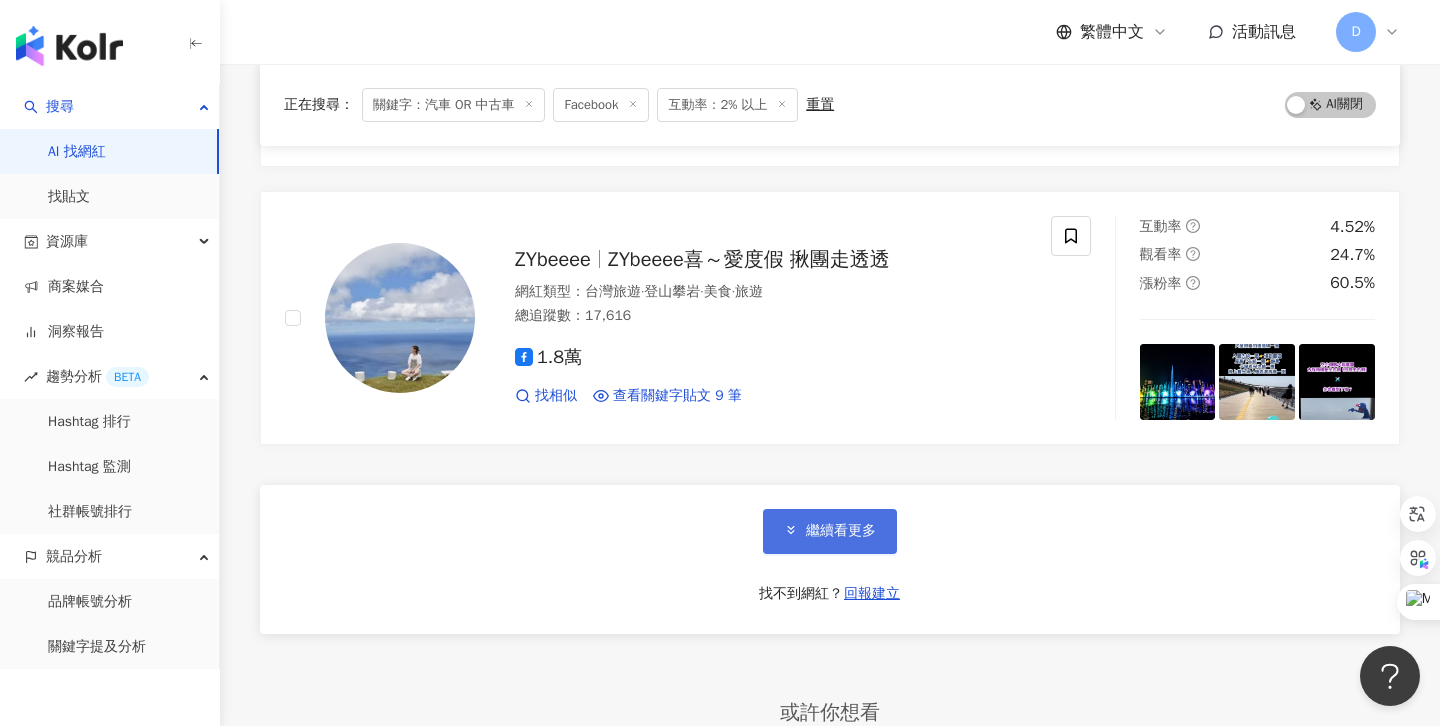 click on "繼續看更多" at bounding box center [830, 531] 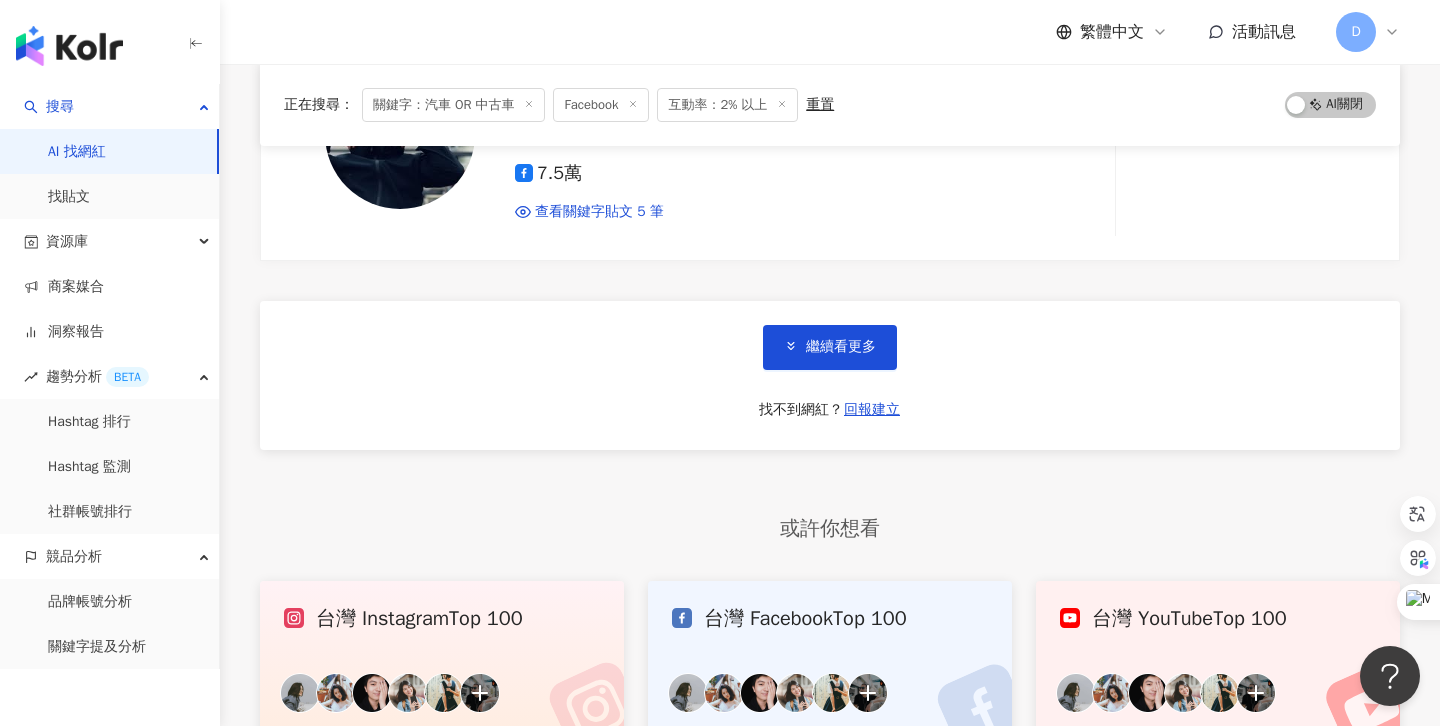 scroll, scrollTop: 6767, scrollLeft: 0, axis: vertical 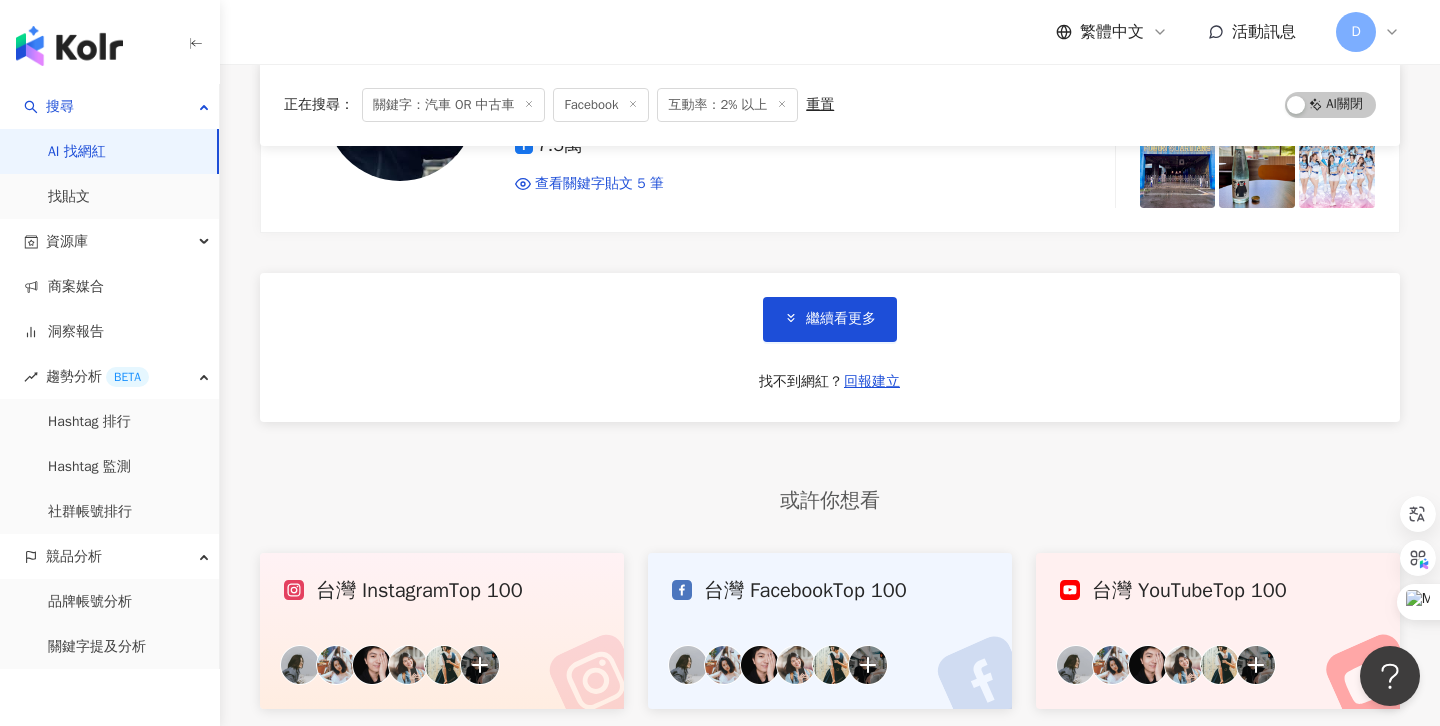 click on "繼續看更多 找不到網紅？ 回報建立" at bounding box center [830, 347] 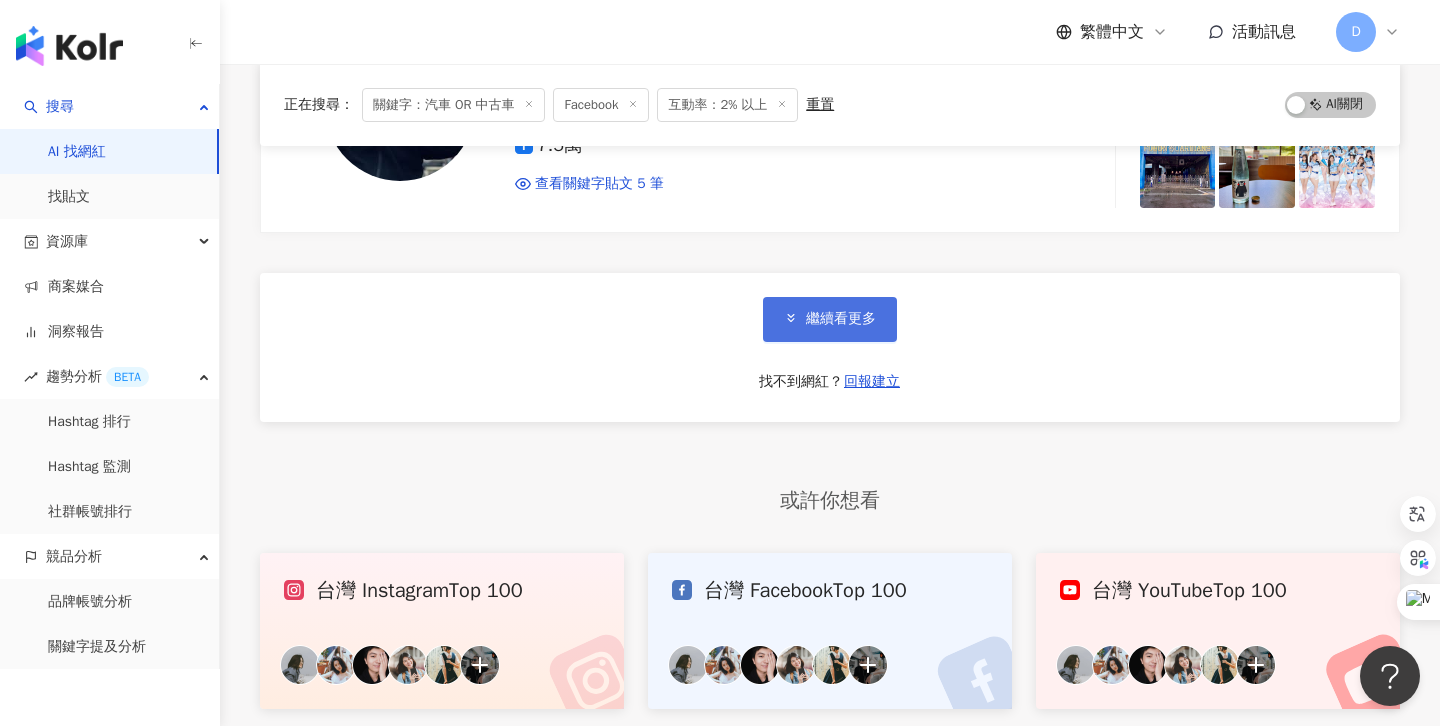 click on "繼續看更多" at bounding box center (841, 319) 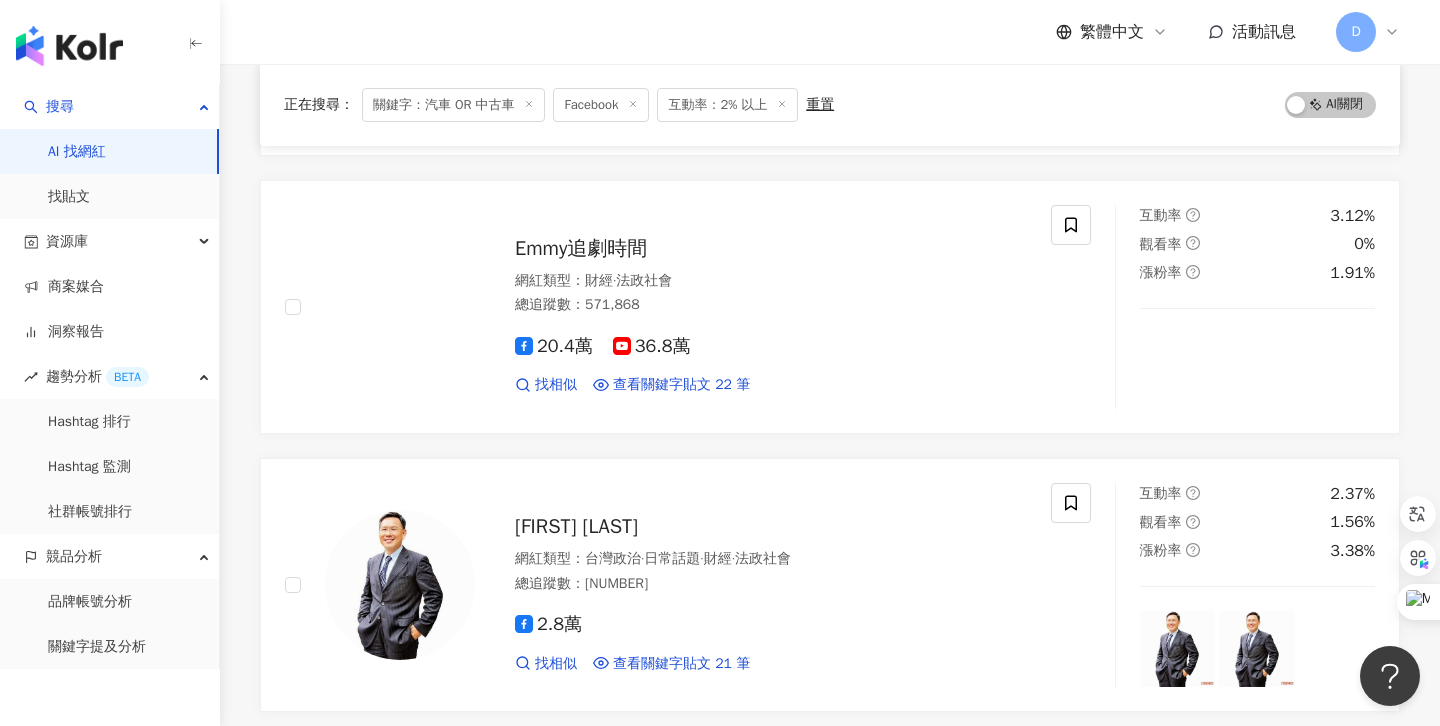 scroll, scrollTop: 0, scrollLeft: 0, axis: both 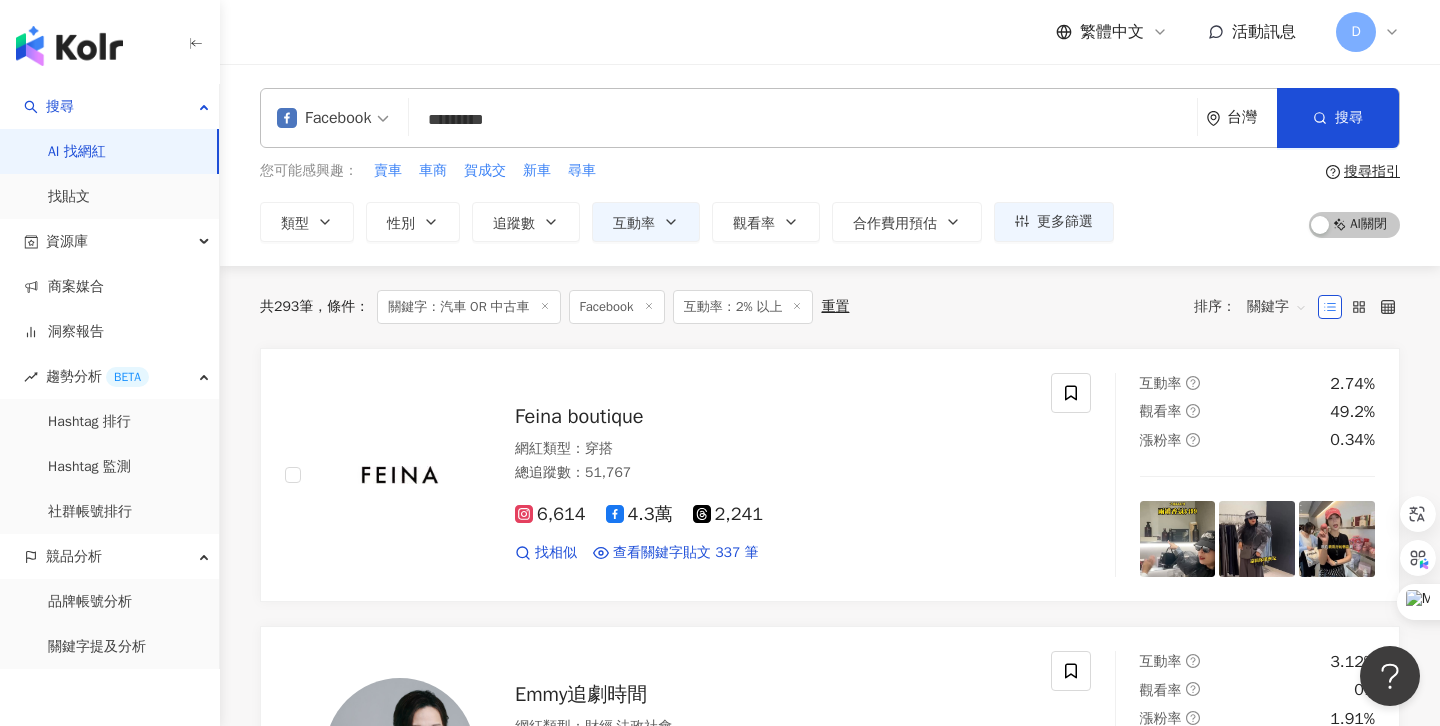 click 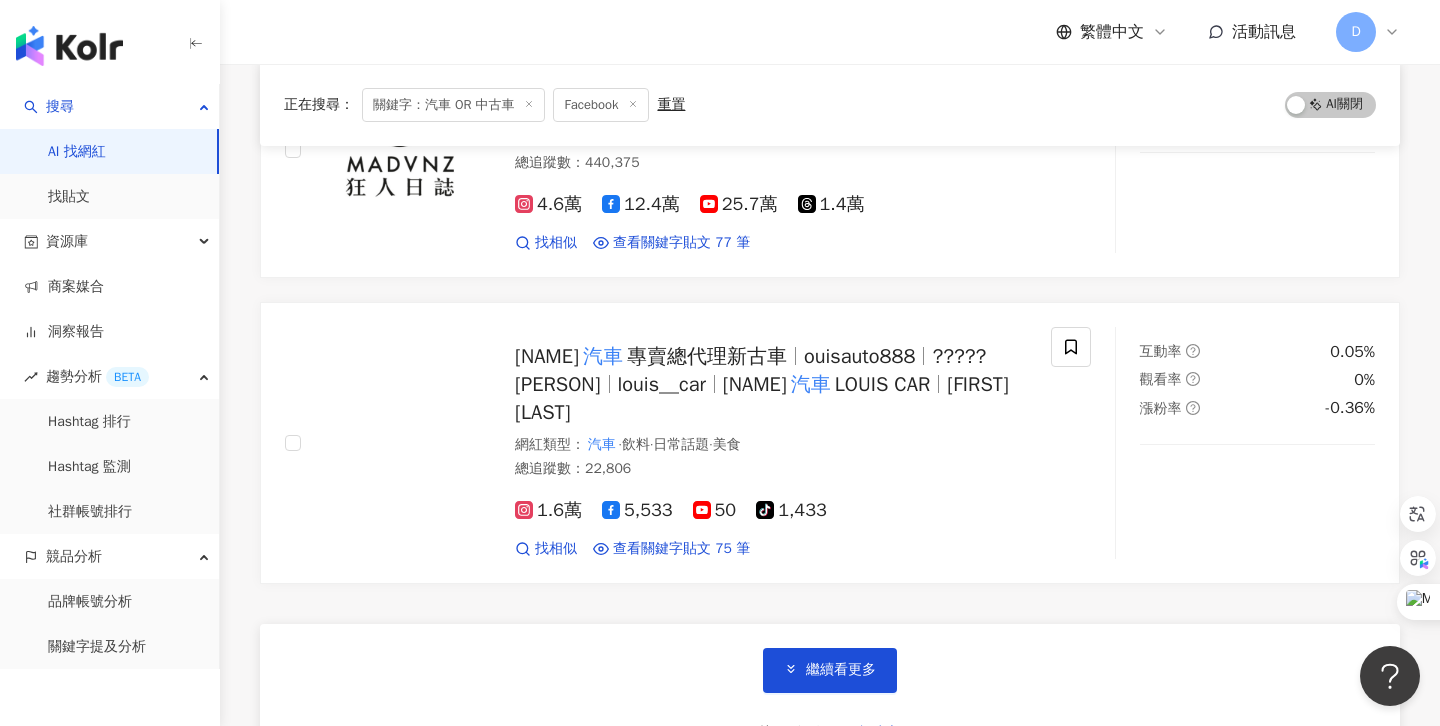 scroll, scrollTop: 3149, scrollLeft: 0, axis: vertical 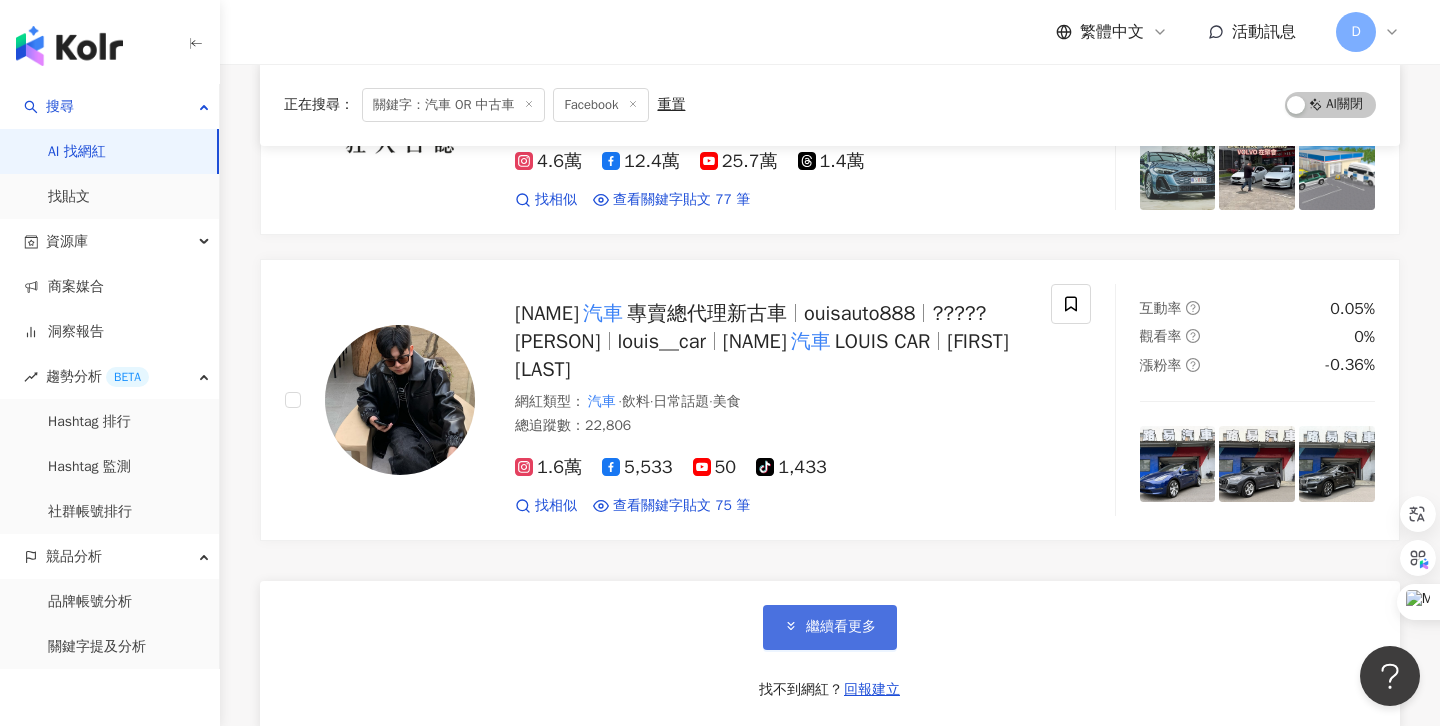 click on "繼續看更多" at bounding box center (830, 627) 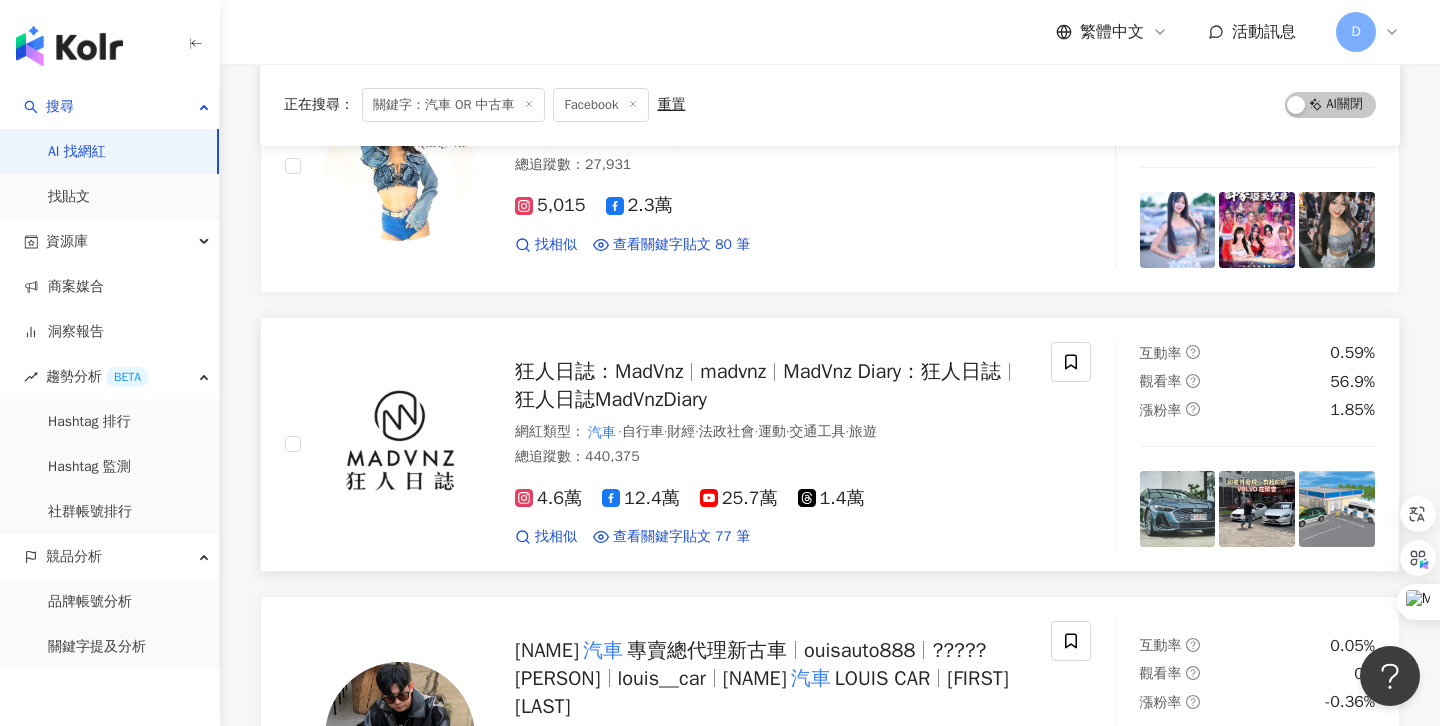 scroll, scrollTop: 2835, scrollLeft: 0, axis: vertical 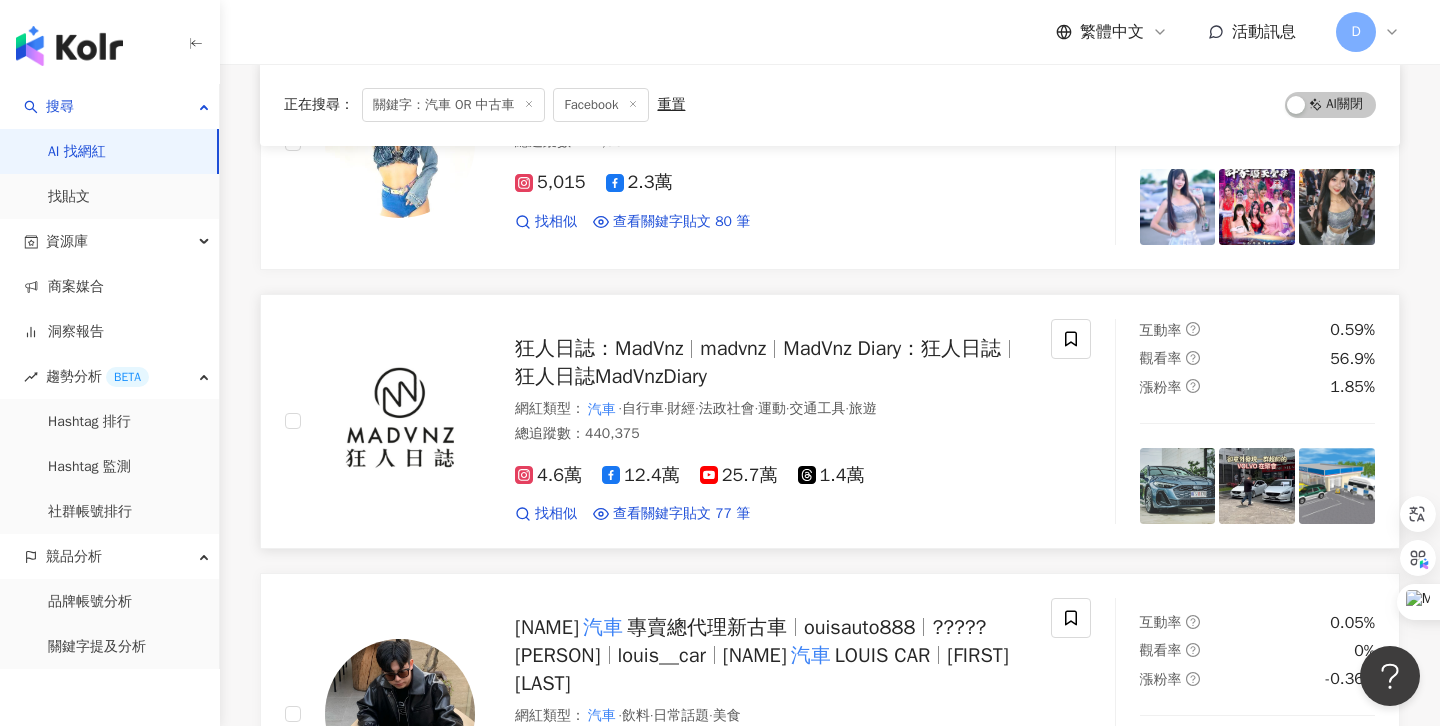 click on "狂人日誌MadVnzDiary" at bounding box center [611, 376] 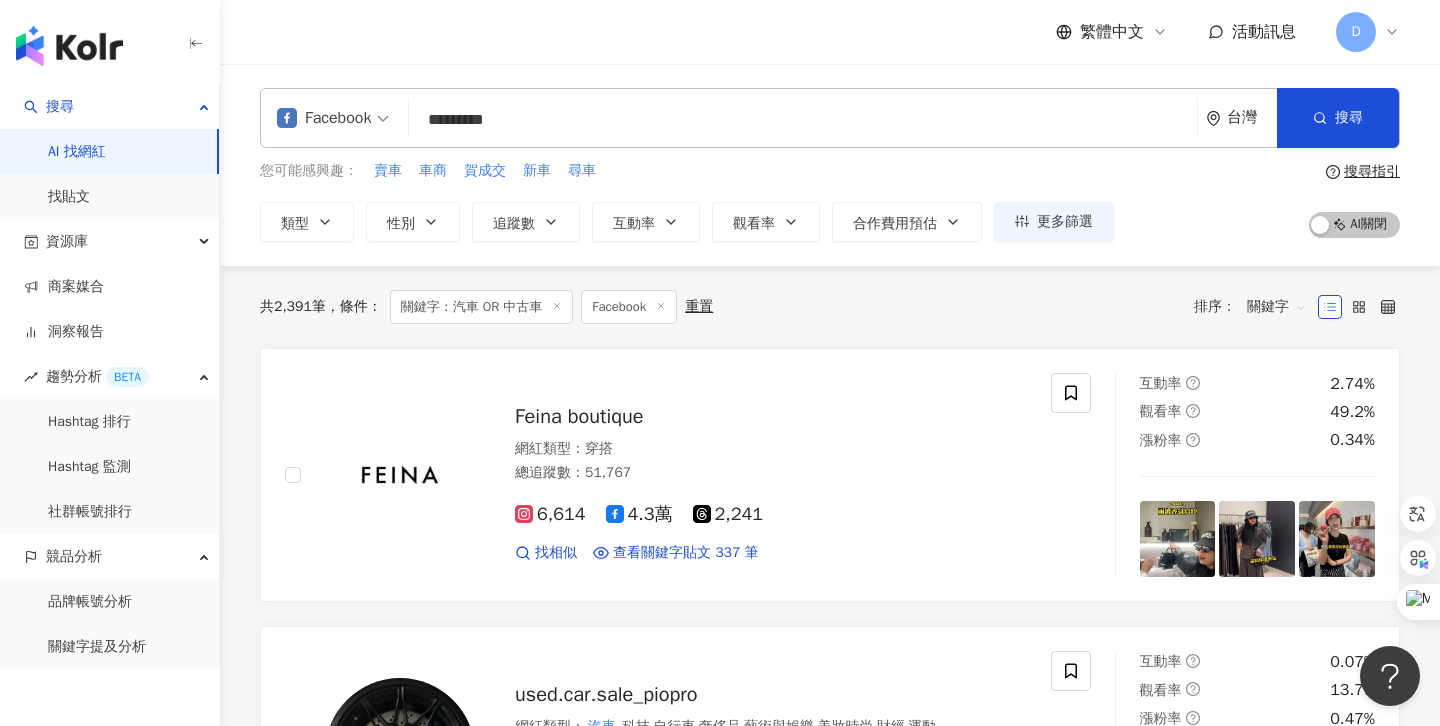 click on "*********" at bounding box center (803, 120) 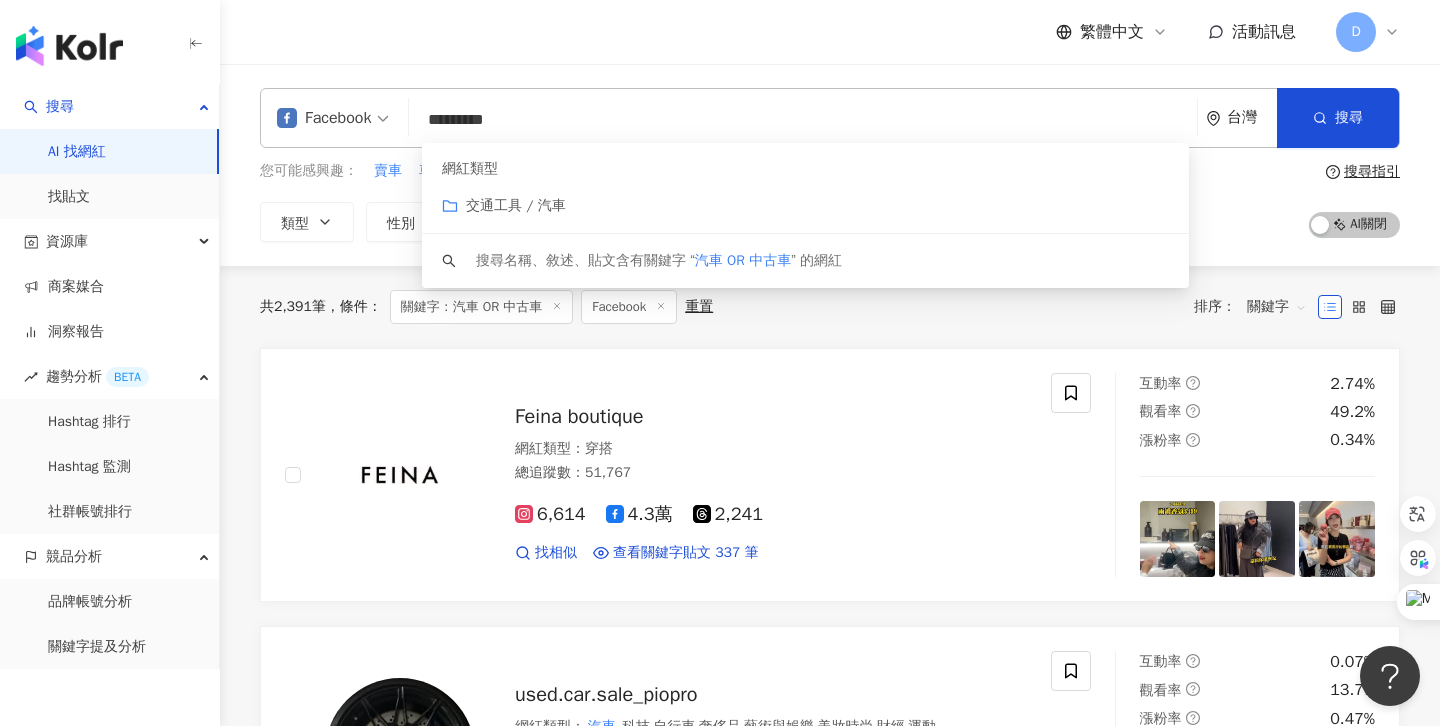 drag, startPoint x: 560, startPoint y: 112, endPoint x: 423, endPoint y: 114, distance: 137.0146 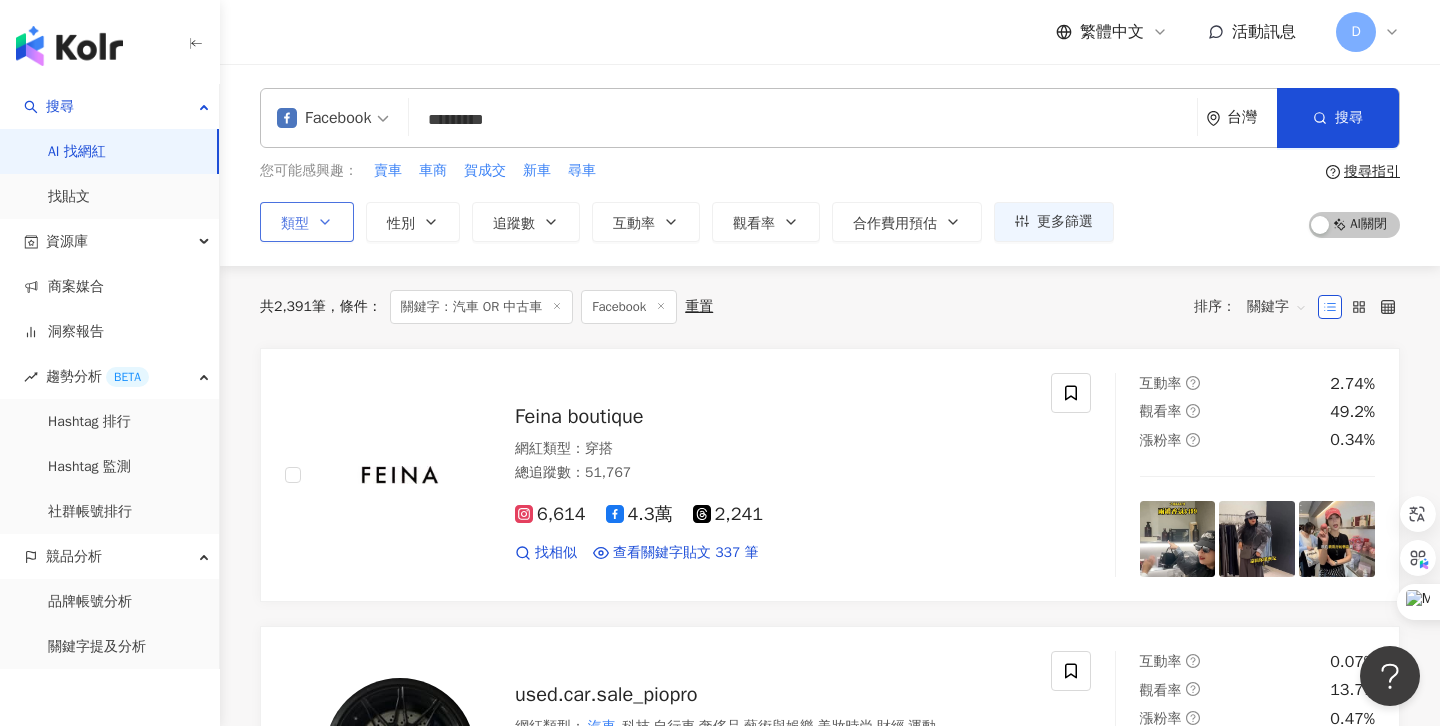 click on "類型" at bounding box center [307, 222] 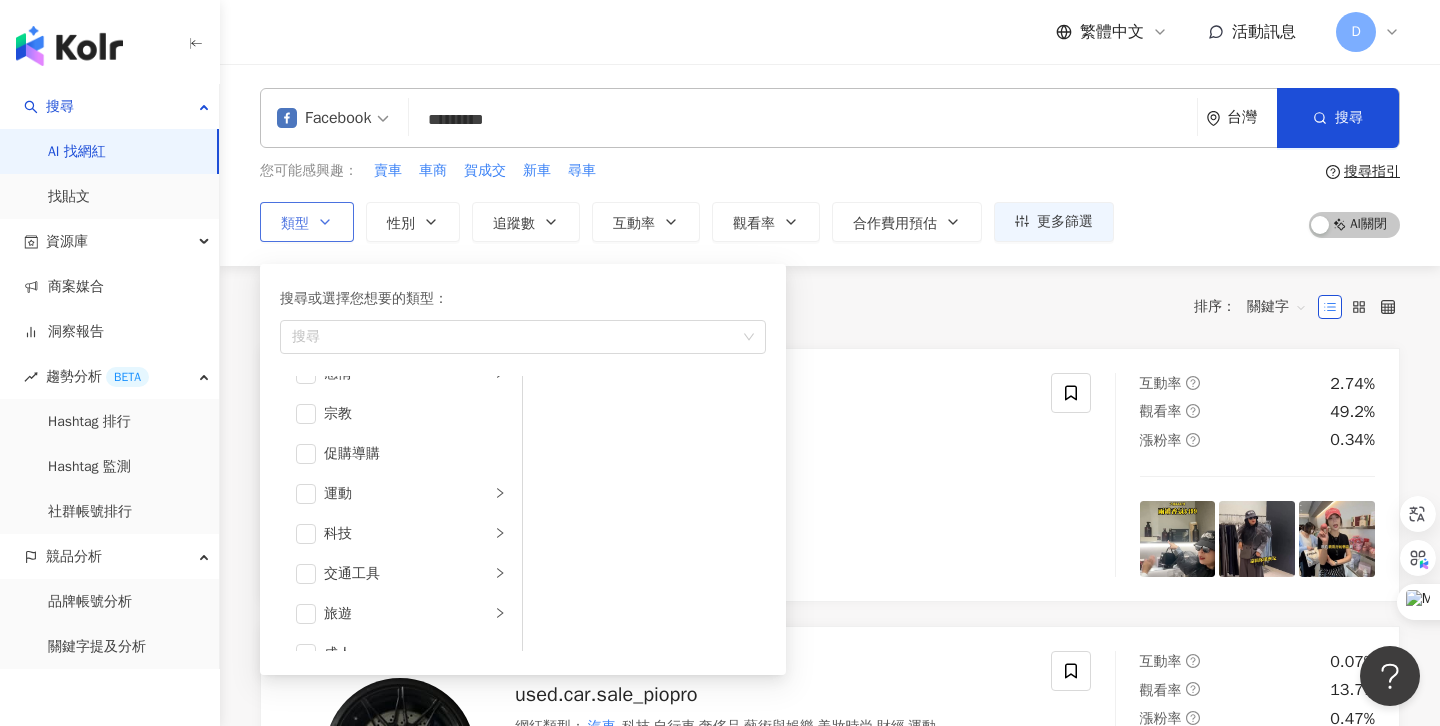 scroll, scrollTop: 668, scrollLeft: 0, axis: vertical 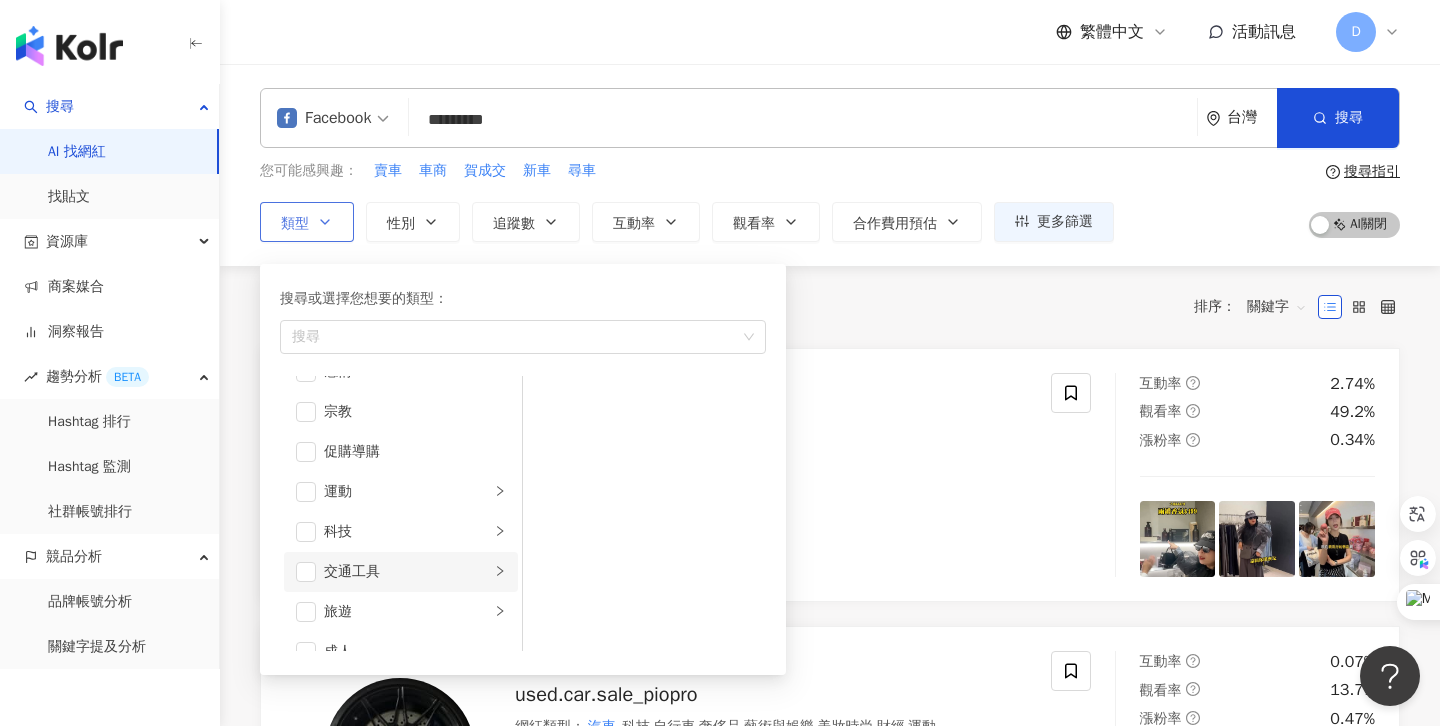 click on "交通工具" at bounding box center [407, 572] 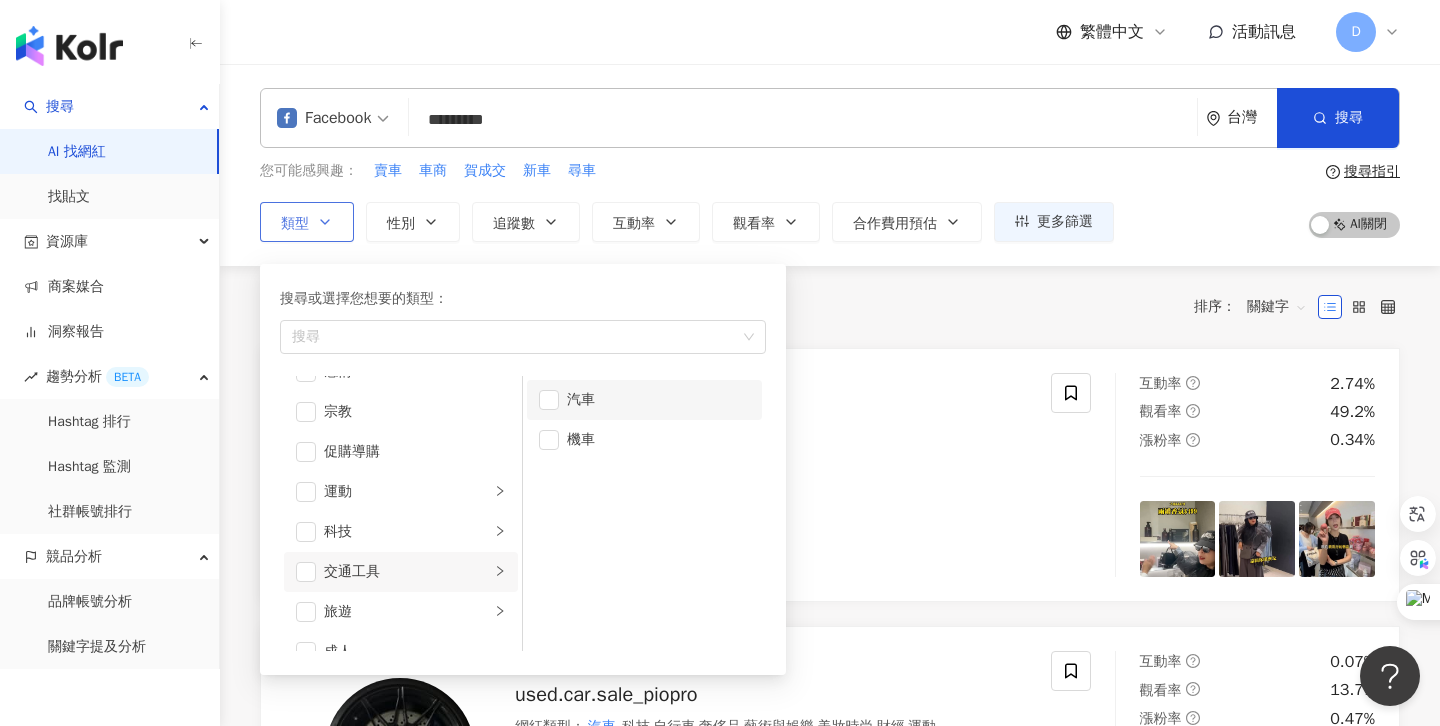 click on "汽車" at bounding box center [658, 400] 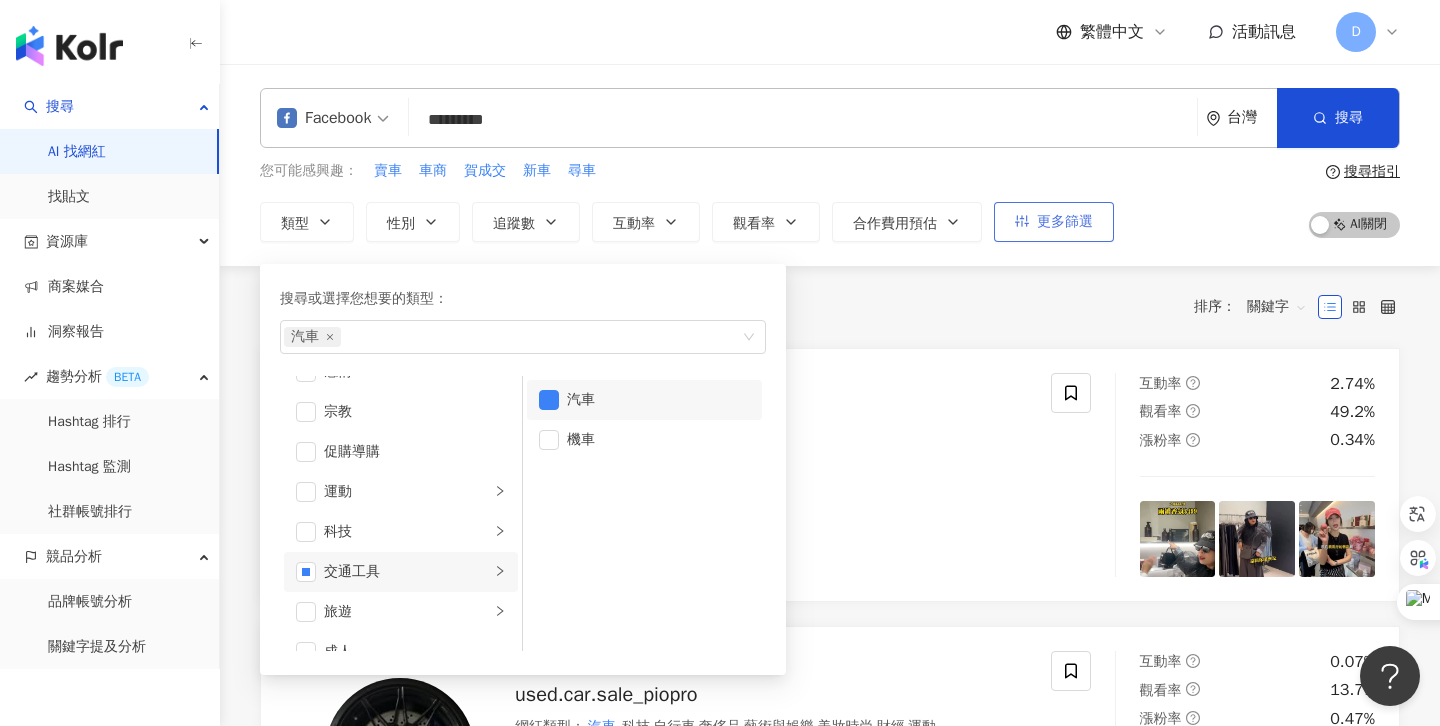 click on "更多篩選" at bounding box center [1054, 222] 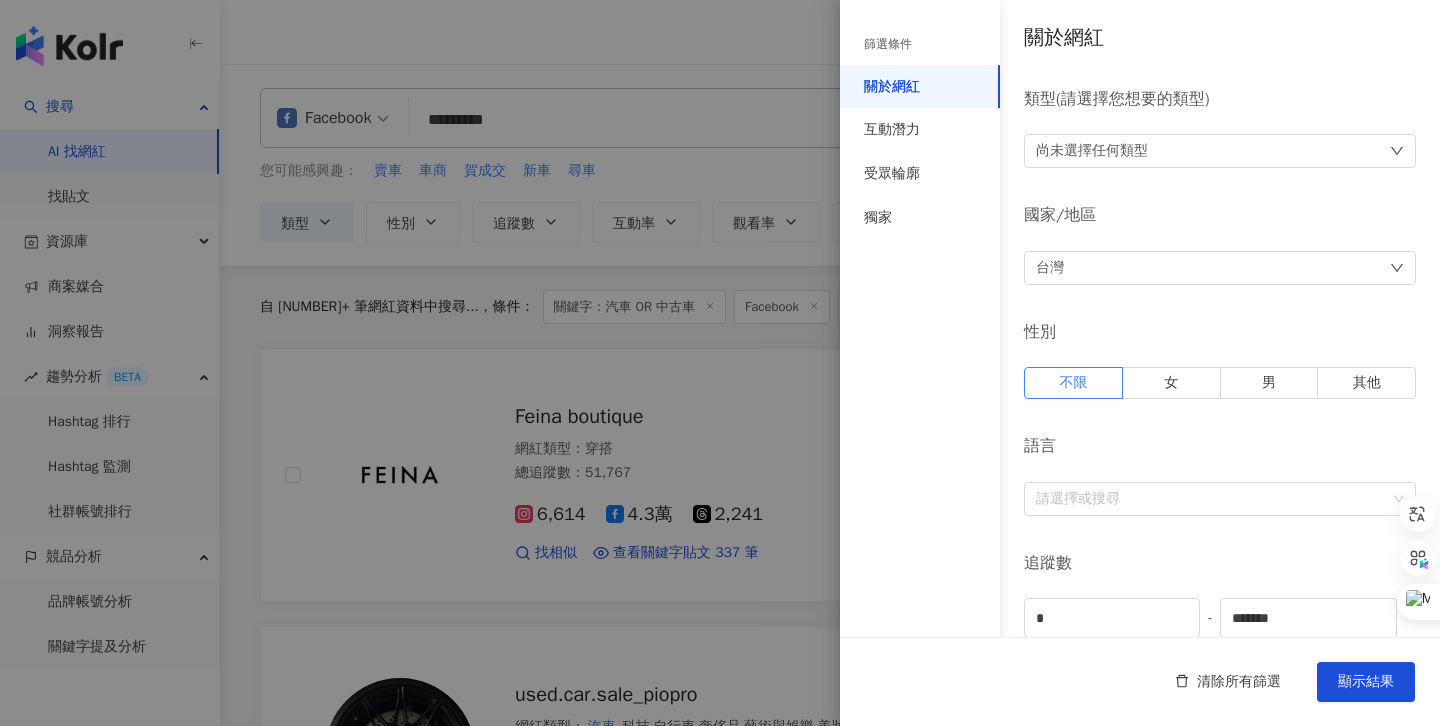 click at bounding box center [720, 363] 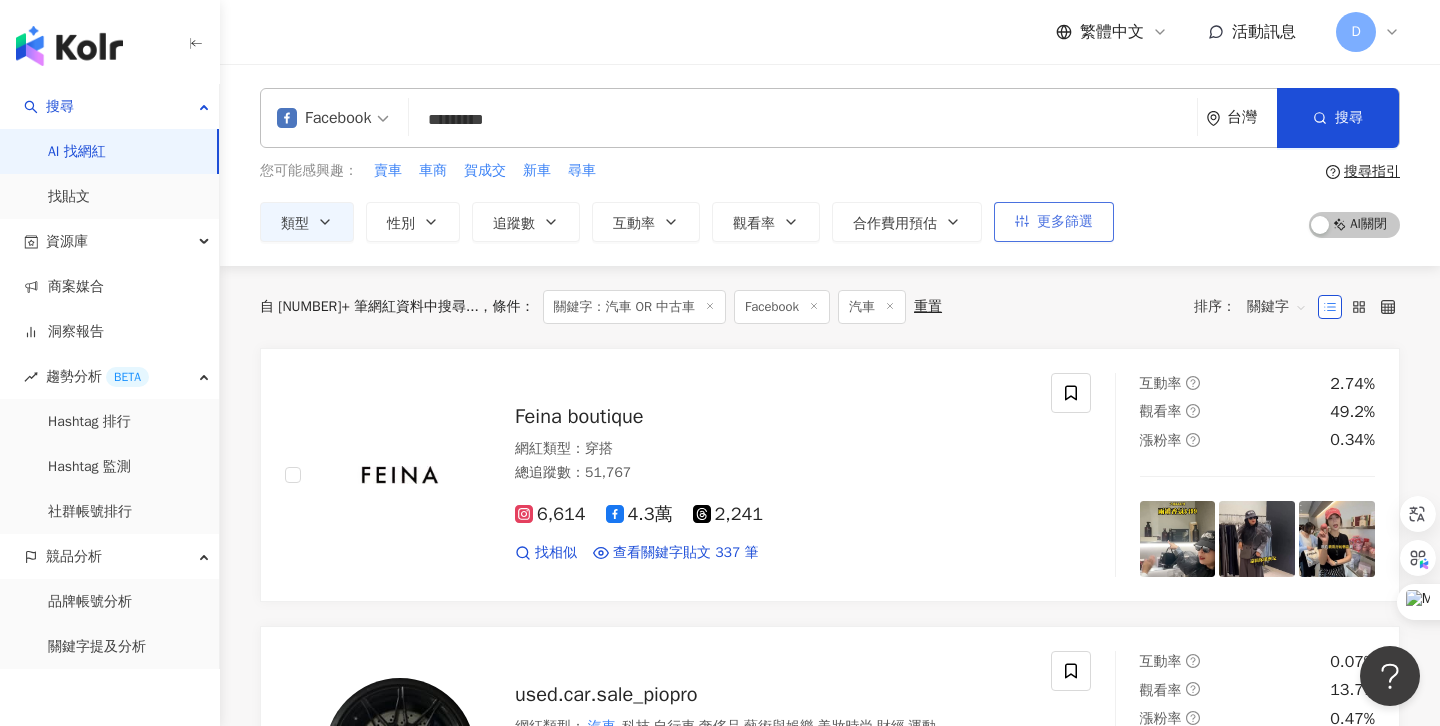 click on "更多篩選" at bounding box center [1054, 222] 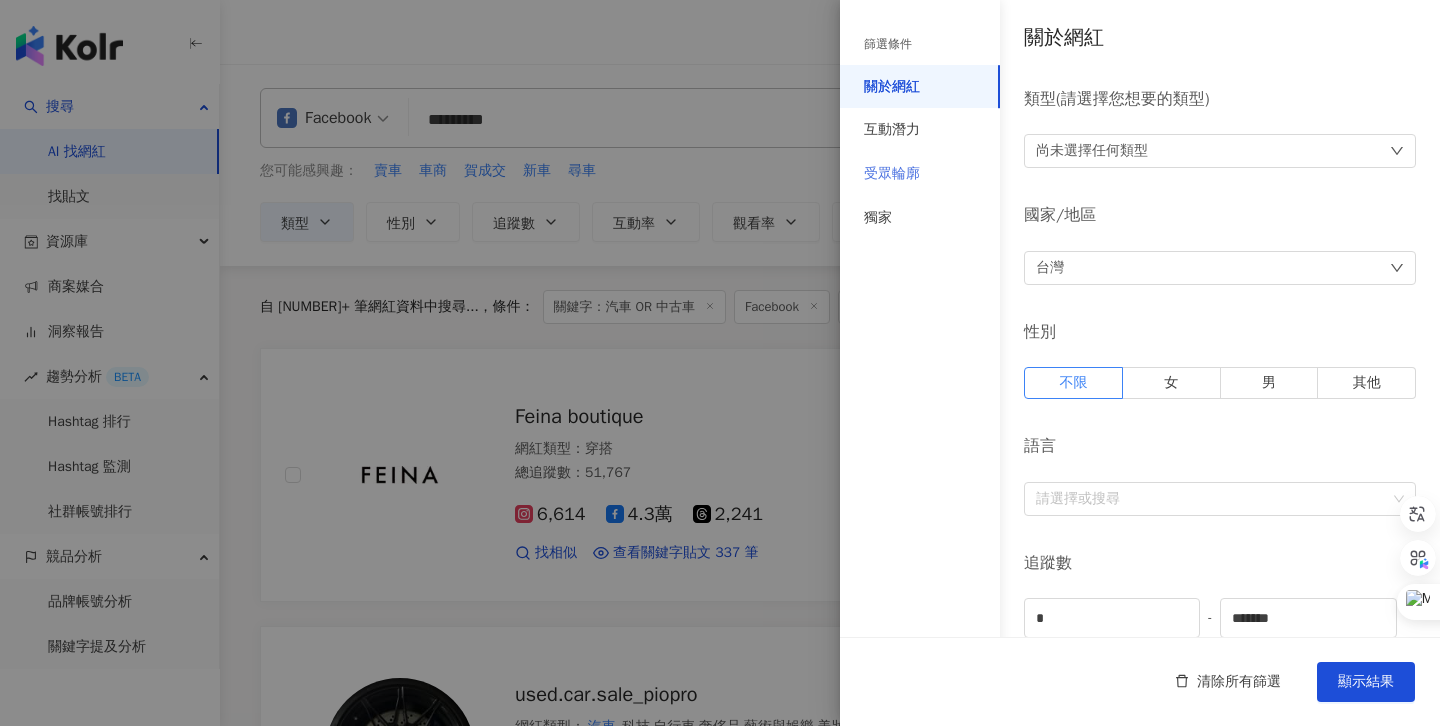 click on "受眾輪廓" at bounding box center (920, 174) 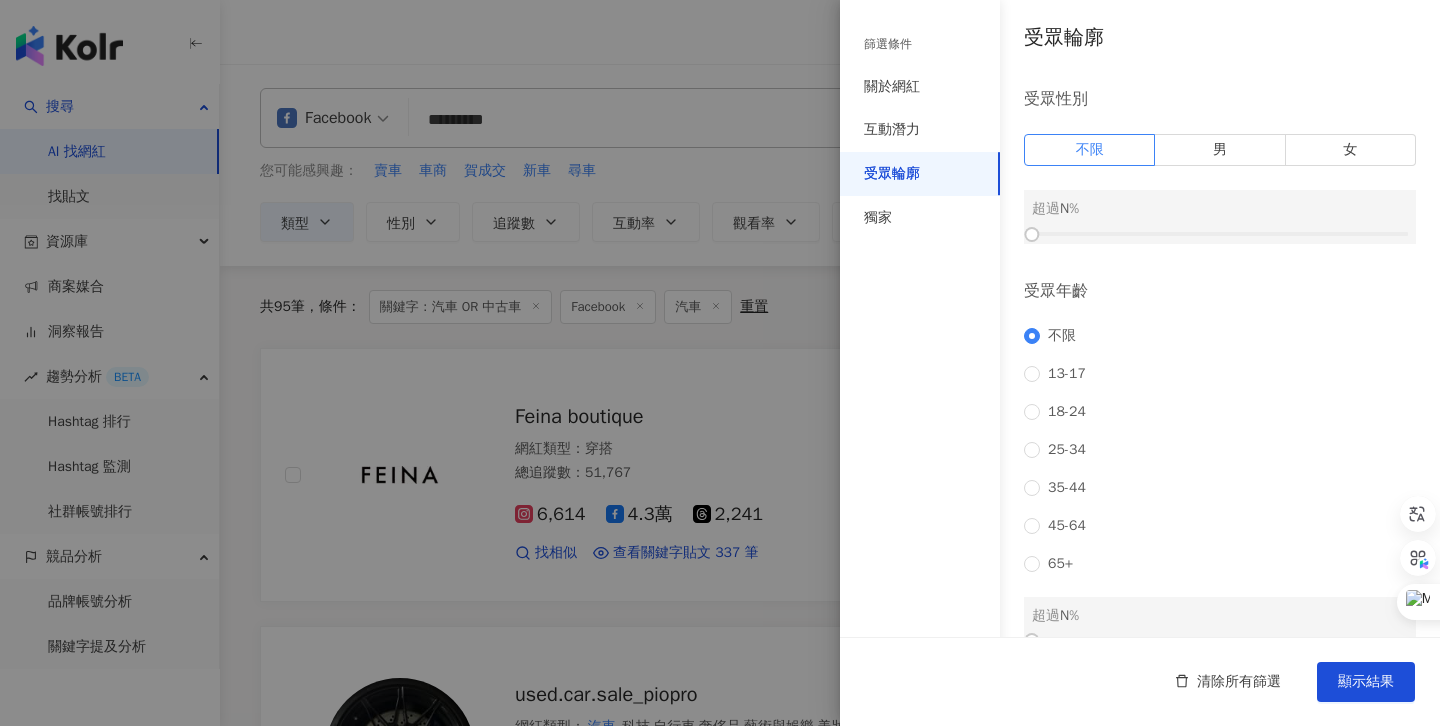 scroll, scrollTop: 38, scrollLeft: 0, axis: vertical 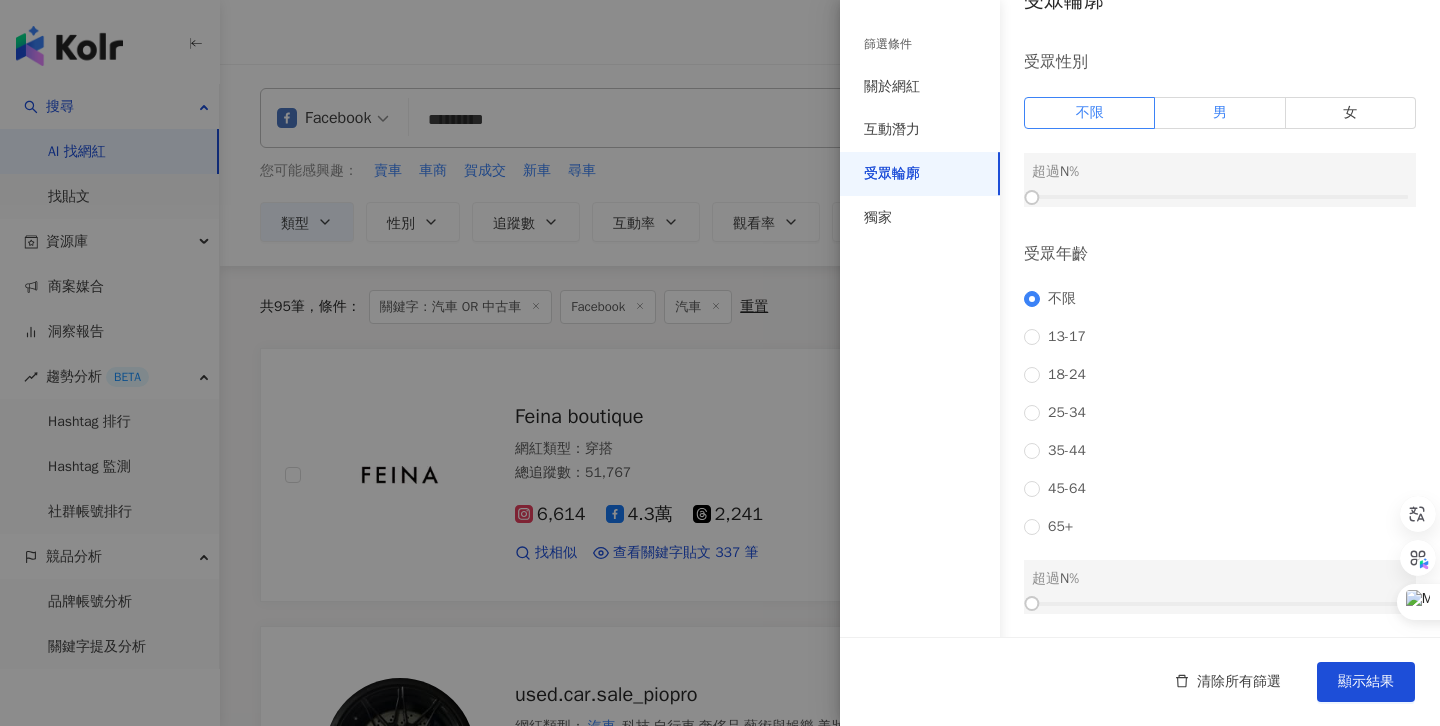click on "男" at bounding box center [1220, 113] 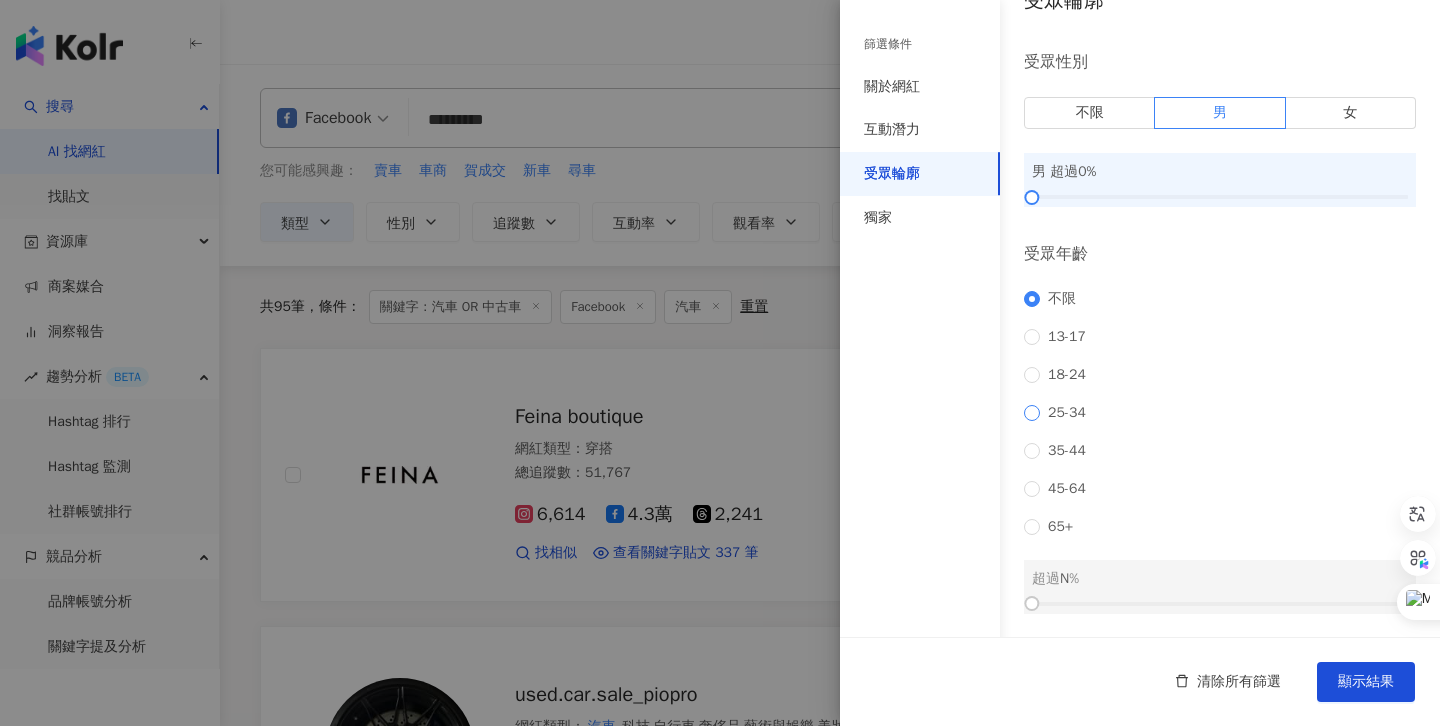 click on "25-34" at bounding box center (1067, 413) 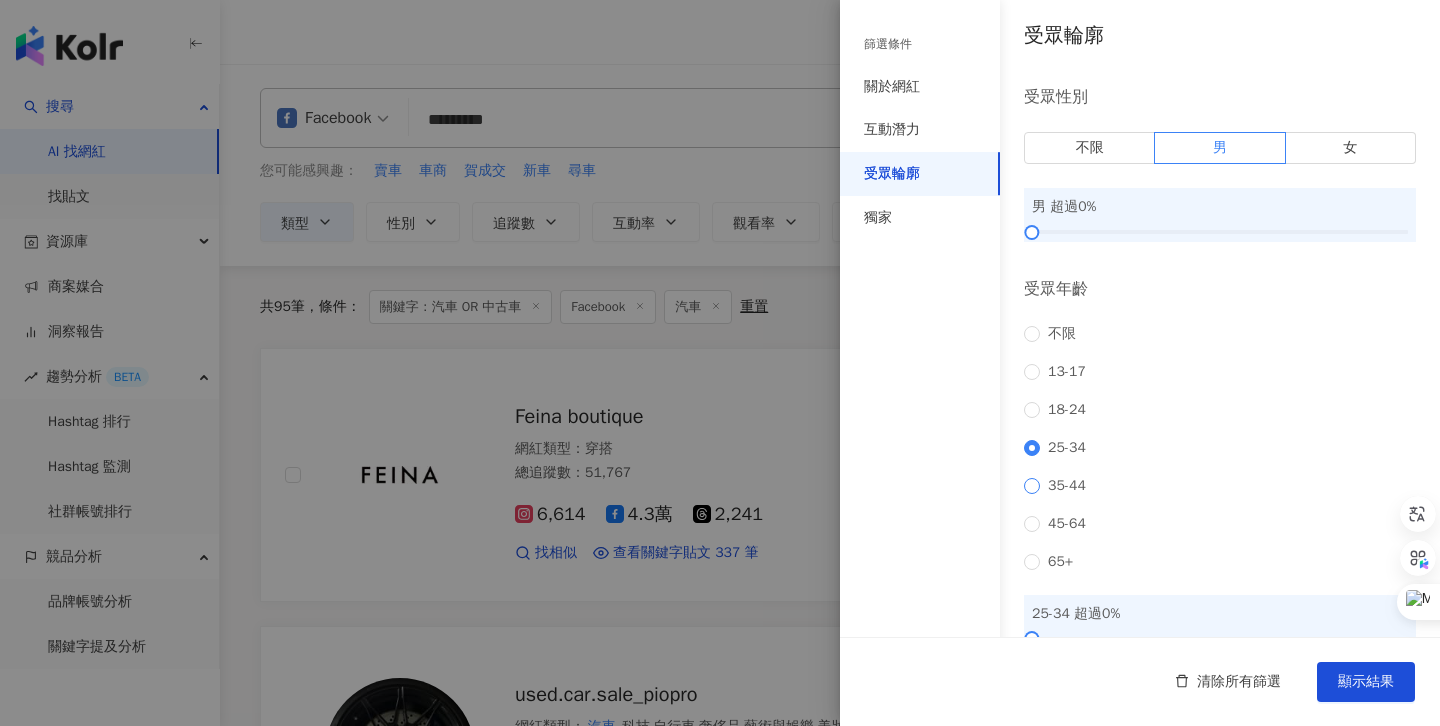 scroll, scrollTop: 58, scrollLeft: 0, axis: vertical 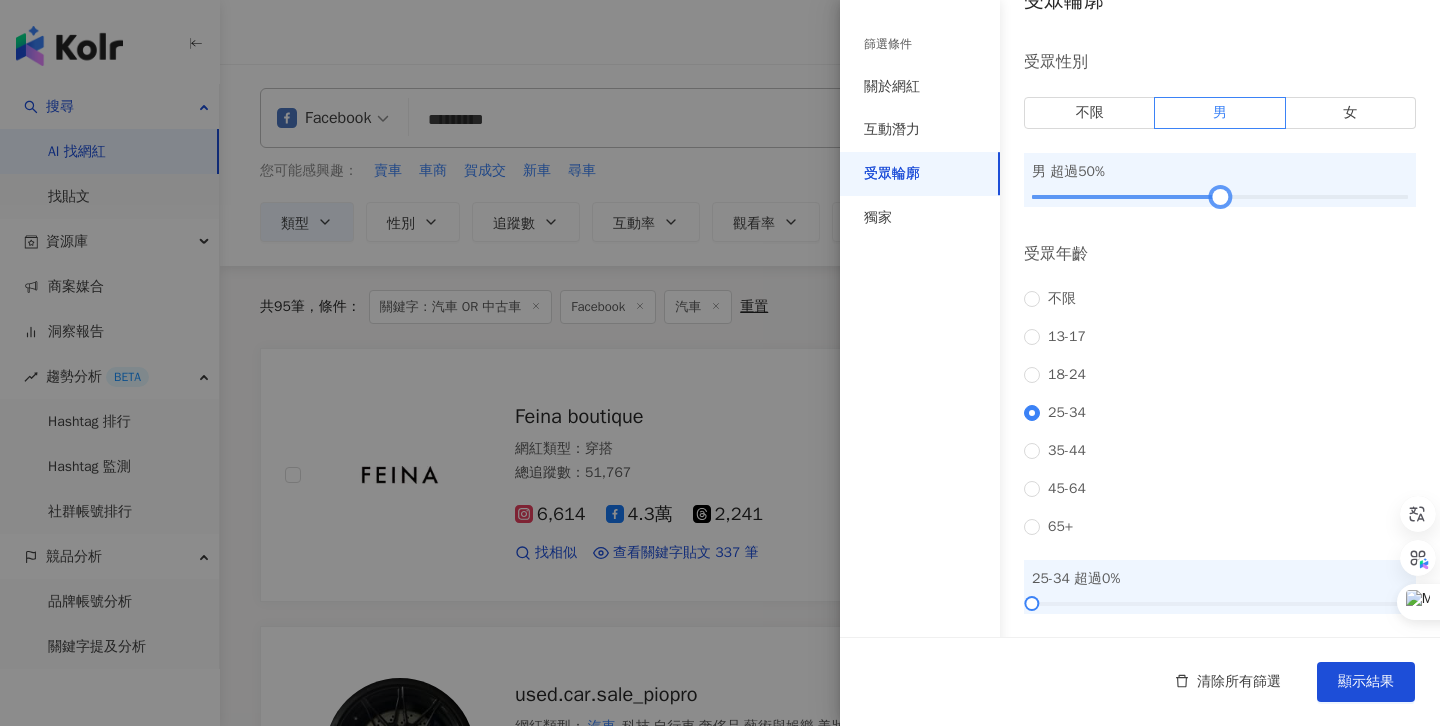 drag, startPoint x: 1034, startPoint y: 171, endPoint x: 1222, endPoint y: 171, distance: 188 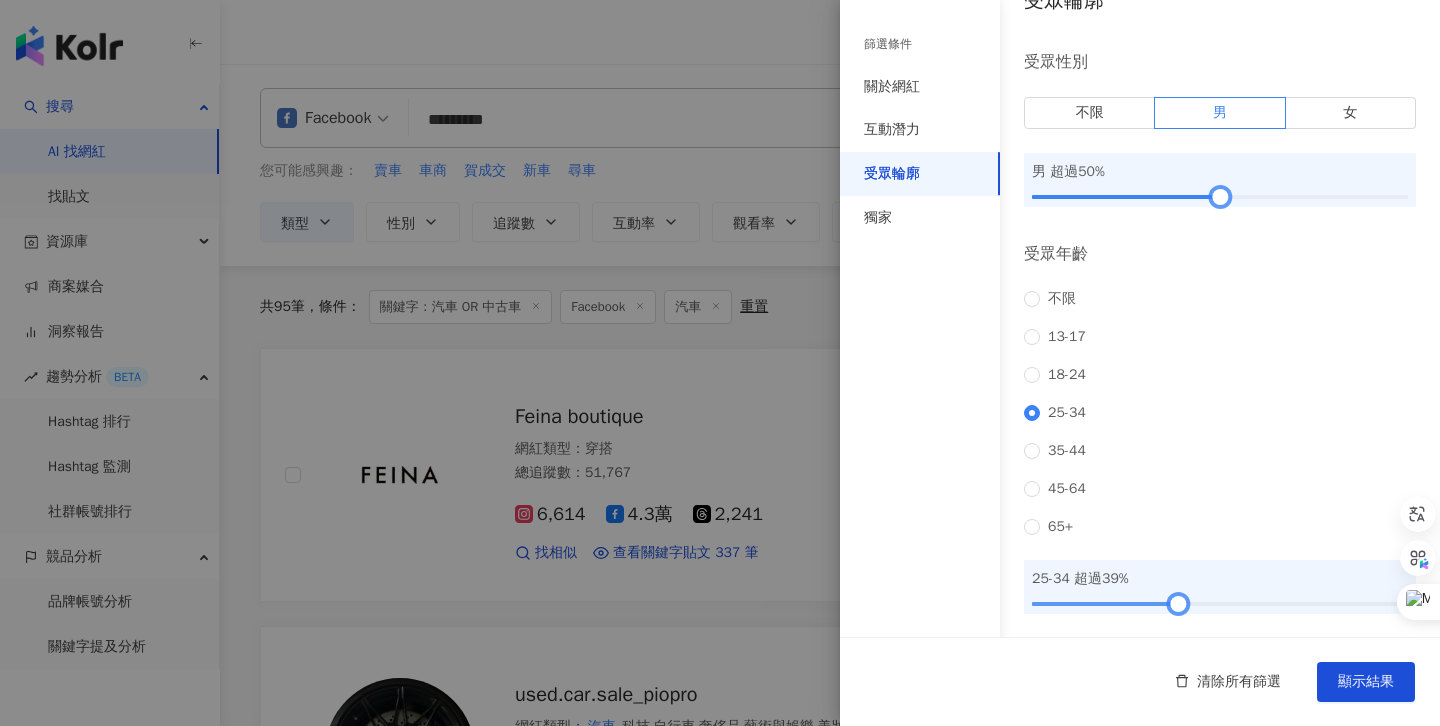 drag, startPoint x: 1039, startPoint y: 601, endPoint x: 1178, endPoint y: 600, distance: 139.0036 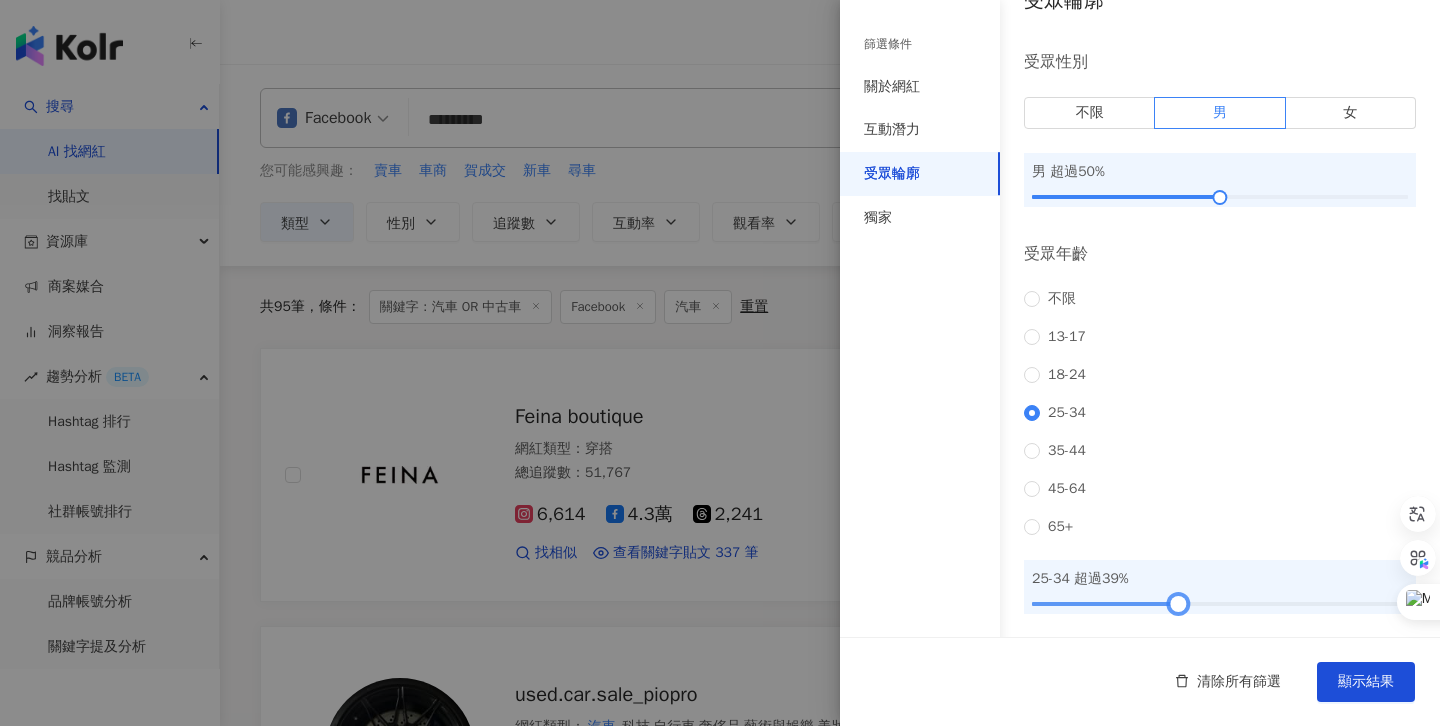 click at bounding box center [1220, 604] 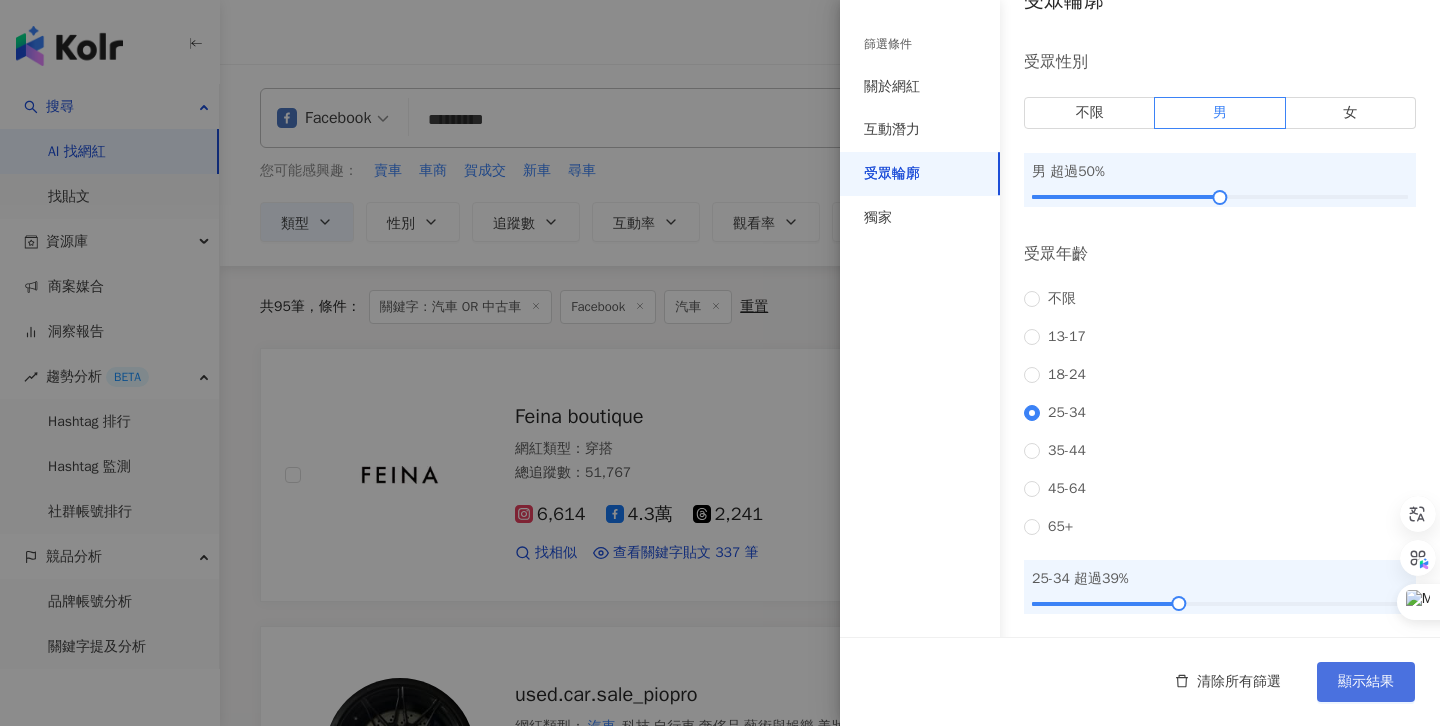 click on "顯示結果" at bounding box center [1366, 682] 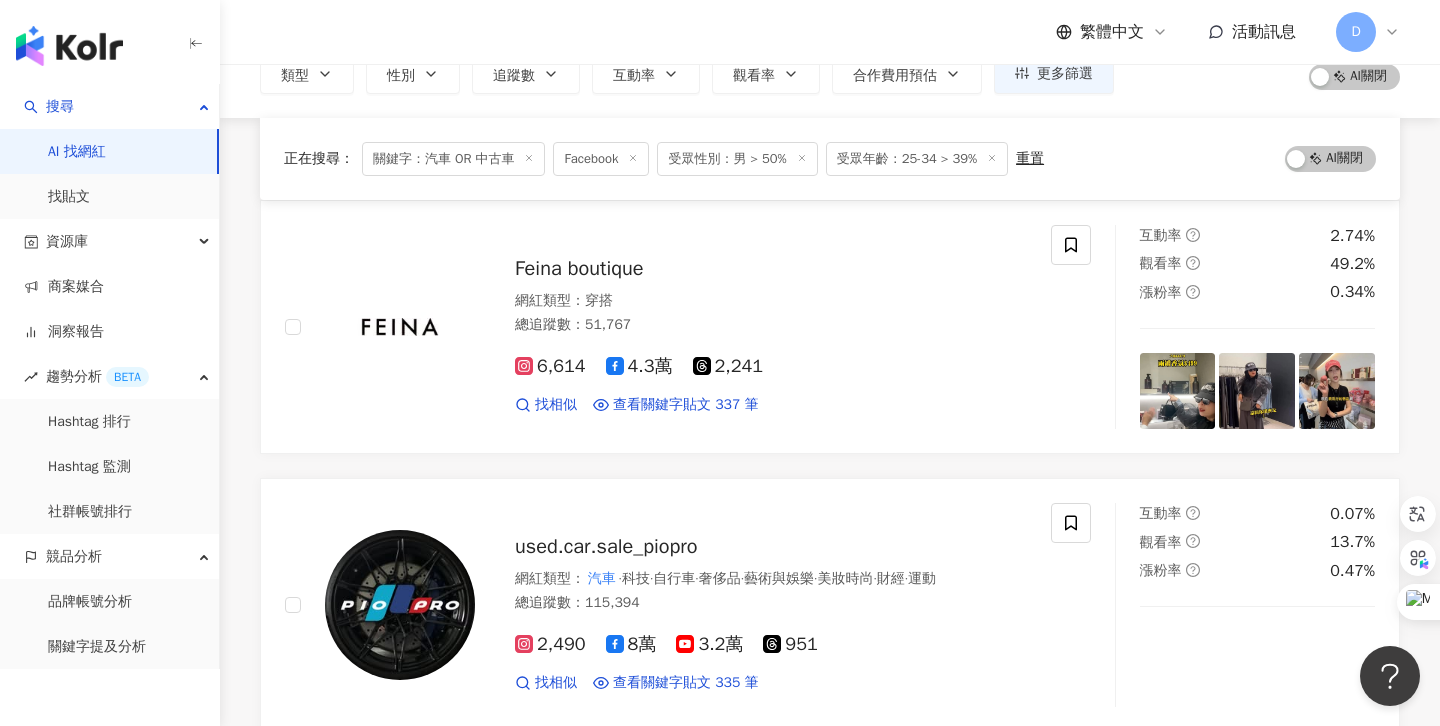 scroll, scrollTop: 0, scrollLeft: 0, axis: both 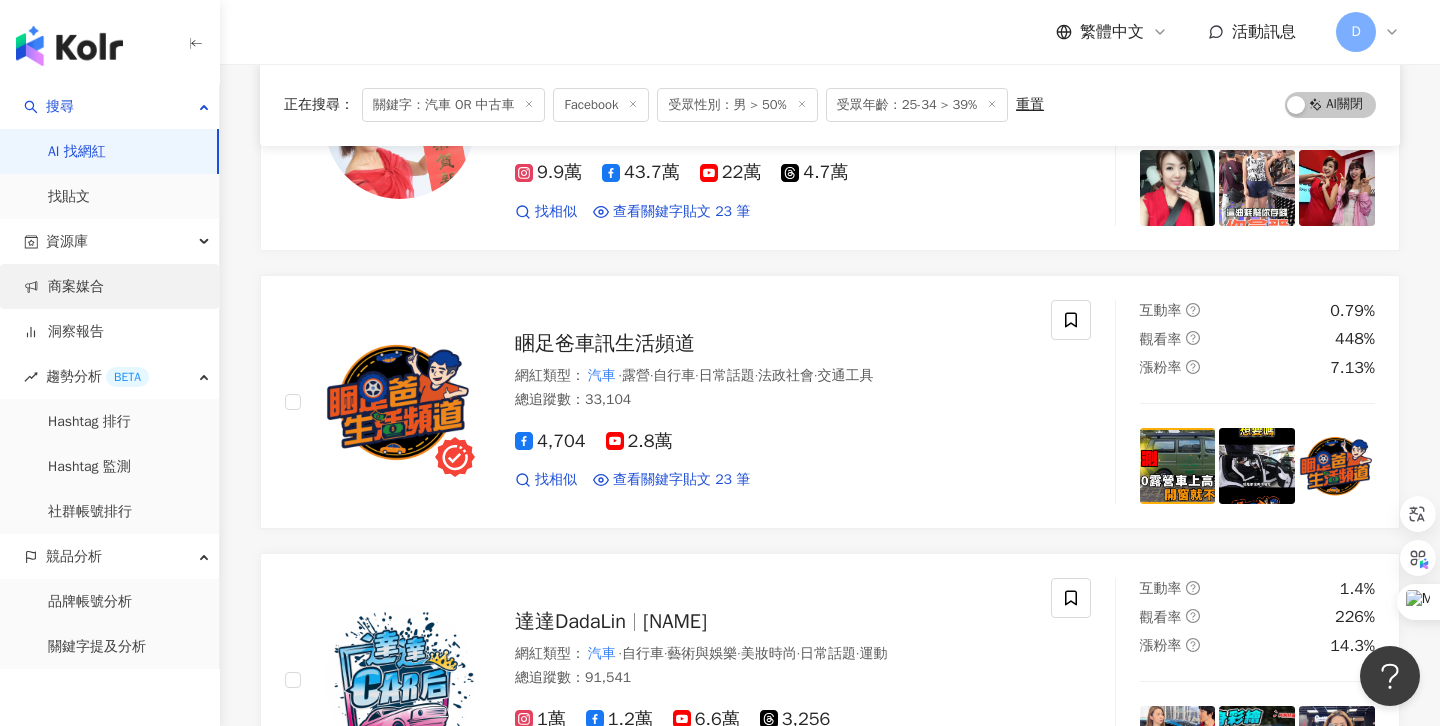 click on "商案媒合" at bounding box center [64, 287] 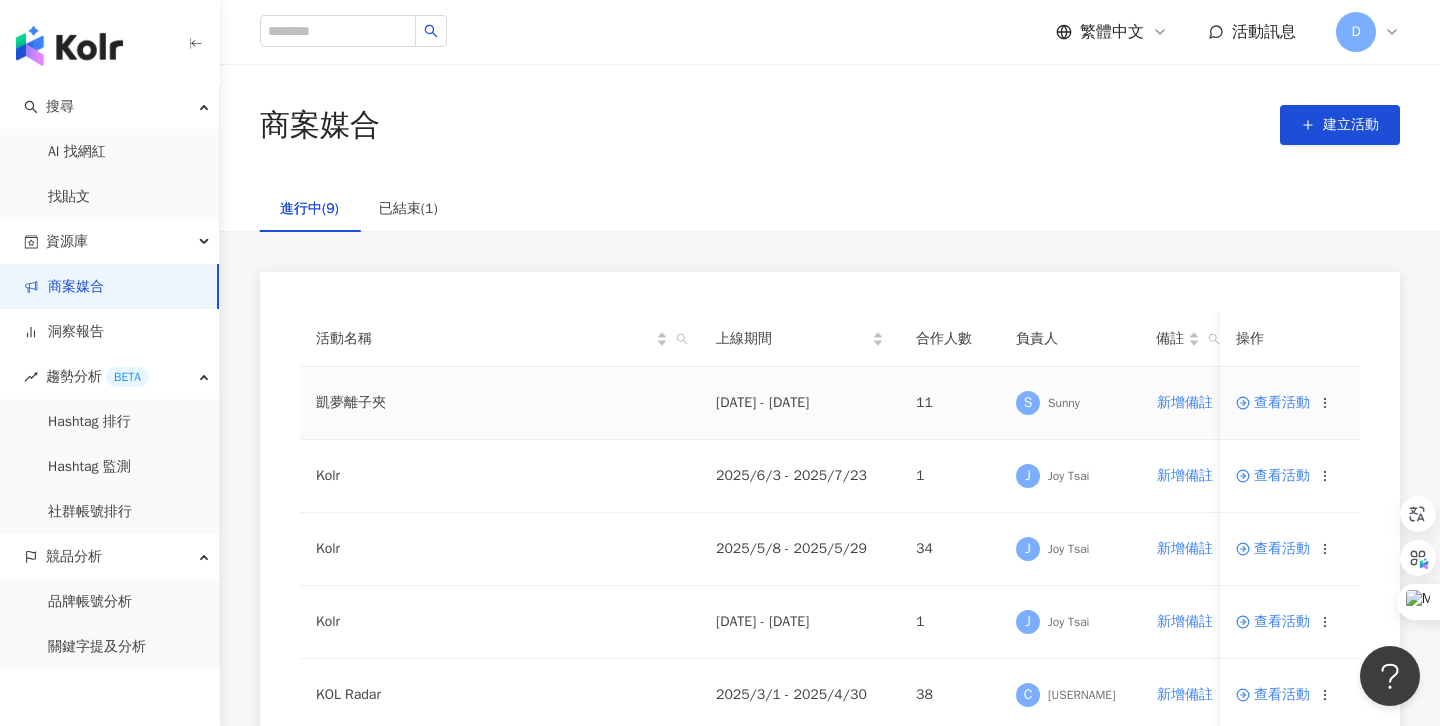 scroll, scrollTop: 54, scrollLeft: 0, axis: vertical 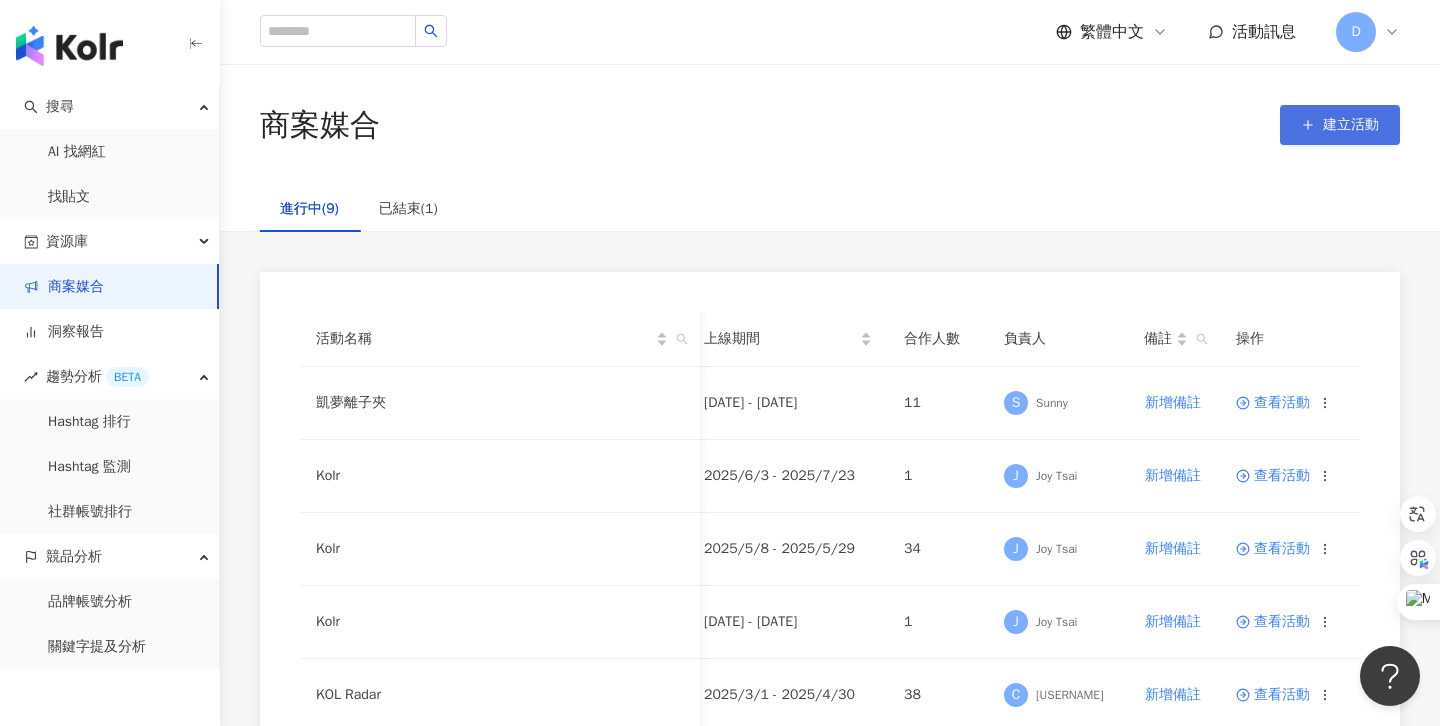 click on "建立活動" at bounding box center (1340, 125) 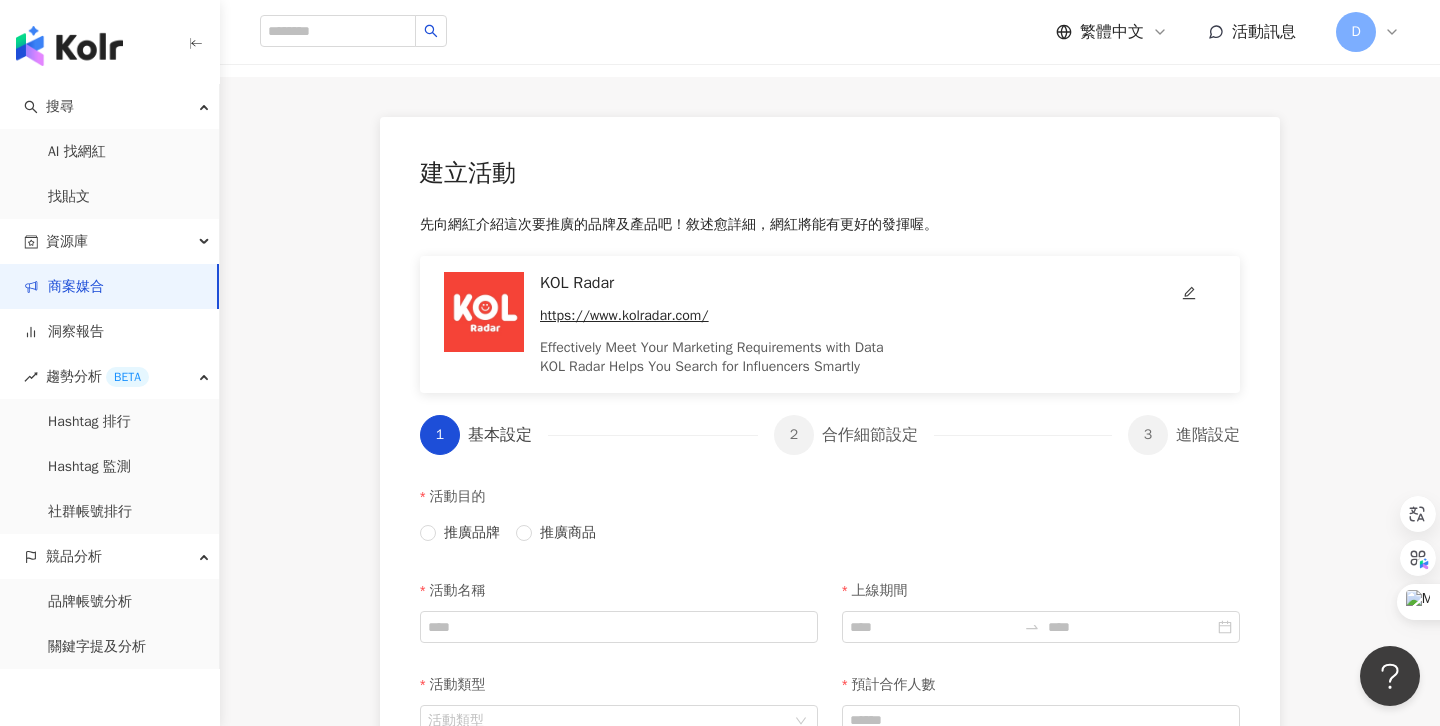 scroll, scrollTop: 0, scrollLeft: 0, axis: both 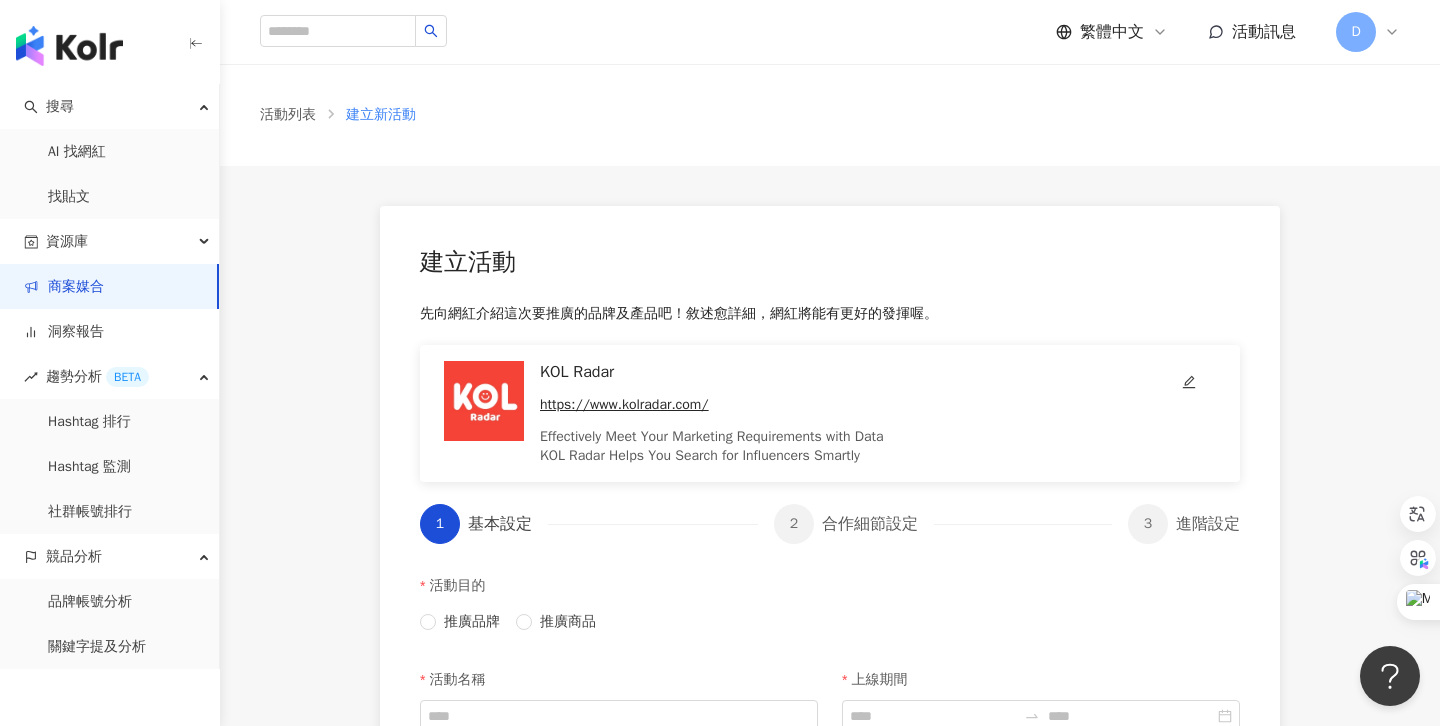 click on "活動列表 建立新活動" at bounding box center (830, 115) 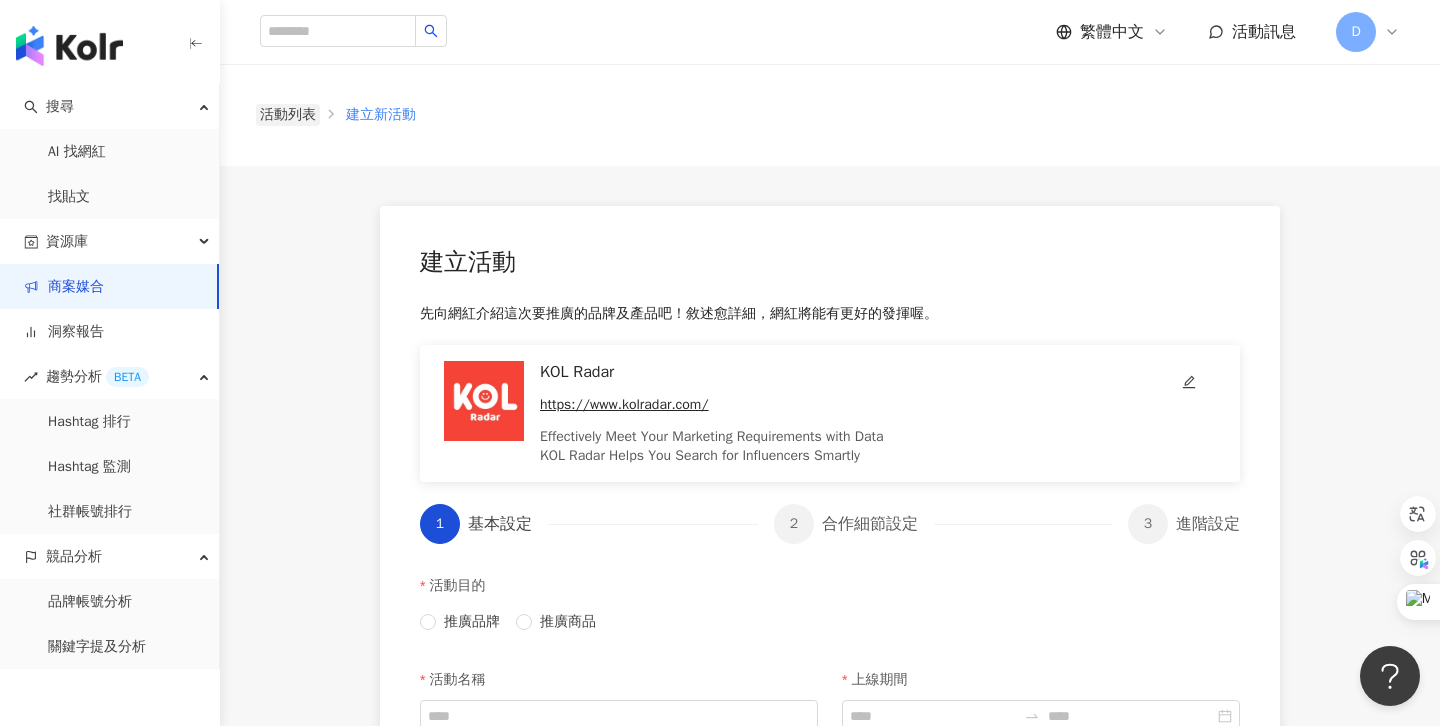 click on "活動列表" at bounding box center [288, 115] 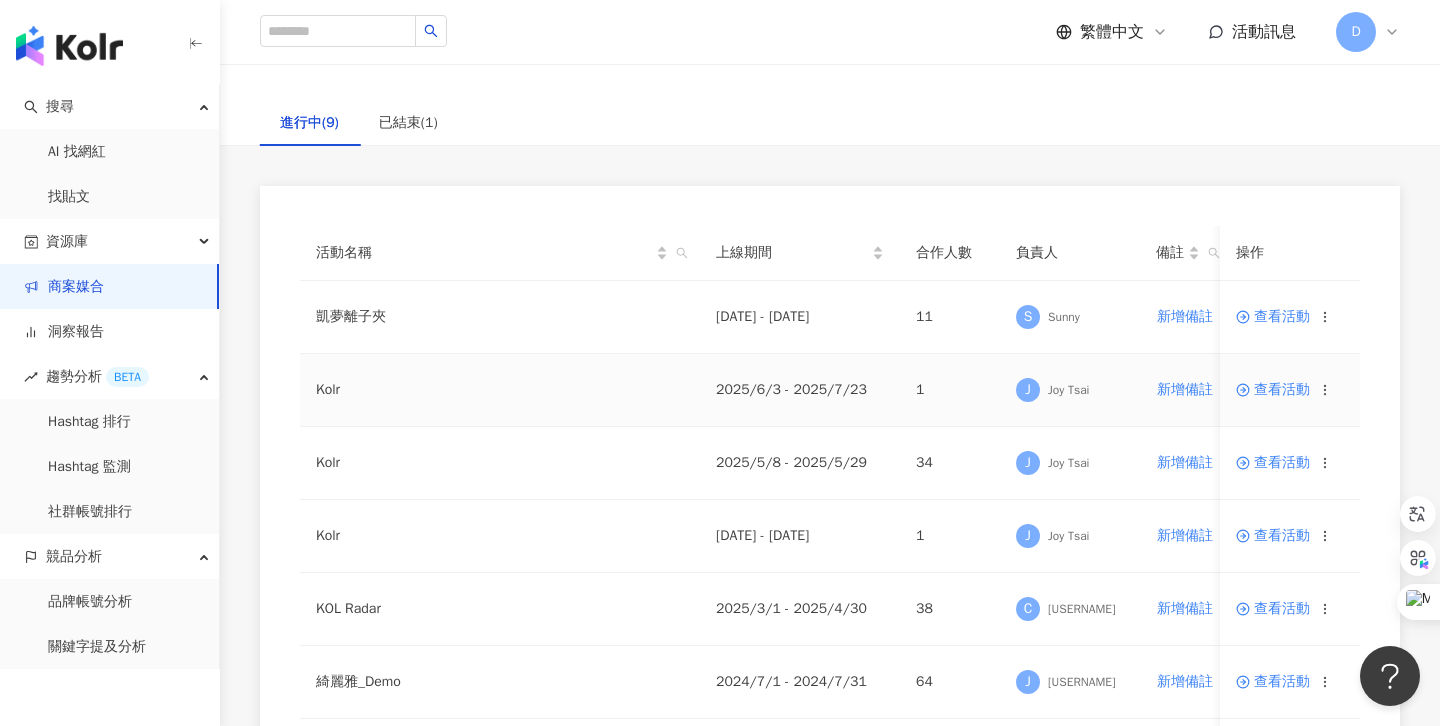 scroll, scrollTop: 97, scrollLeft: 0, axis: vertical 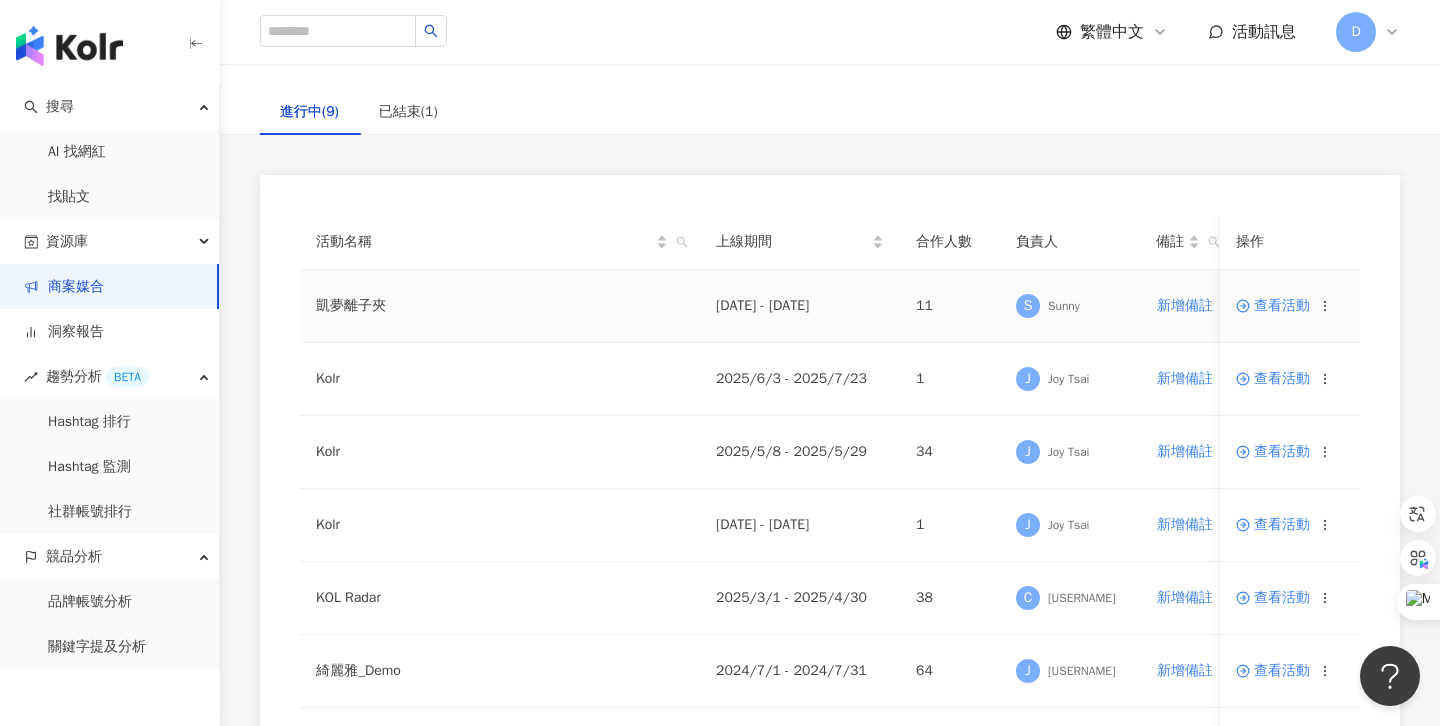 click at bounding box center (1245, 305) 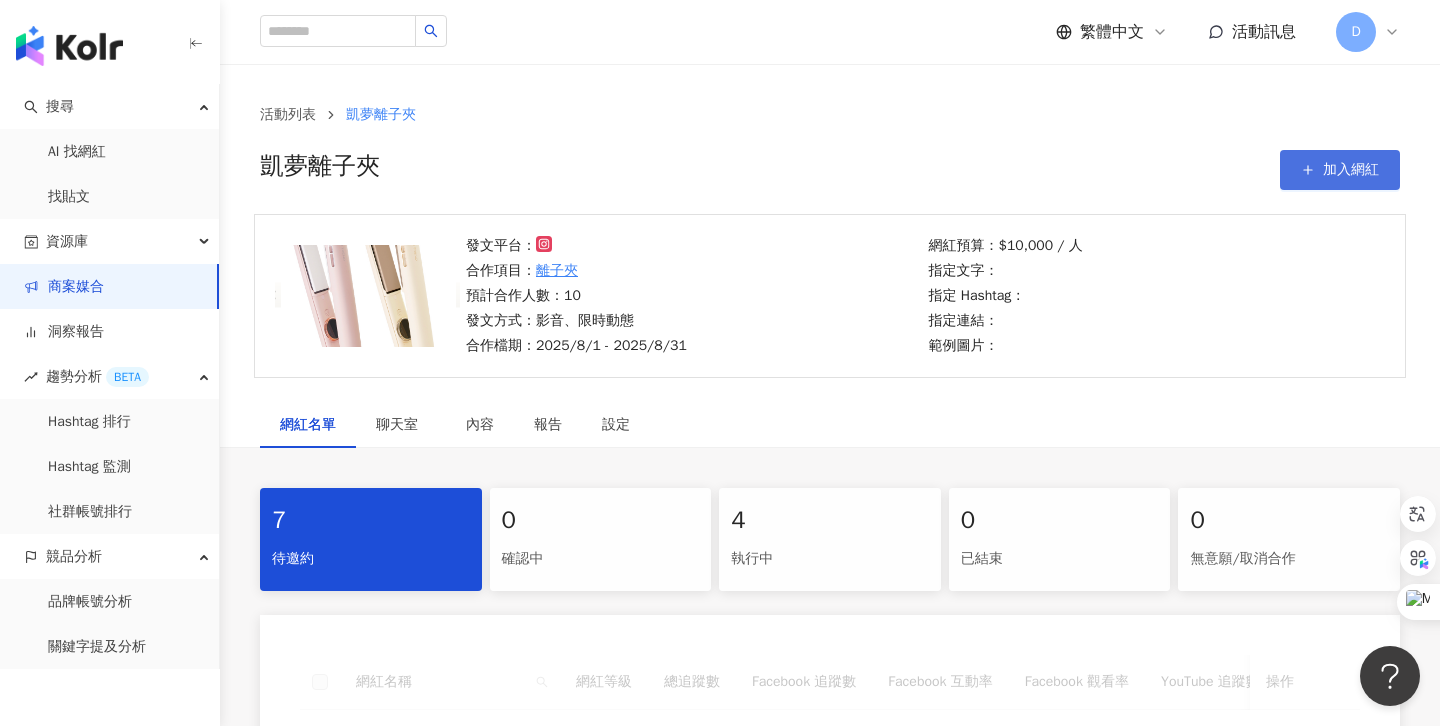 click on "加入網紅" at bounding box center (1351, 170) 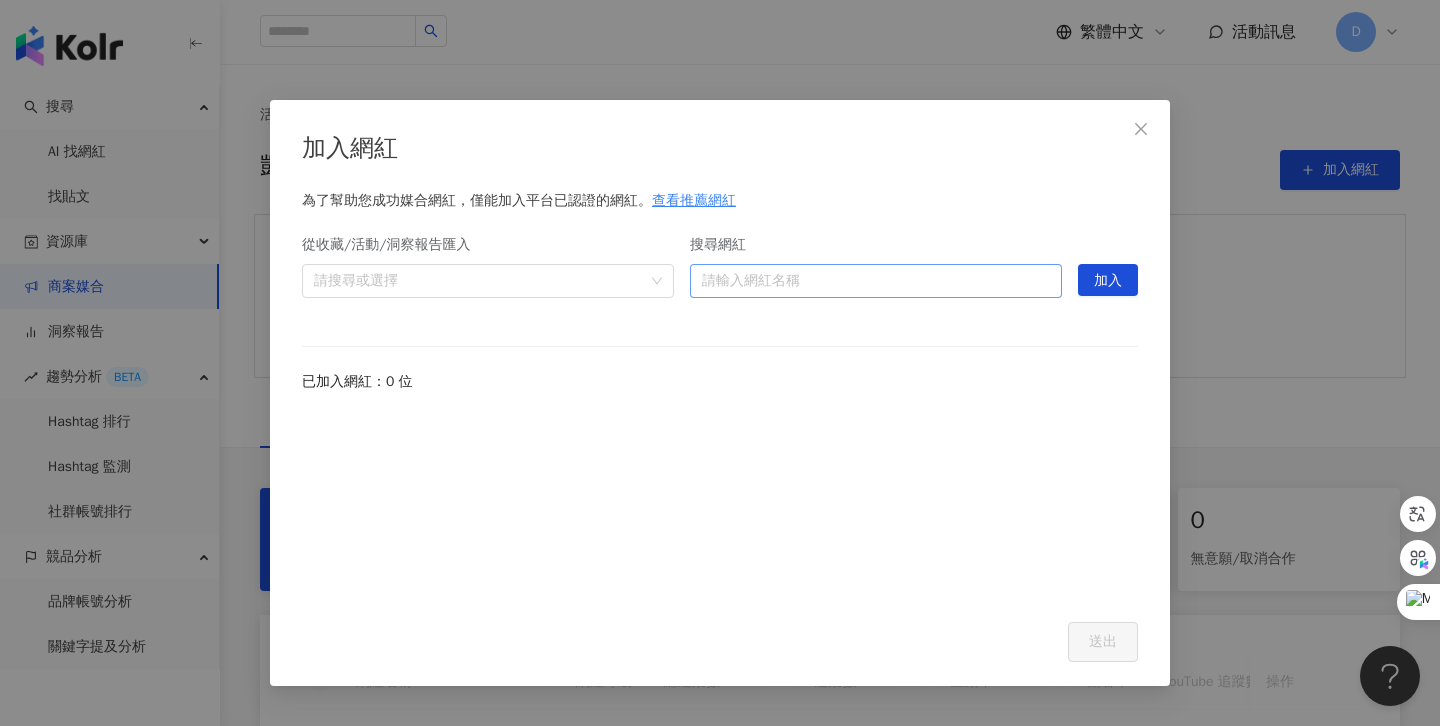 click on "搜尋網紅" at bounding box center (876, 281) 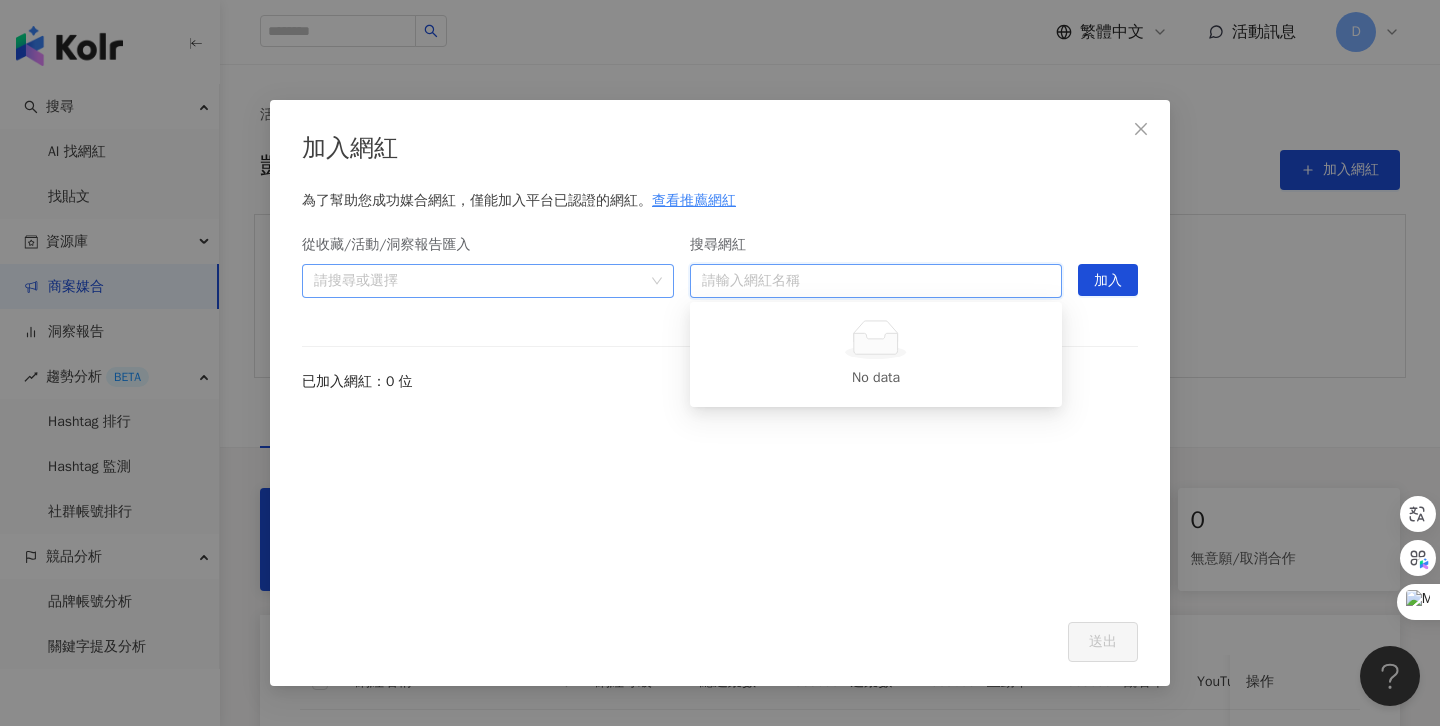 click on "請搜尋或選擇" at bounding box center (488, 281) 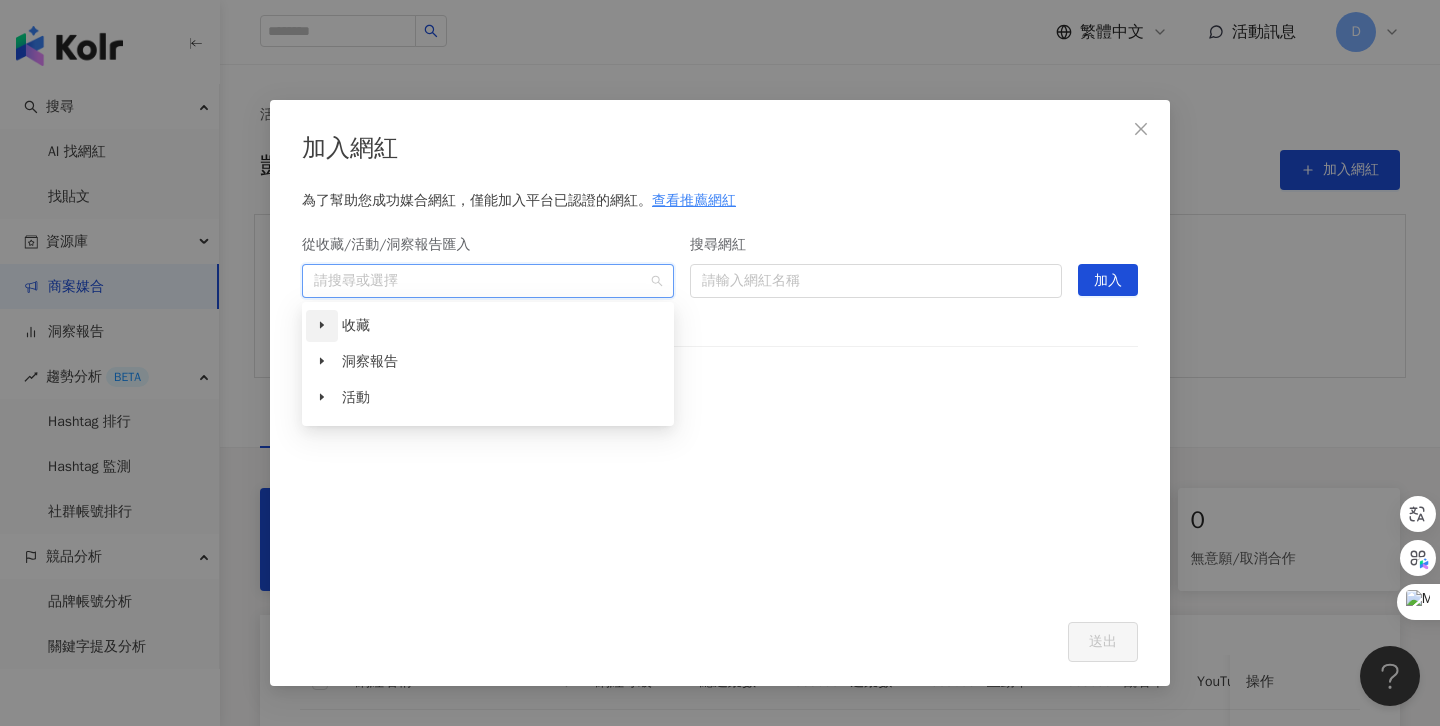 click at bounding box center [322, 326] 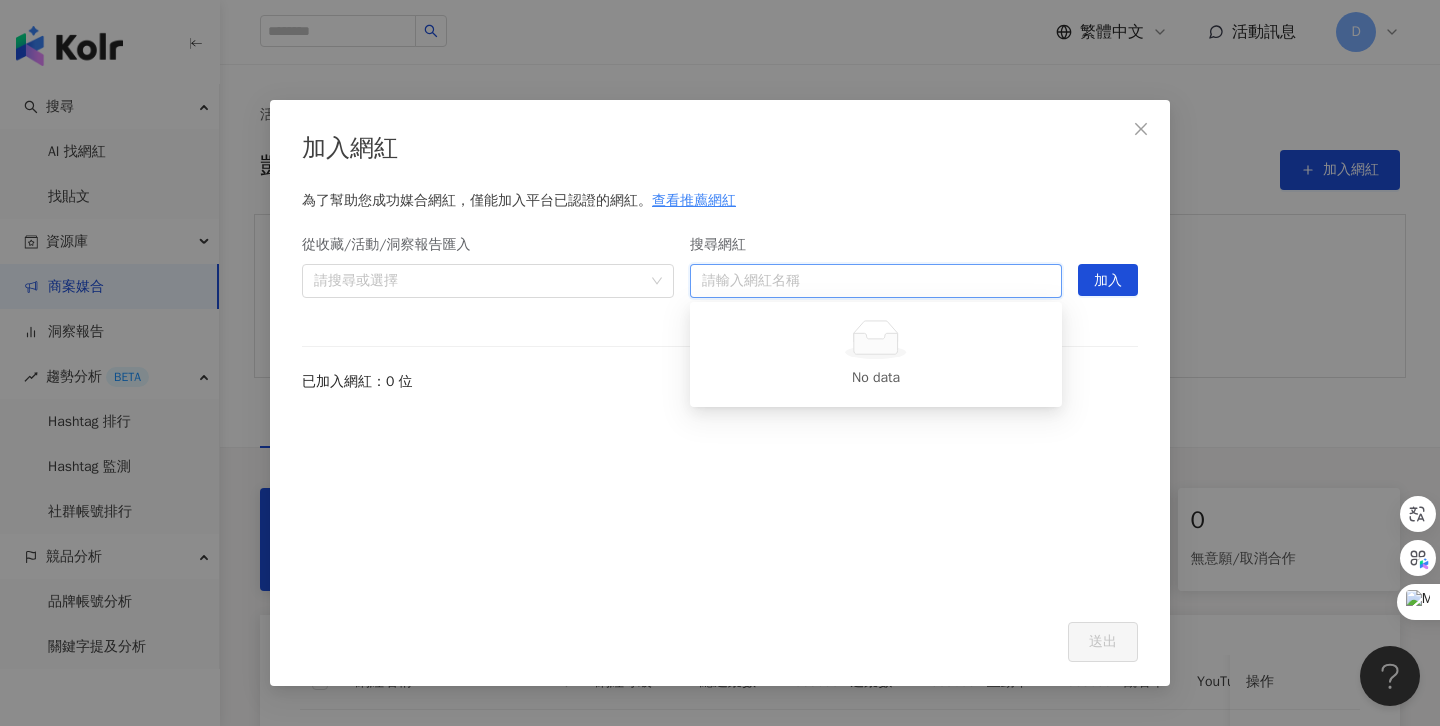click on "搜尋網紅" at bounding box center (876, 281) 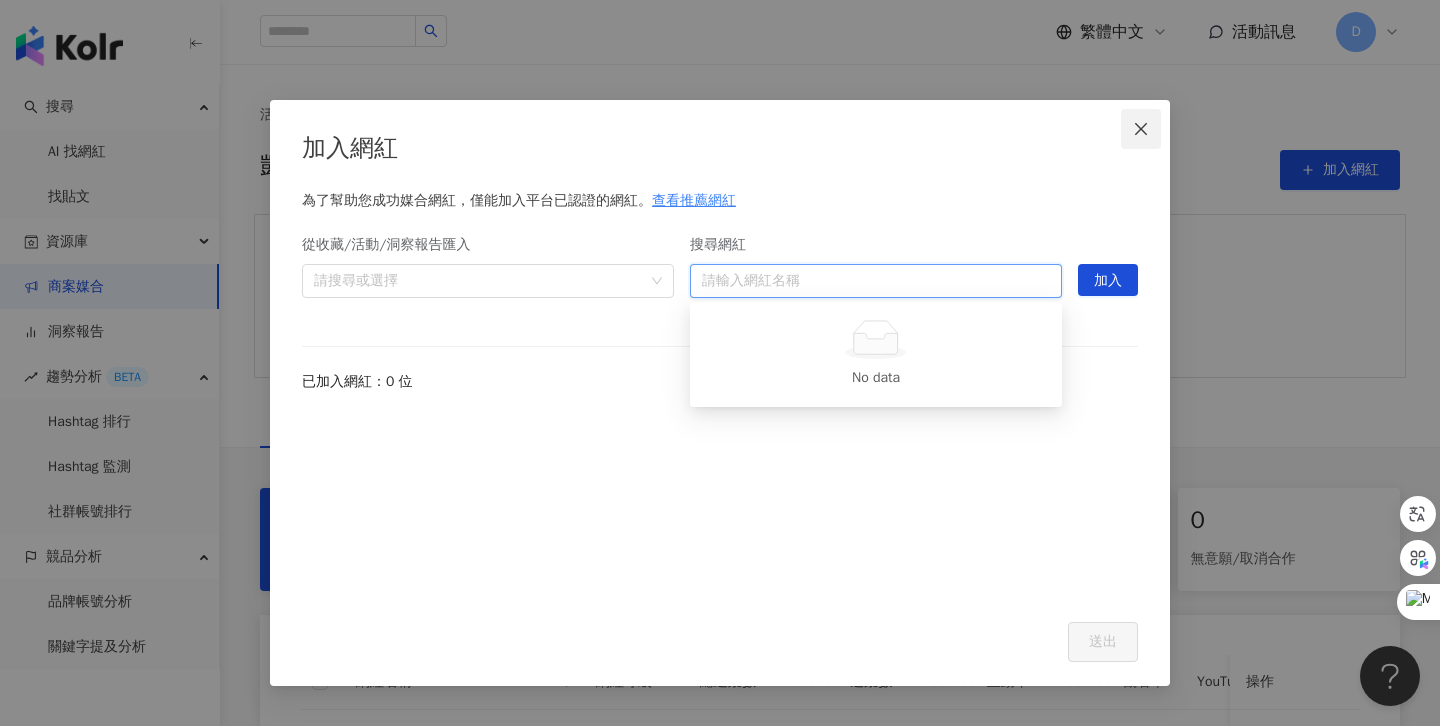 click 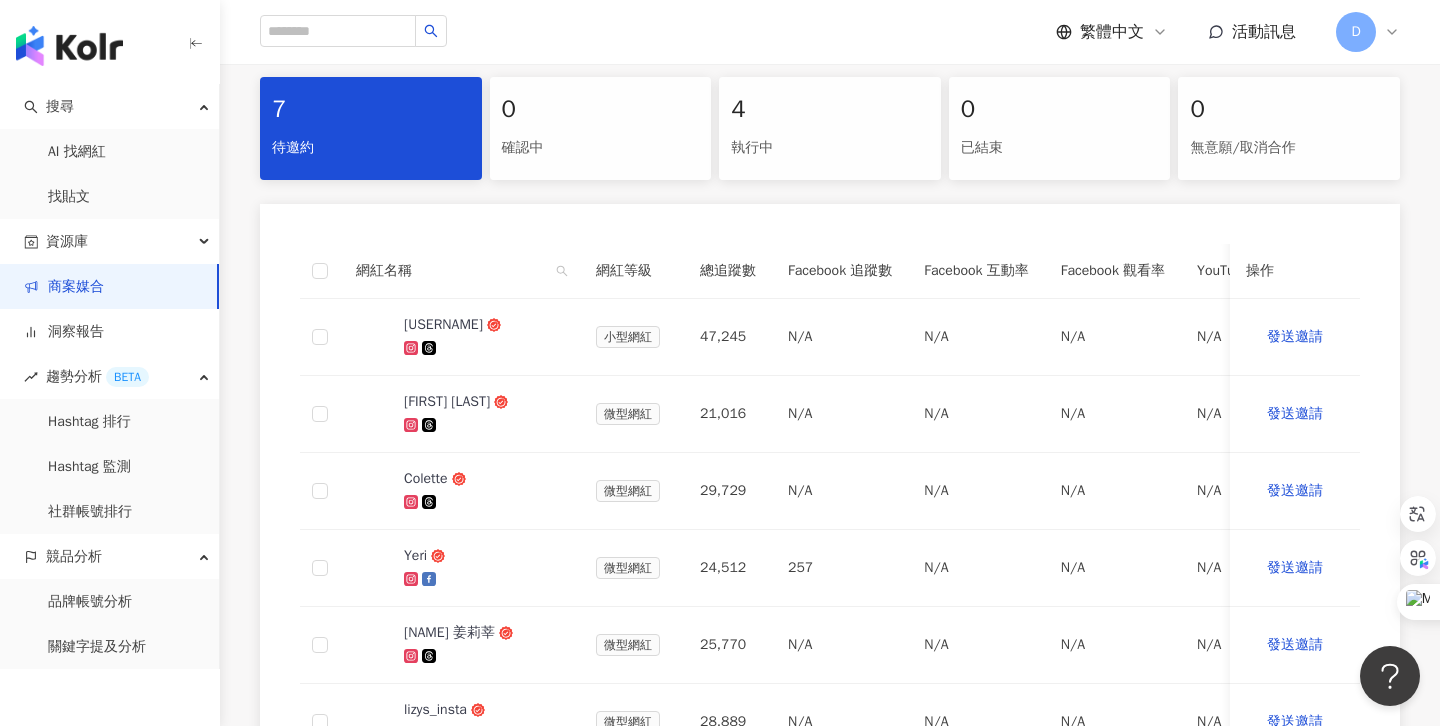 scroll, scrollTop: 462, scrollLeft: 0, axis: vertical 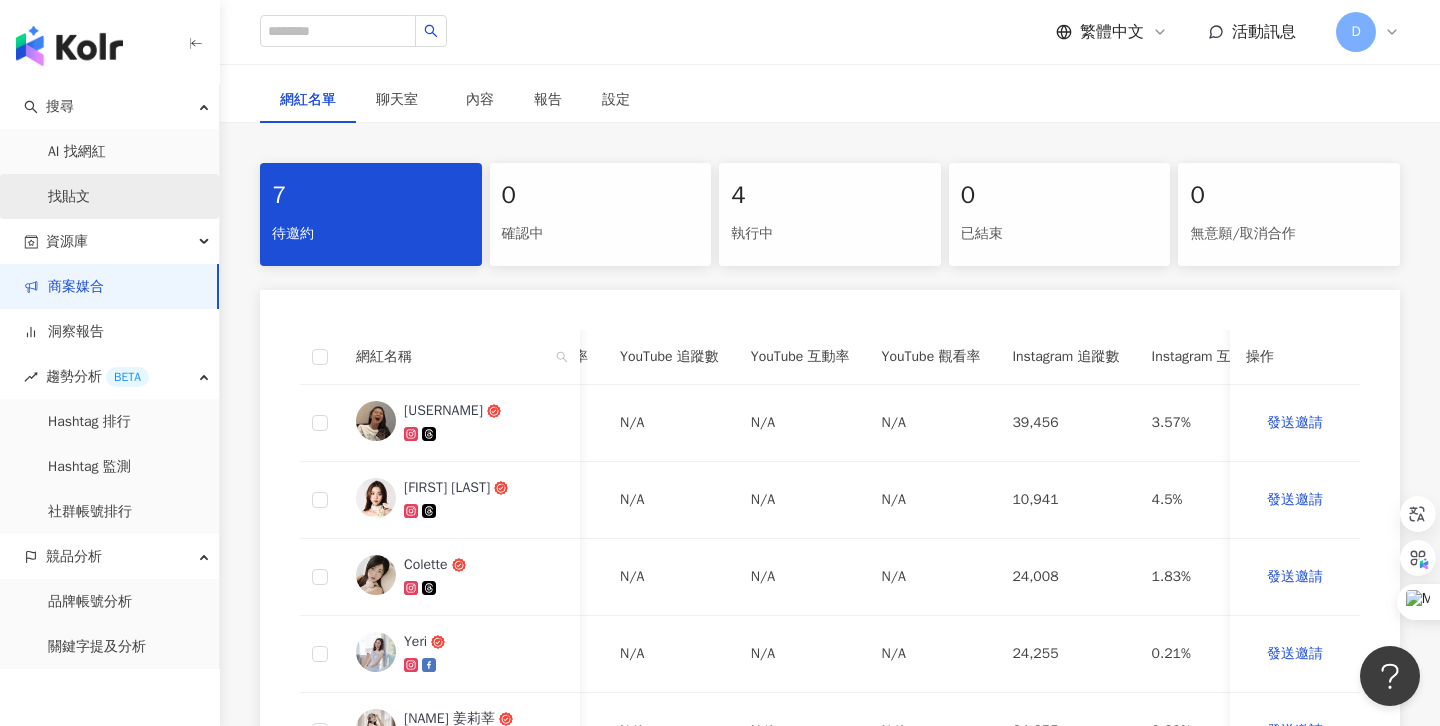 click on "找貼文" at bounding box center (69, 197) 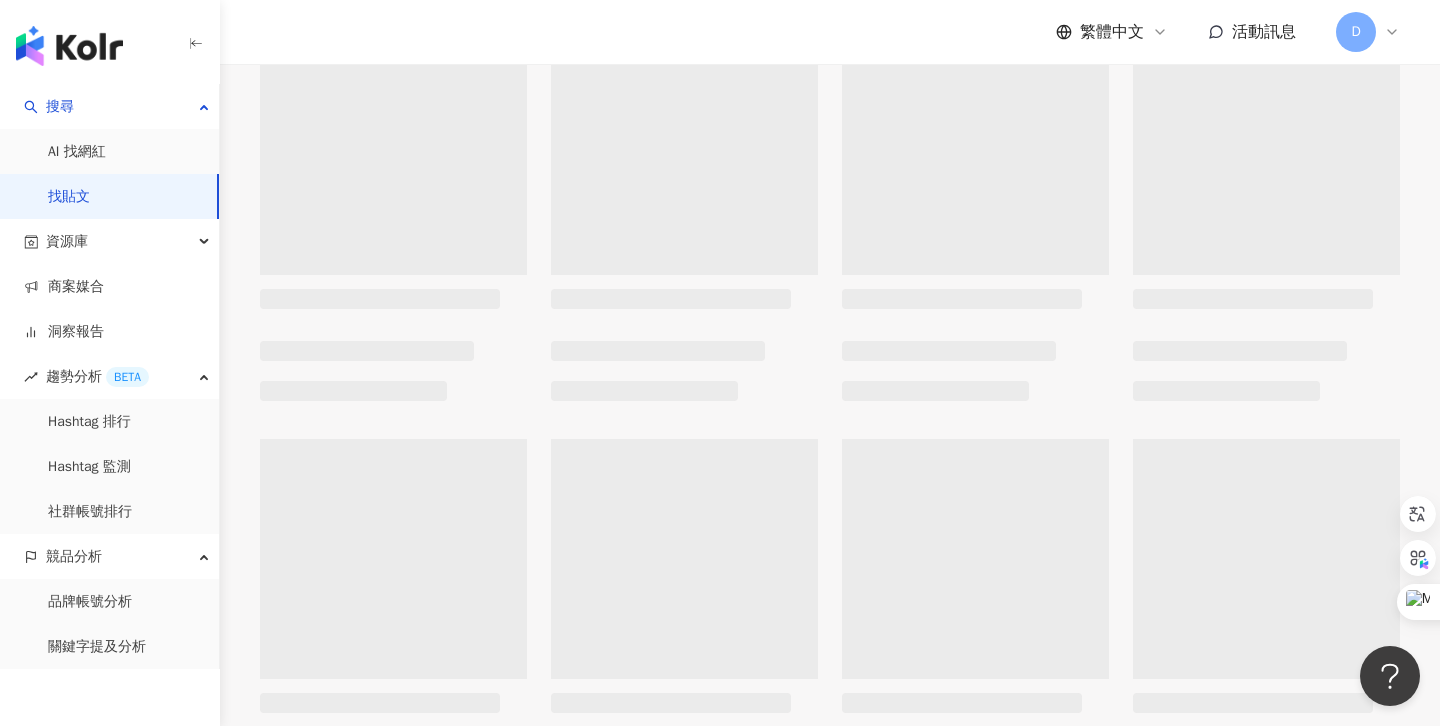 scroll, scrollTop: 0, scrollLeft: 0, axis: both 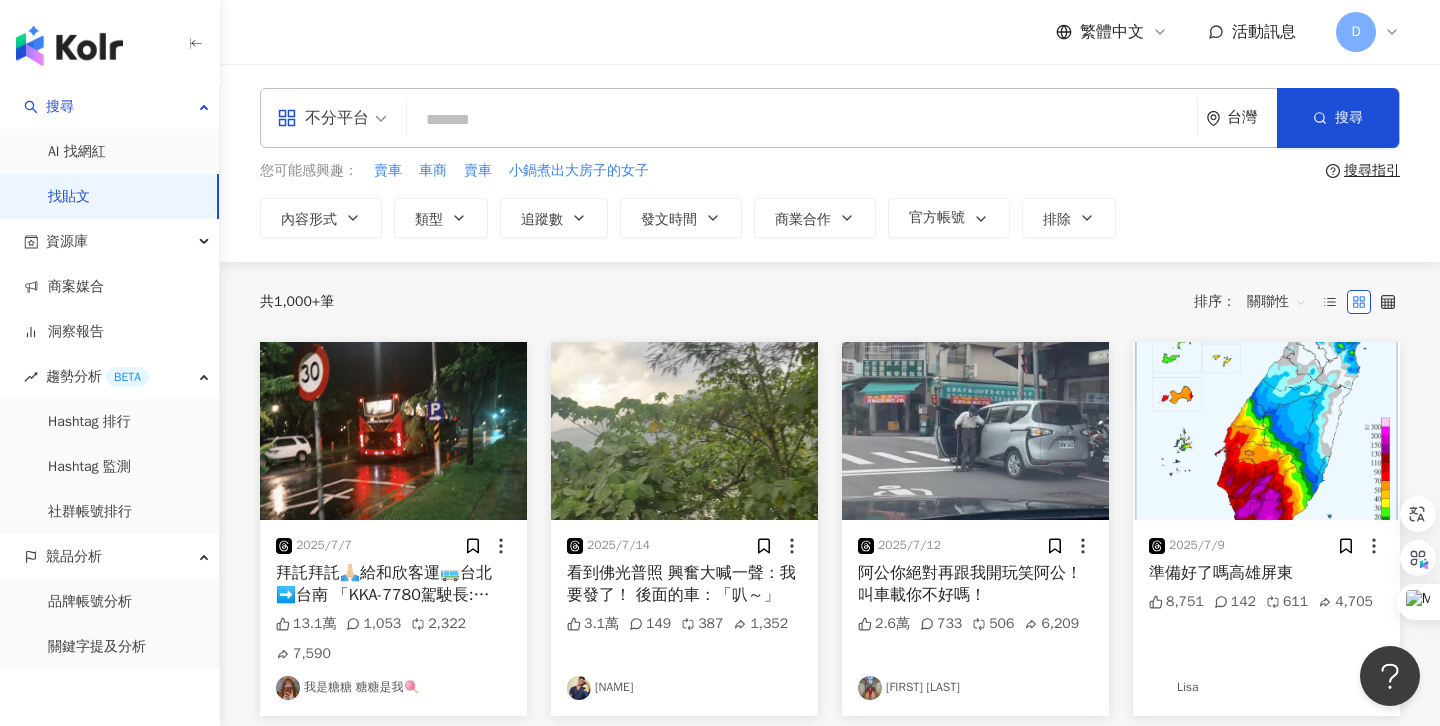 click at bounding box center [802, 119] 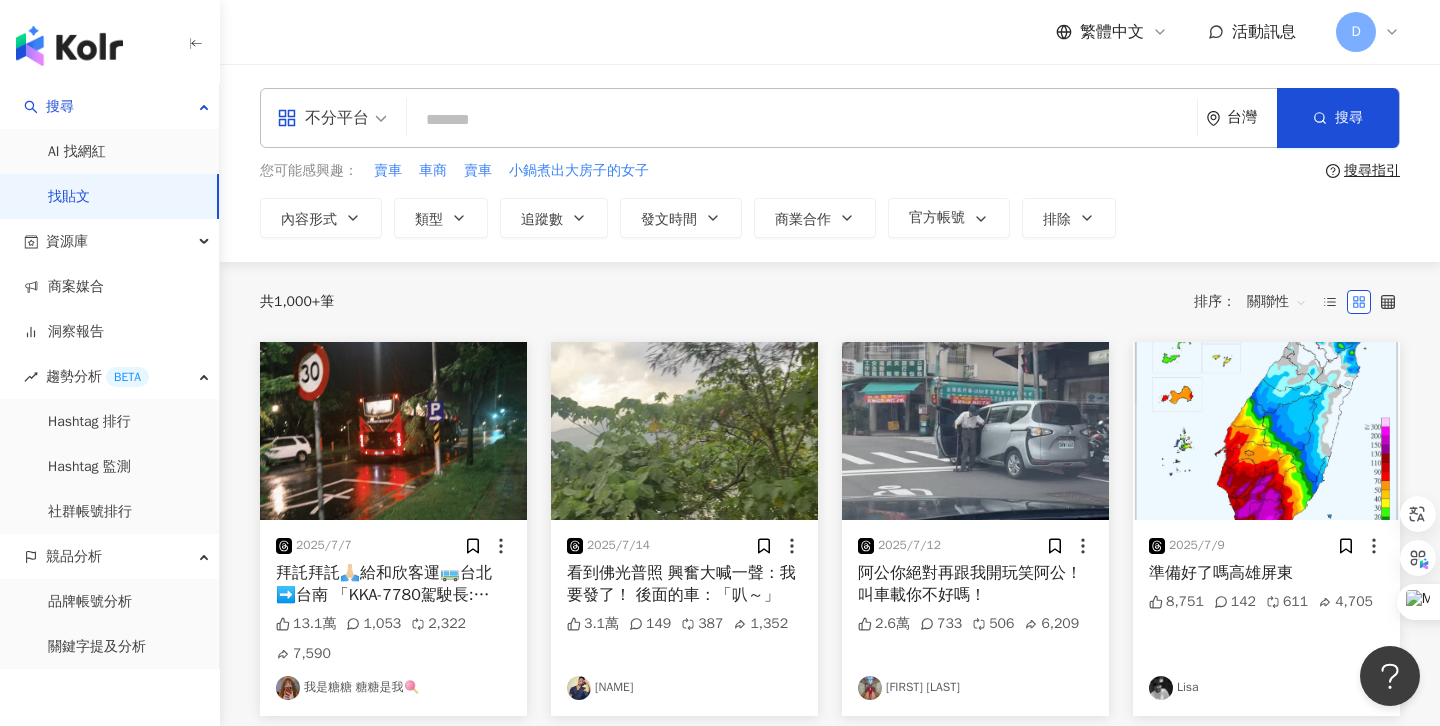 type on "*" 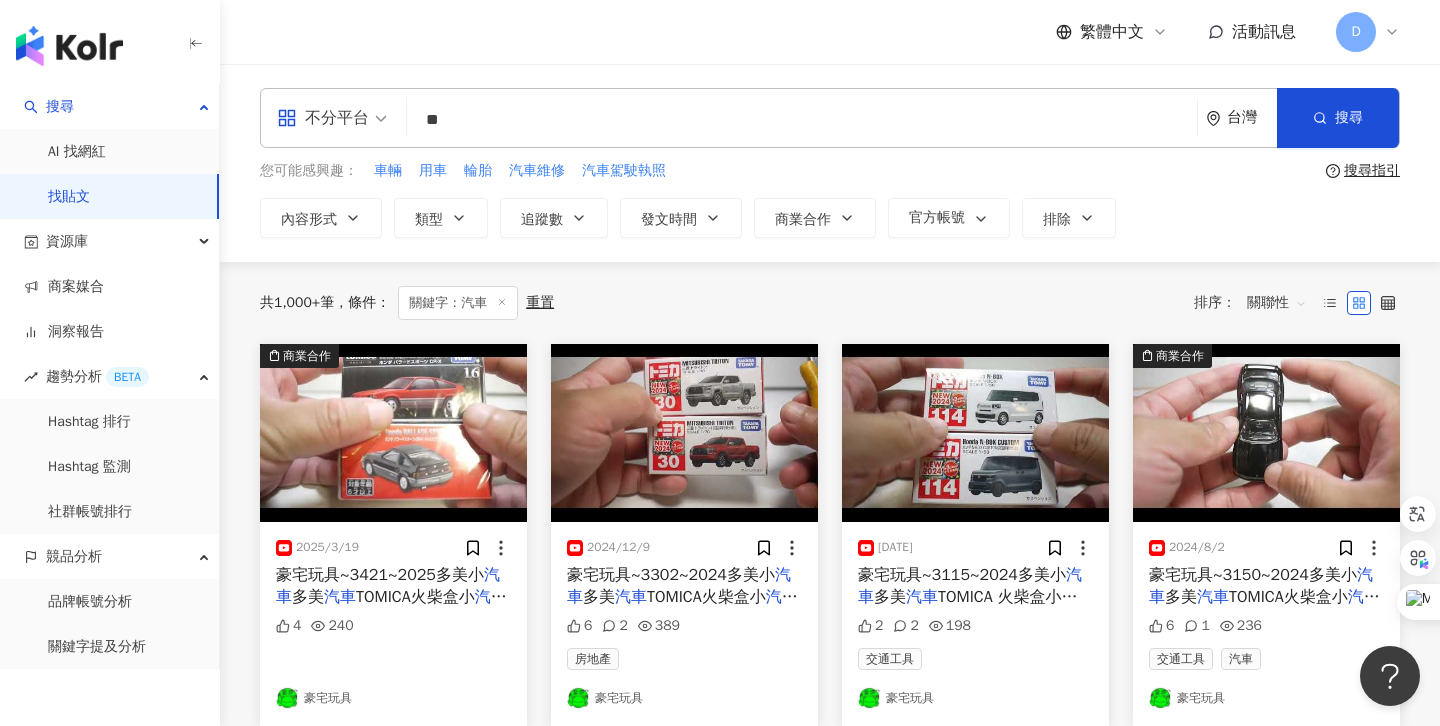 click on "**" at bounding box center [802, 119] 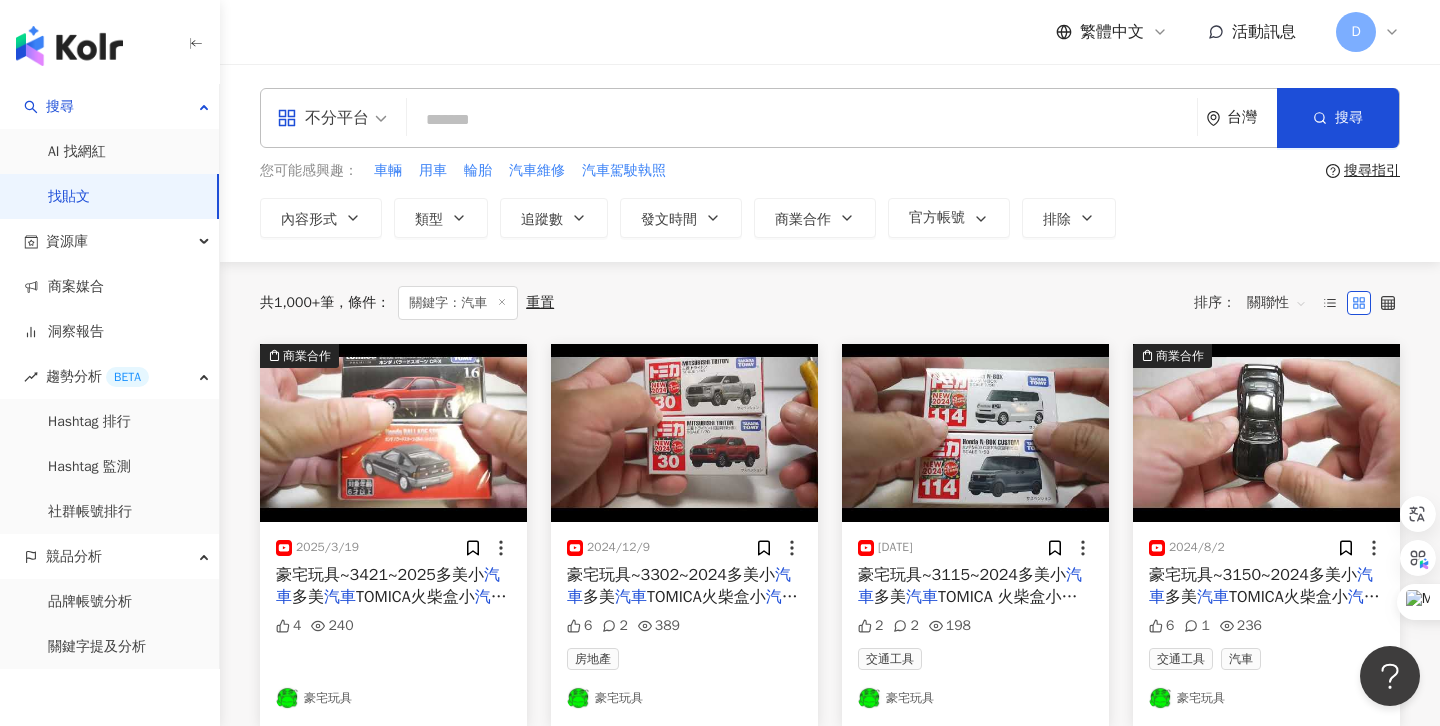 type on "*" 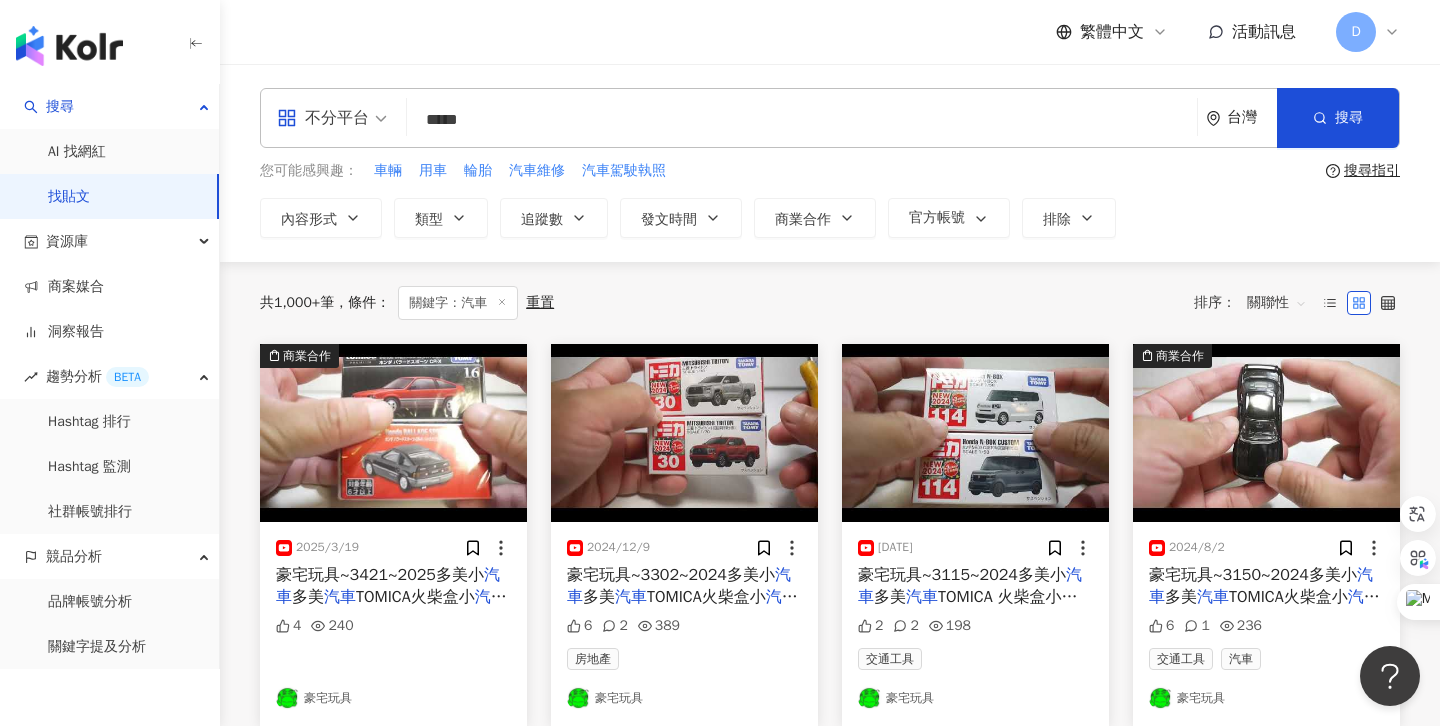 type on "*****" 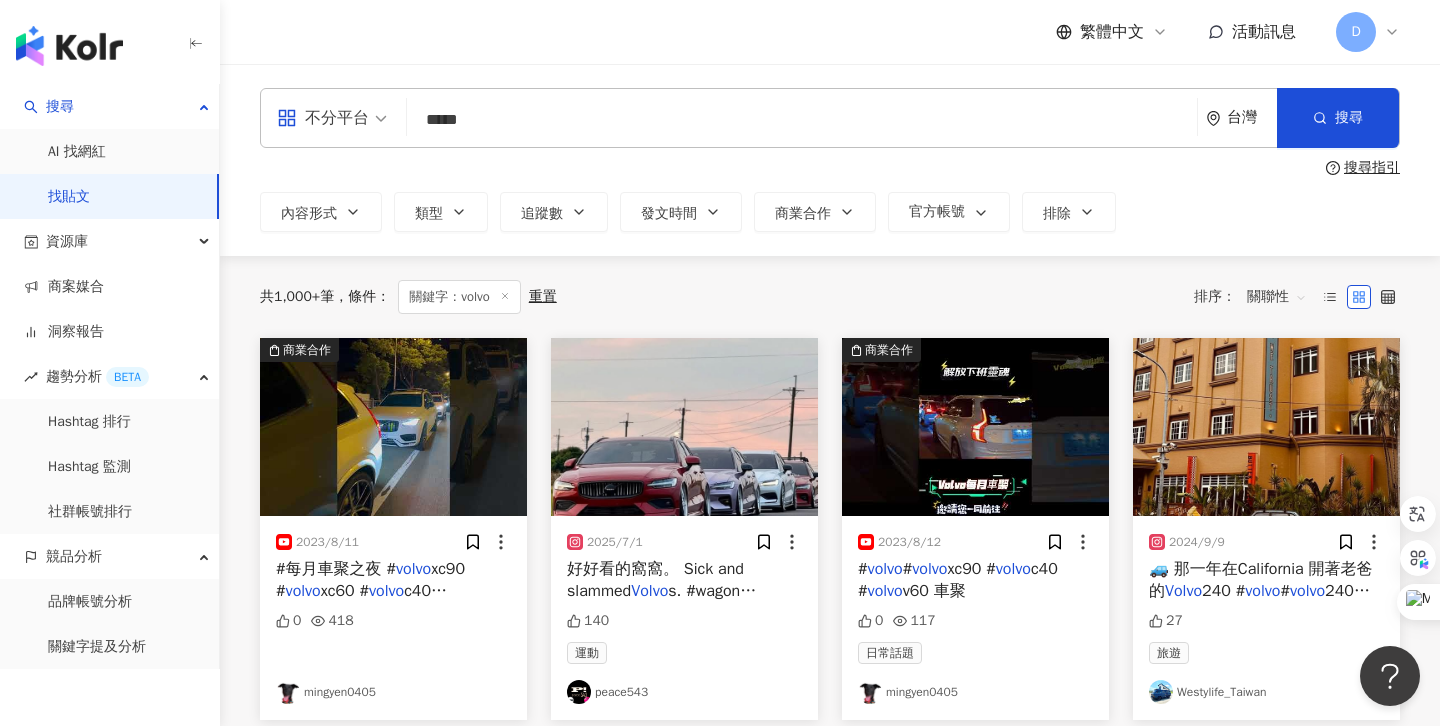 click on "關聯性" at bounding box center [1277, 297] 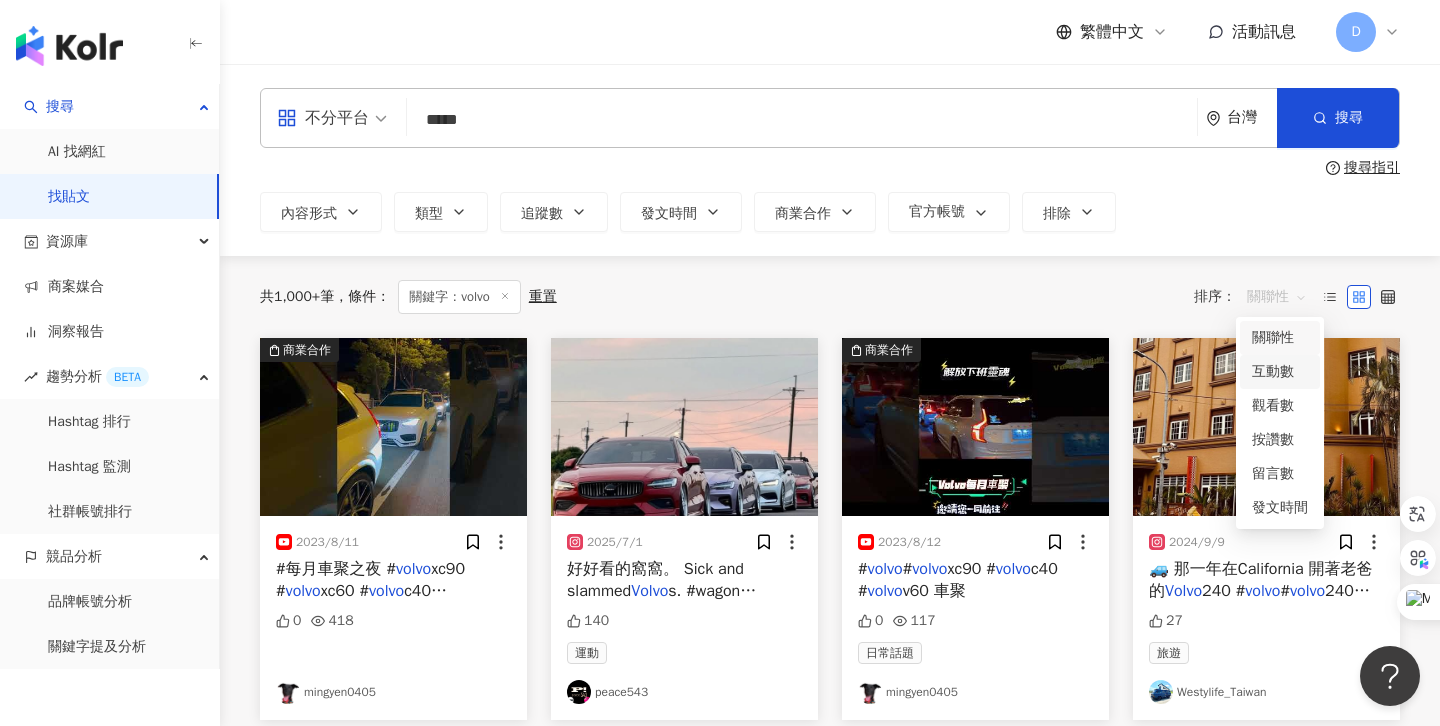 click on "互動數" at bounding box center (1280, 372) 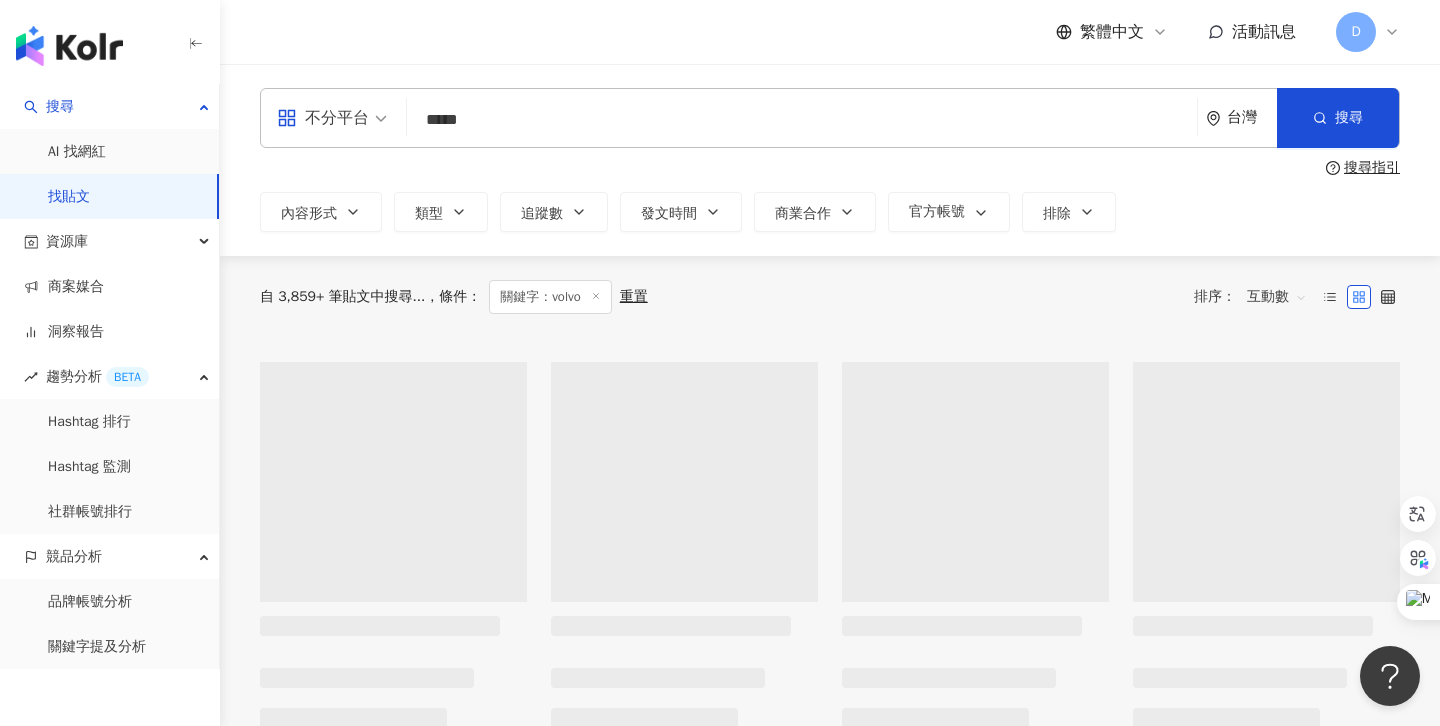 click on "互動數" at bounding box center [1277, 297] 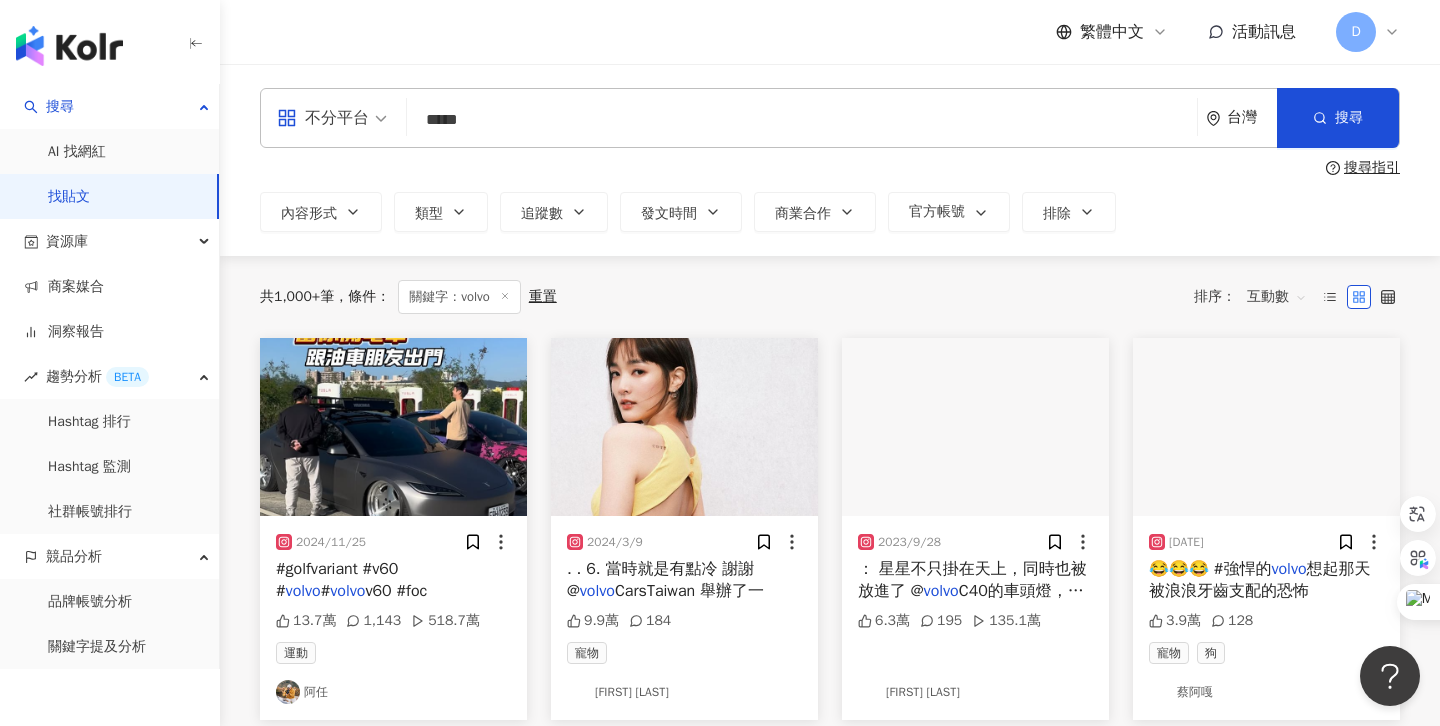 click on "共  1,000+  筆 條件 ： 關鍵字：volvo 重置 排序： 互動數" at bounding box center (830, 297) 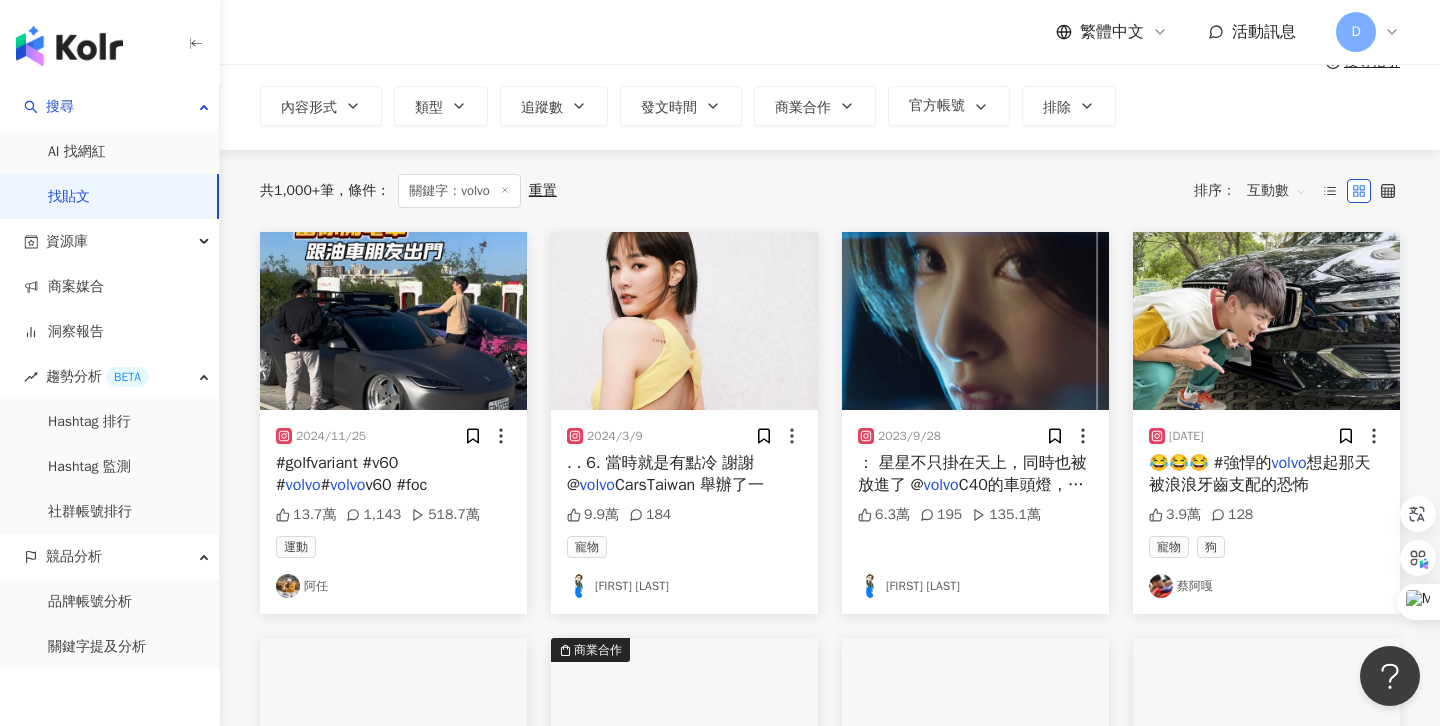 scroll, scrollTop: 112, scrollLeft: 0, axis: vertical 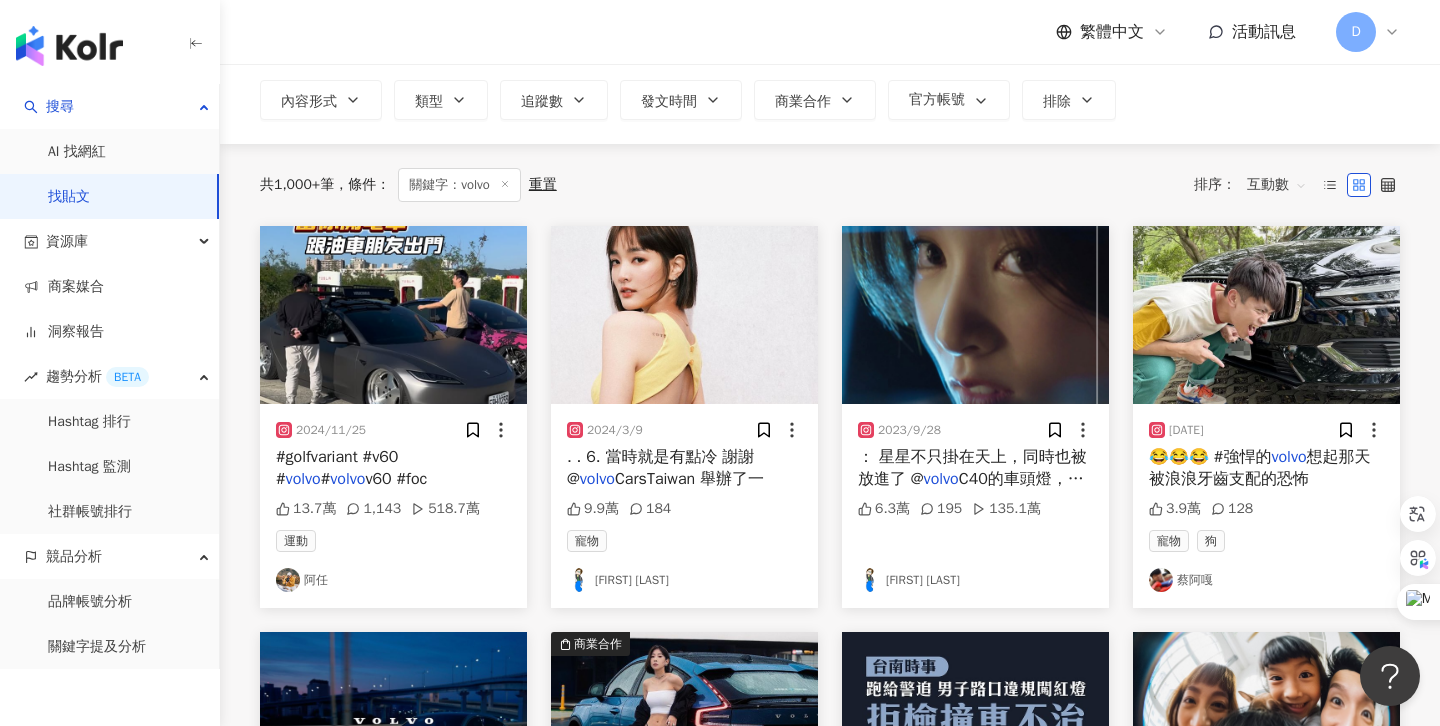 click on "#golfvariant #v60 #" at bounding box center [337, 468] 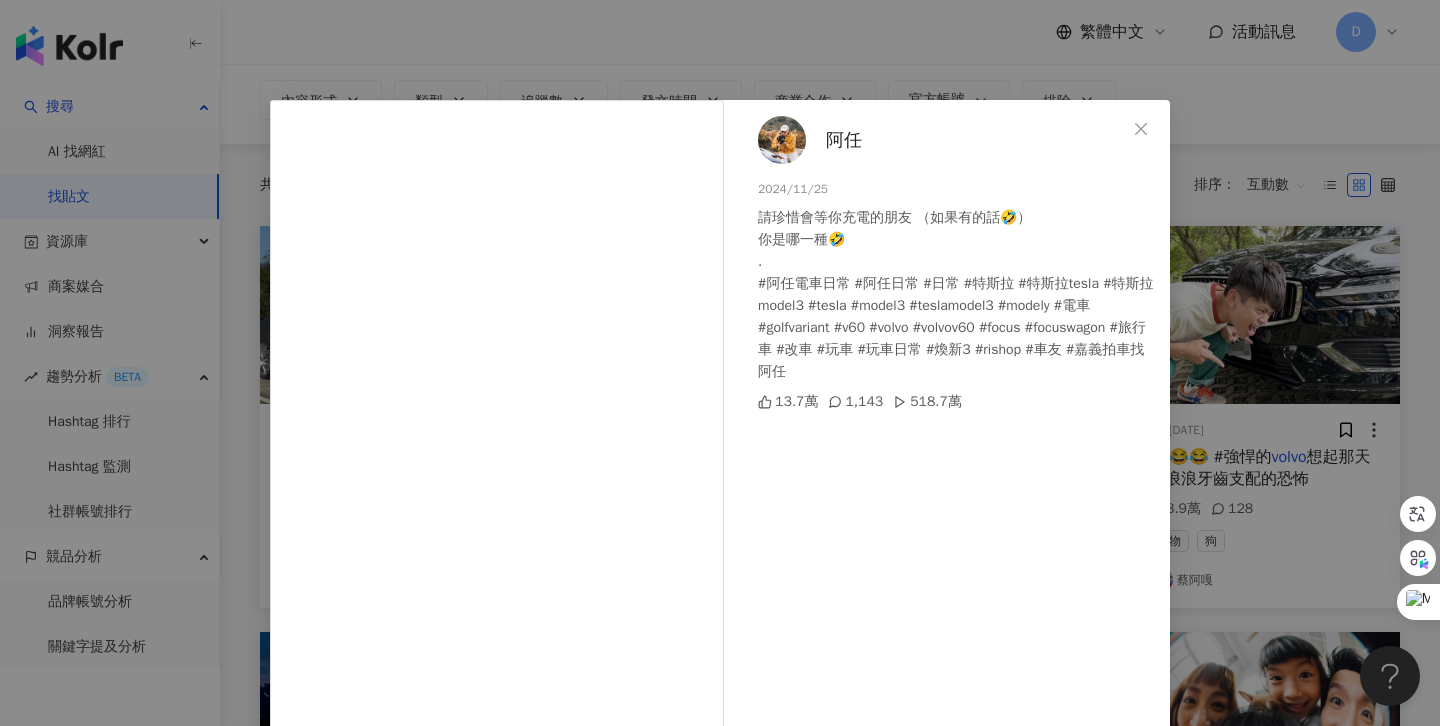scroll, scrollTop: 50, scrollLeft: 0, axis: vertical 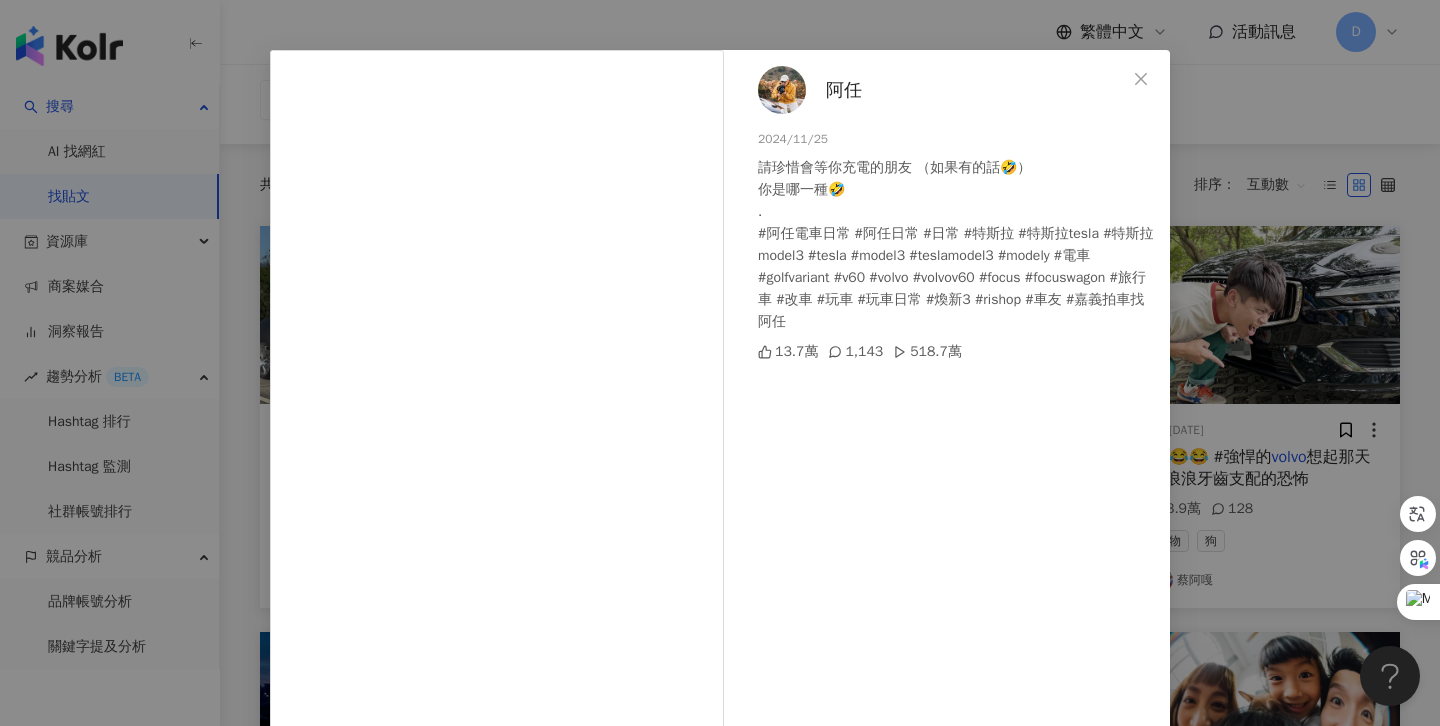 click on "阿任" at bounding box center (844, 90) 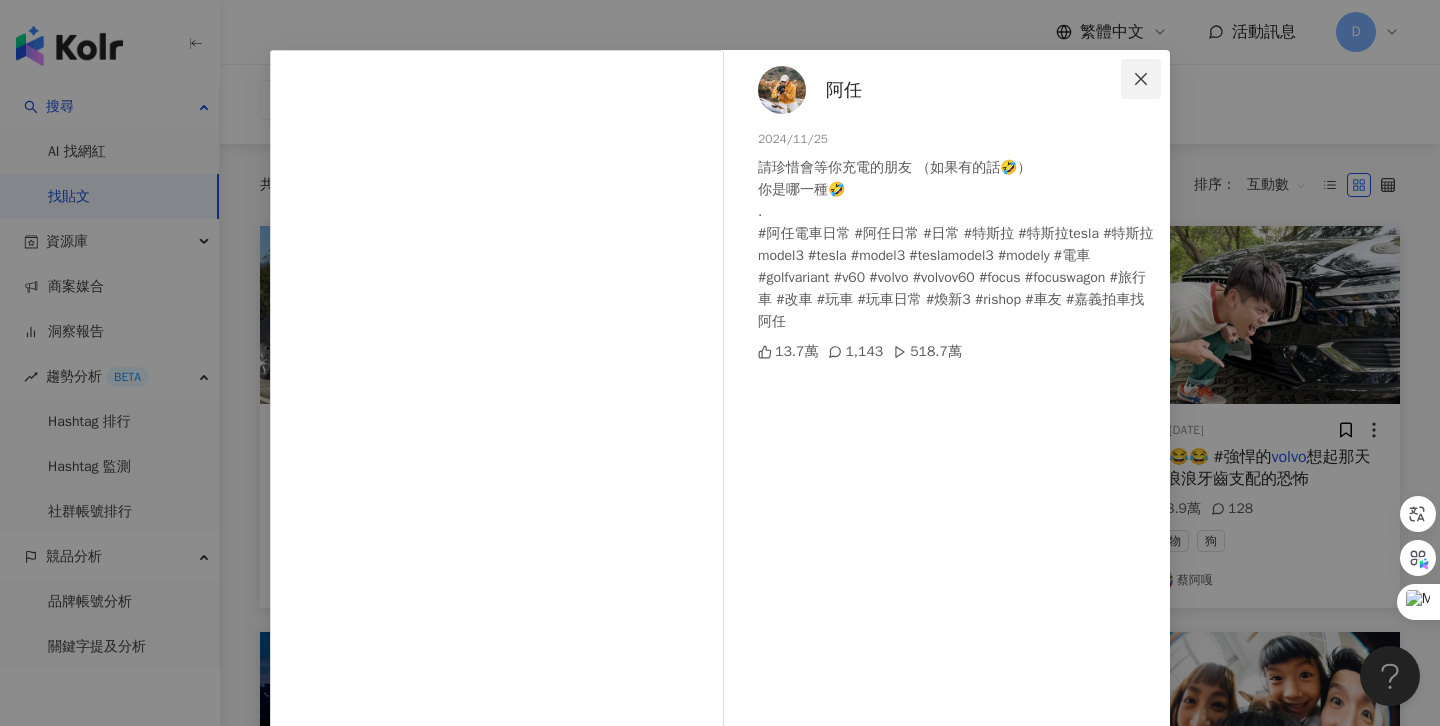 click at bounding box center [1141, 79] 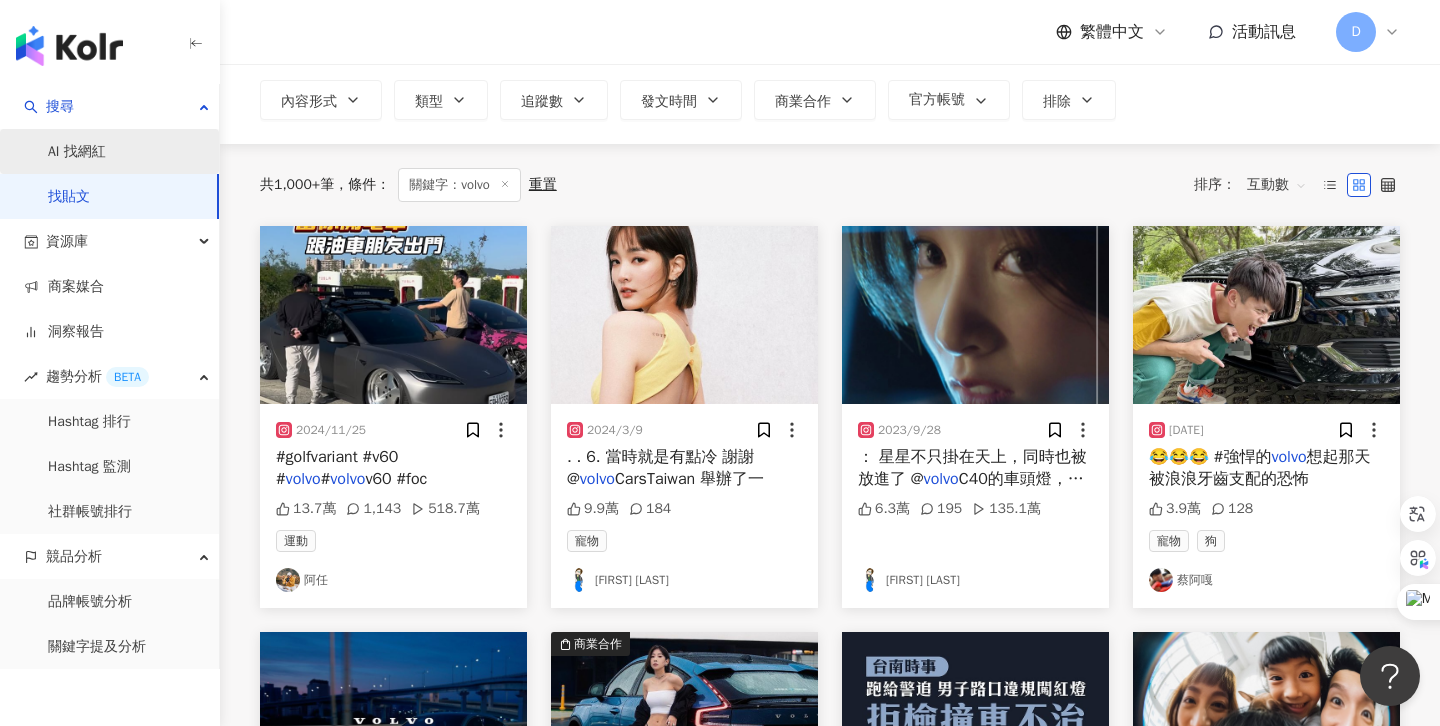 click on "AI 找網紅" at bounding box center (77, 152) 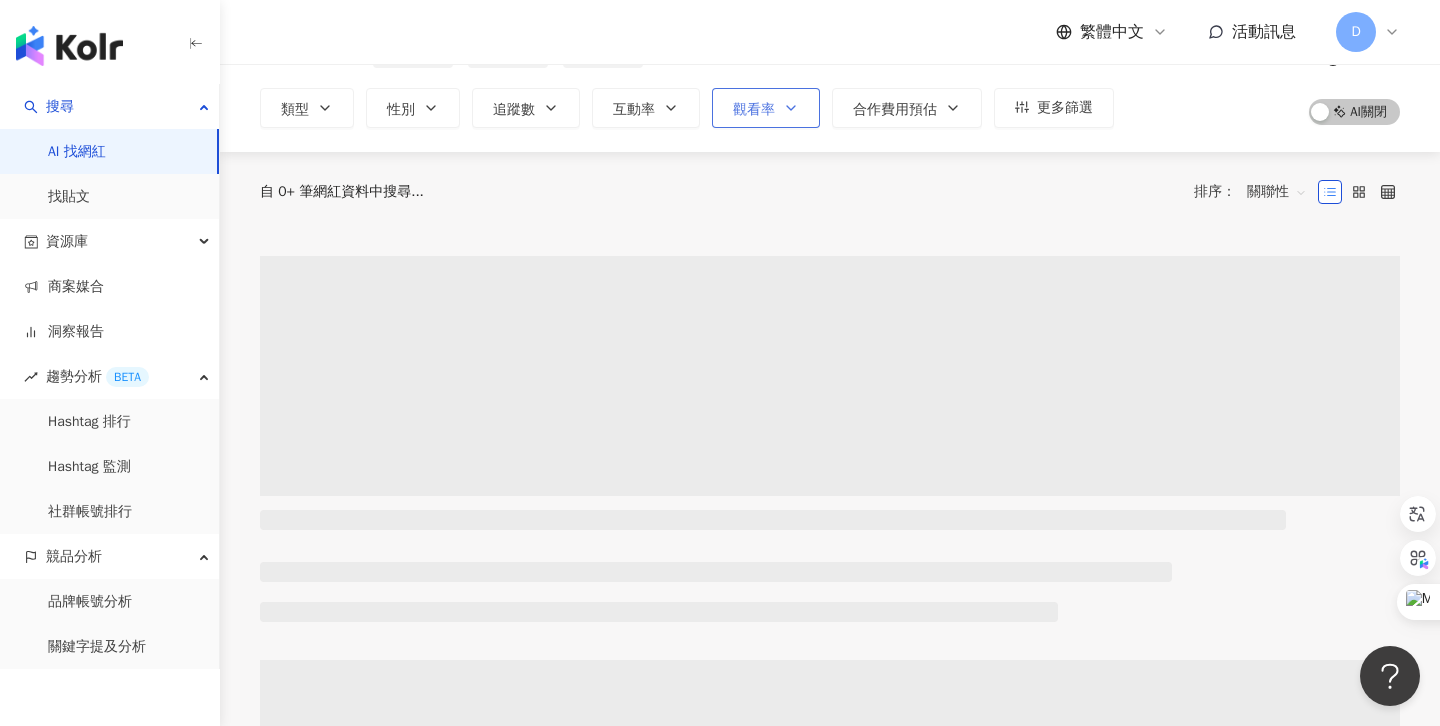 scroll, scrollTop: 0, scrollLeft: 0, axis: both 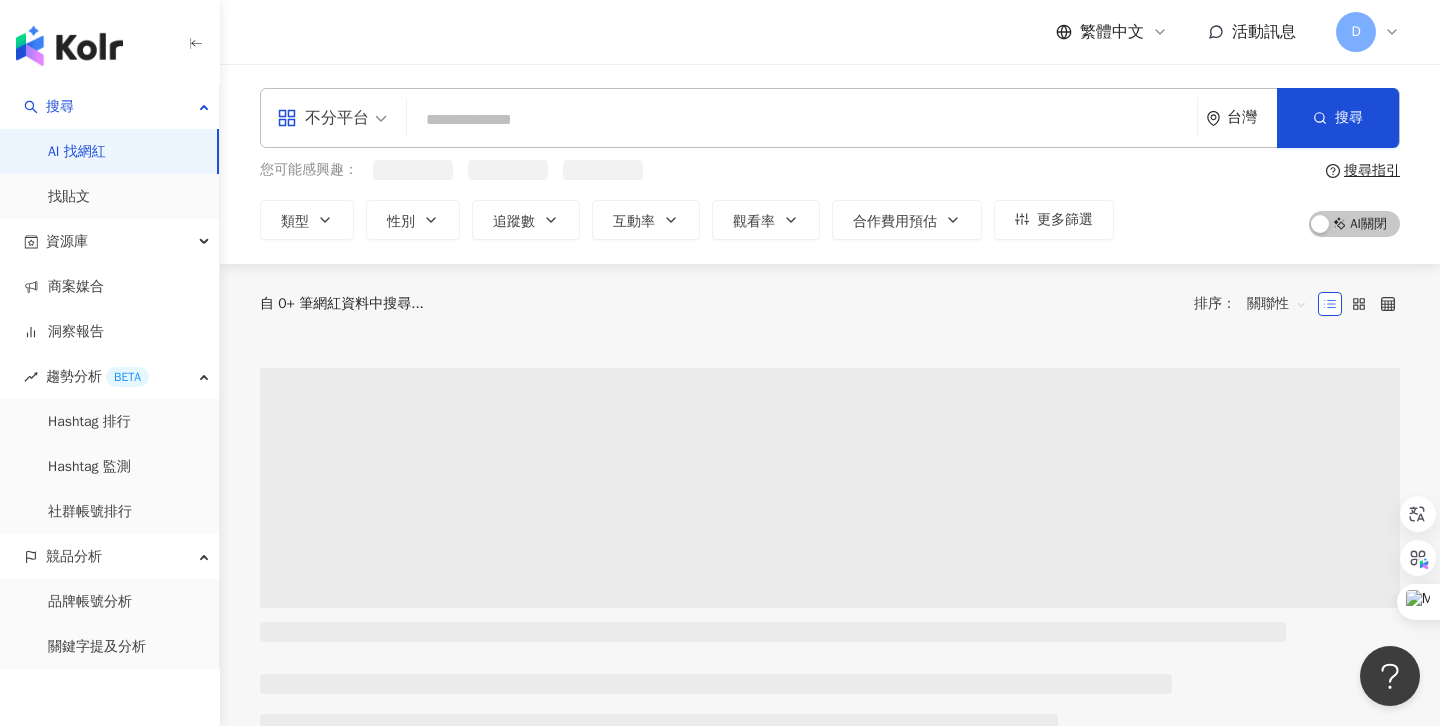 click at bounding box center [802, 120] 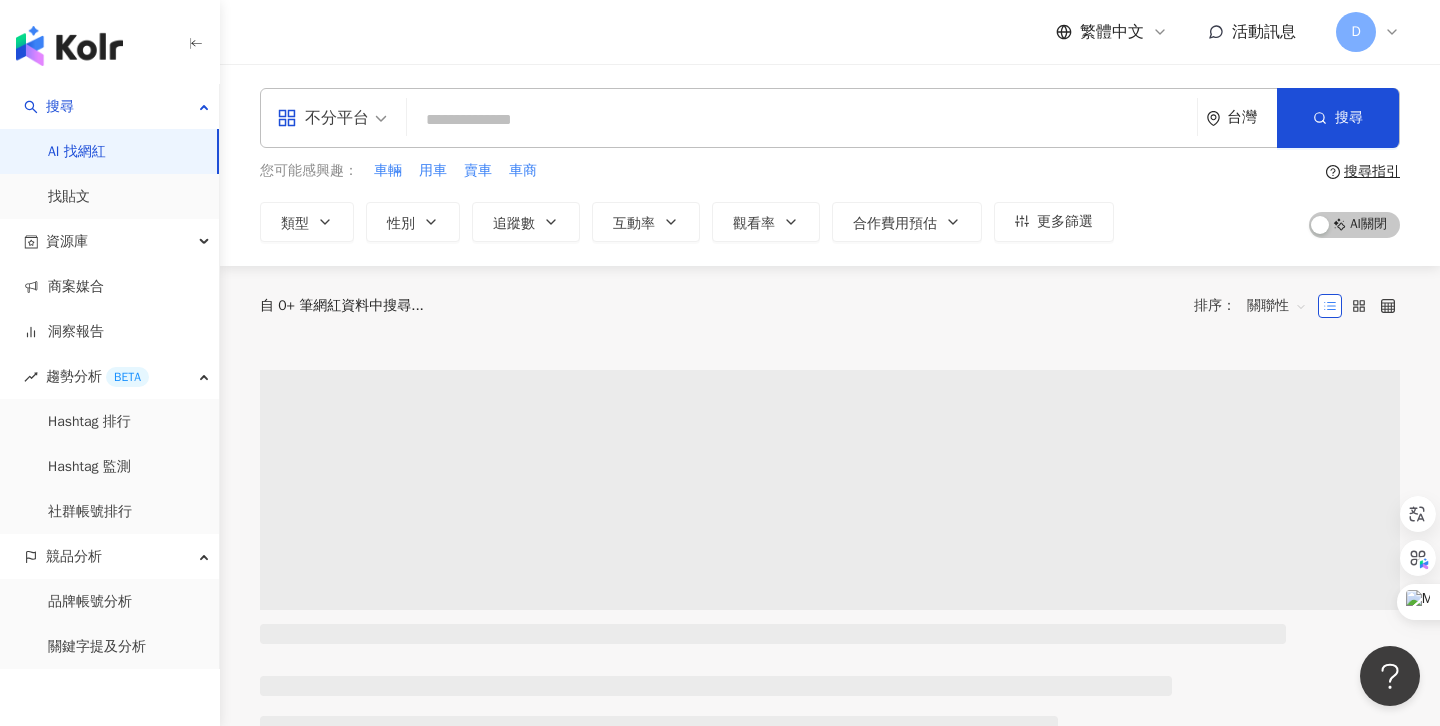 type on "*" 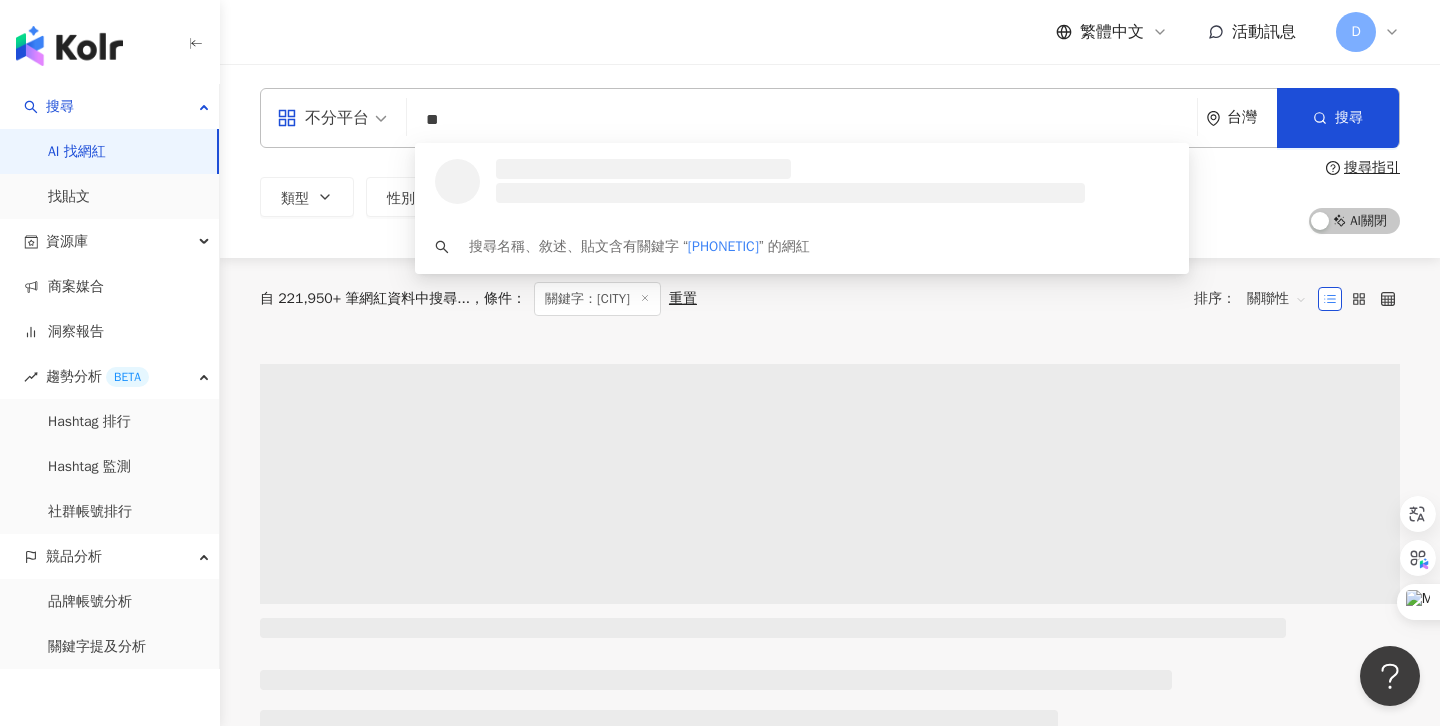 type on "*" 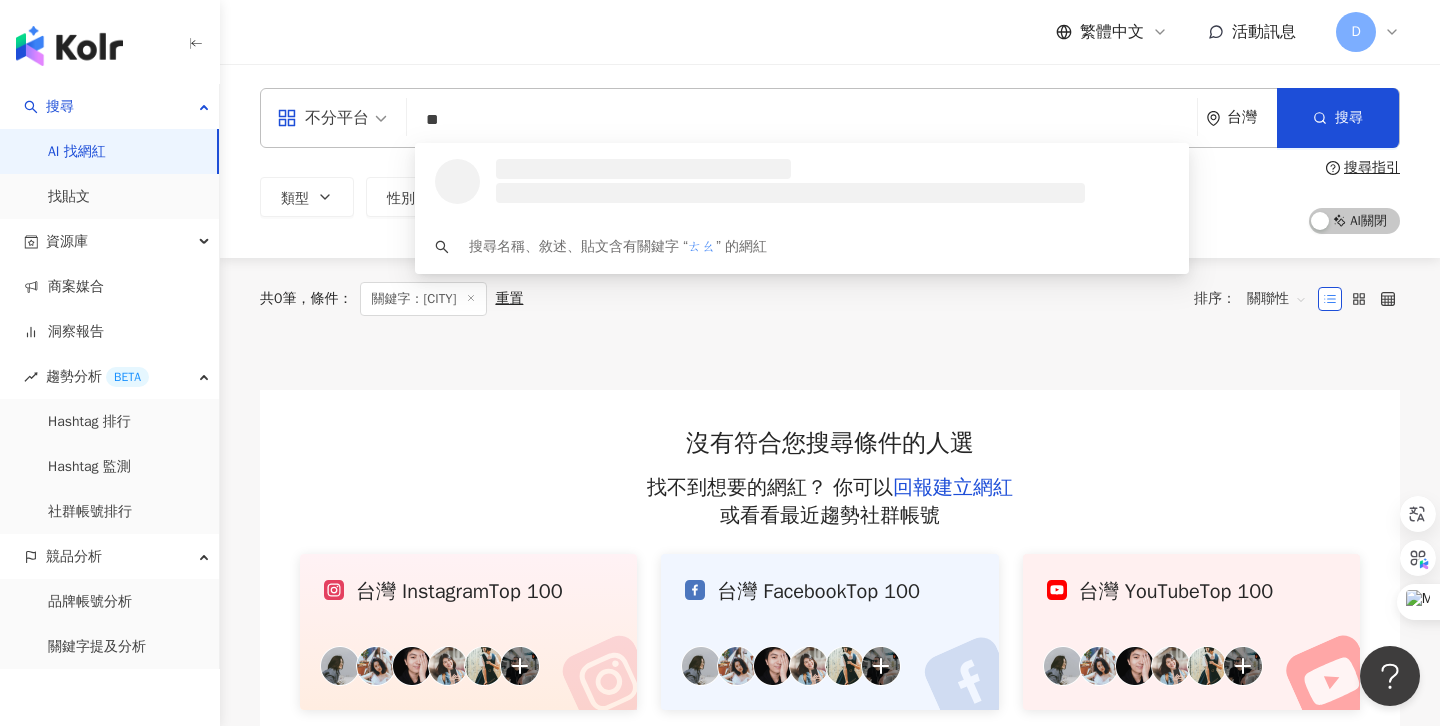 type on "*" 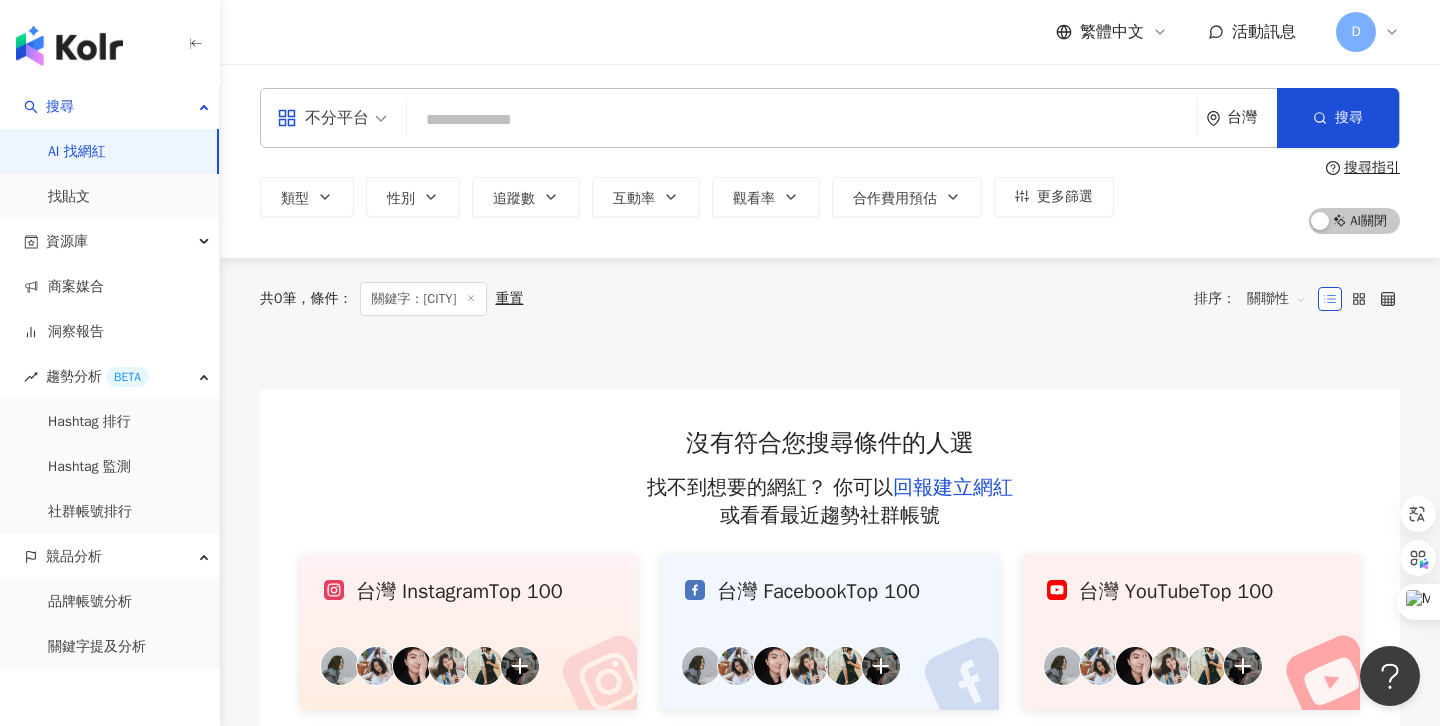 type on "*" 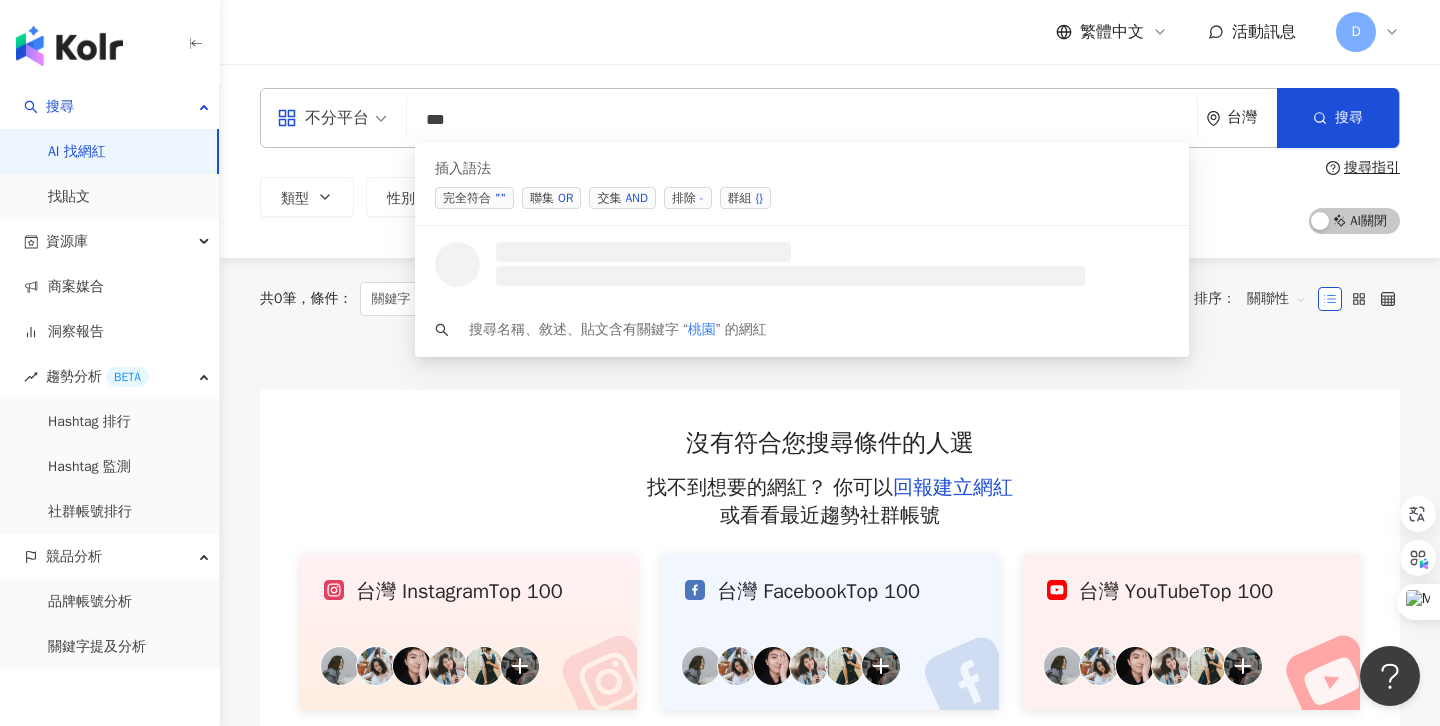 click on "交集 AND" at bounding box center [622, 198] 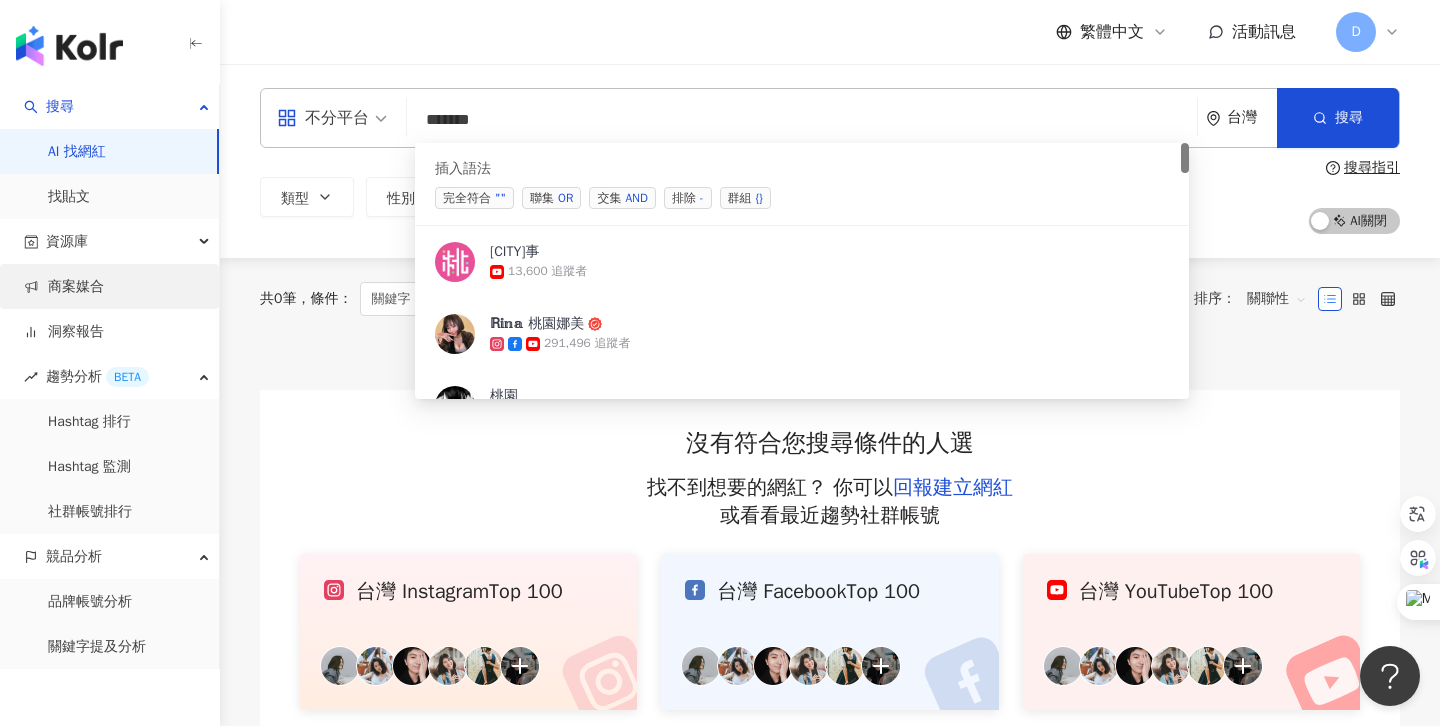 type on "******" 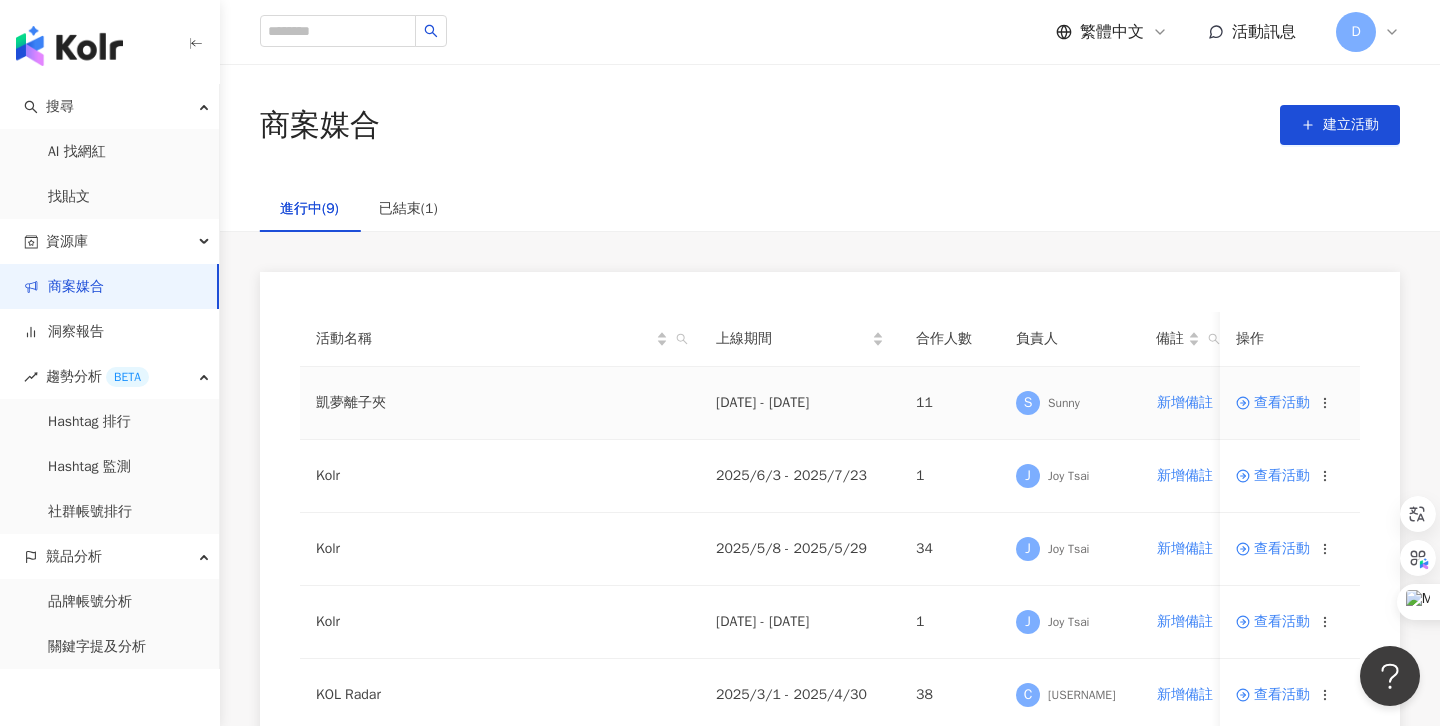 click on "查看活動" at bounding box center (1273, 403) 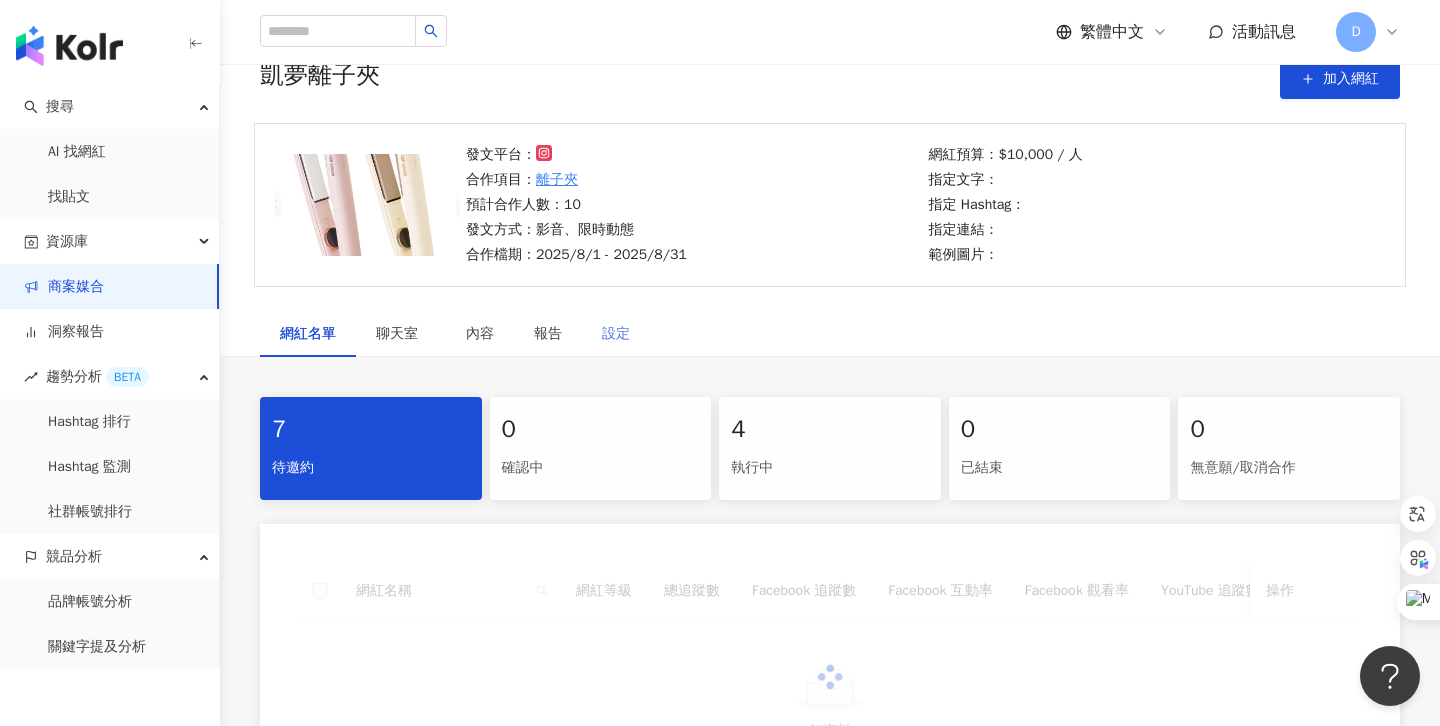 scroll, scrollTop: 96, scrollLeft: 0, axis: vertical 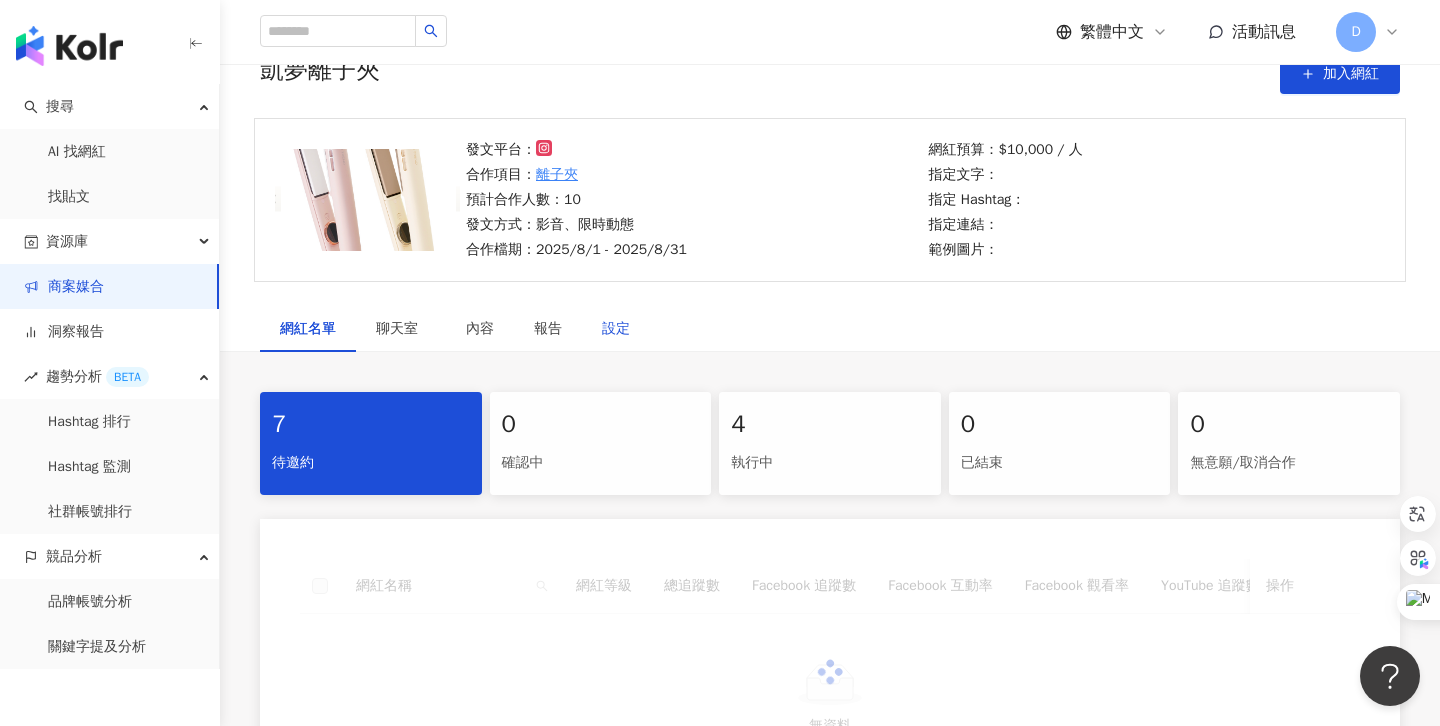 click on "設定" at bounding box center [616, 329] 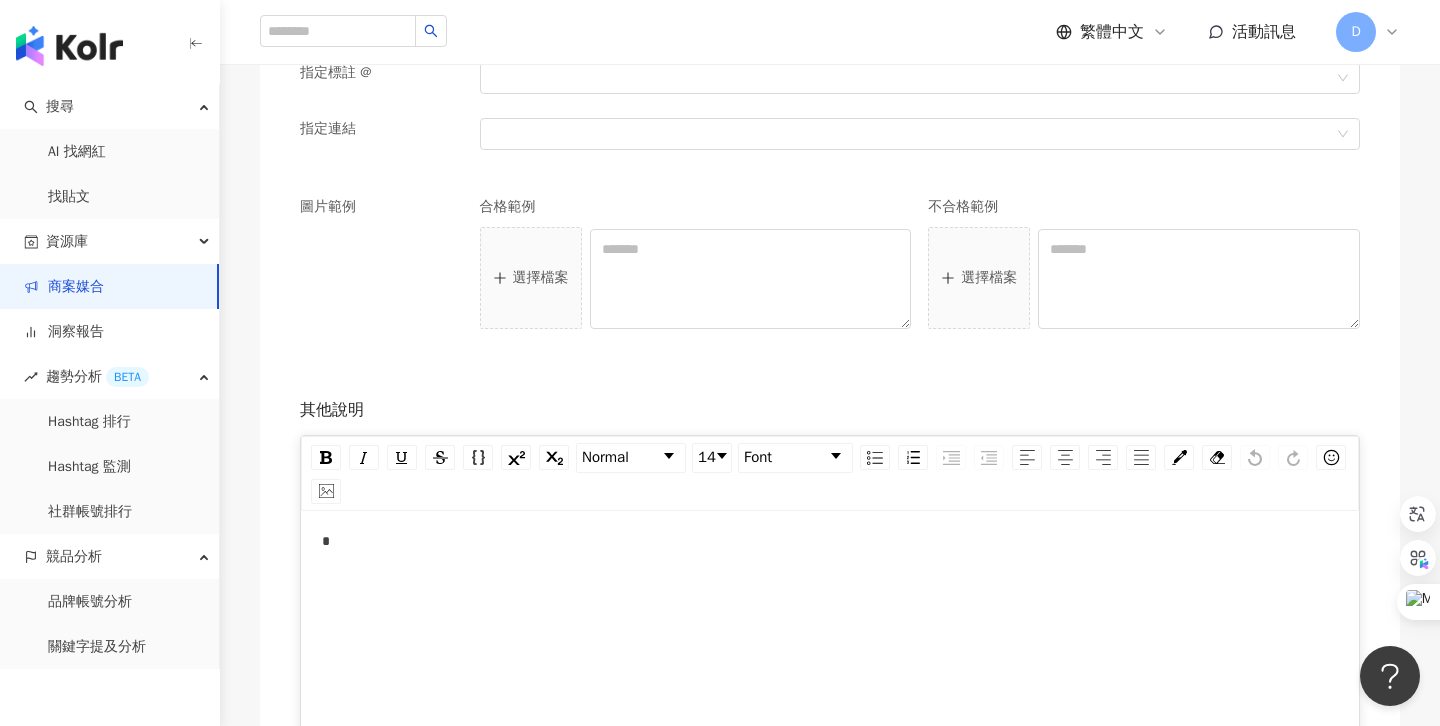scroll, scrollTop: 1971, scrollLeft: 0, axis: vertical 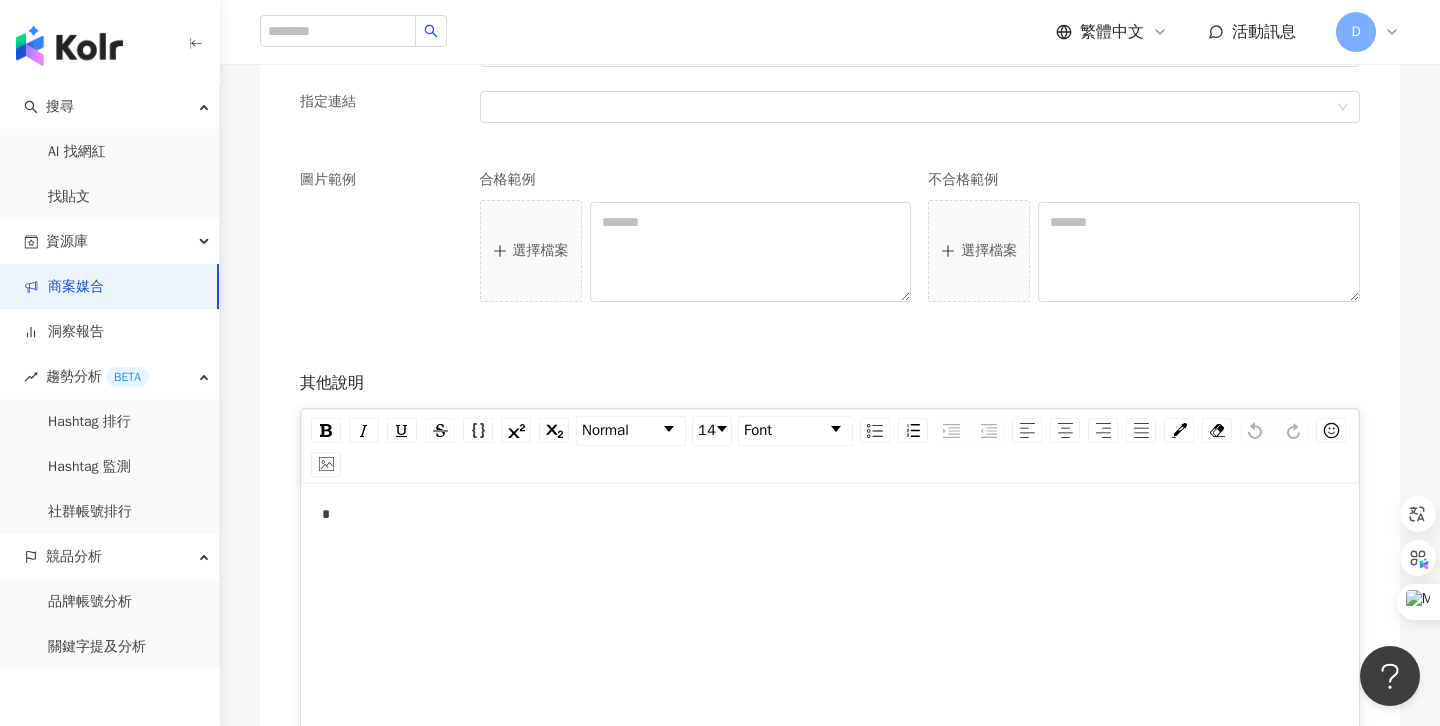 click on "*" at bounding box center (830, 653) 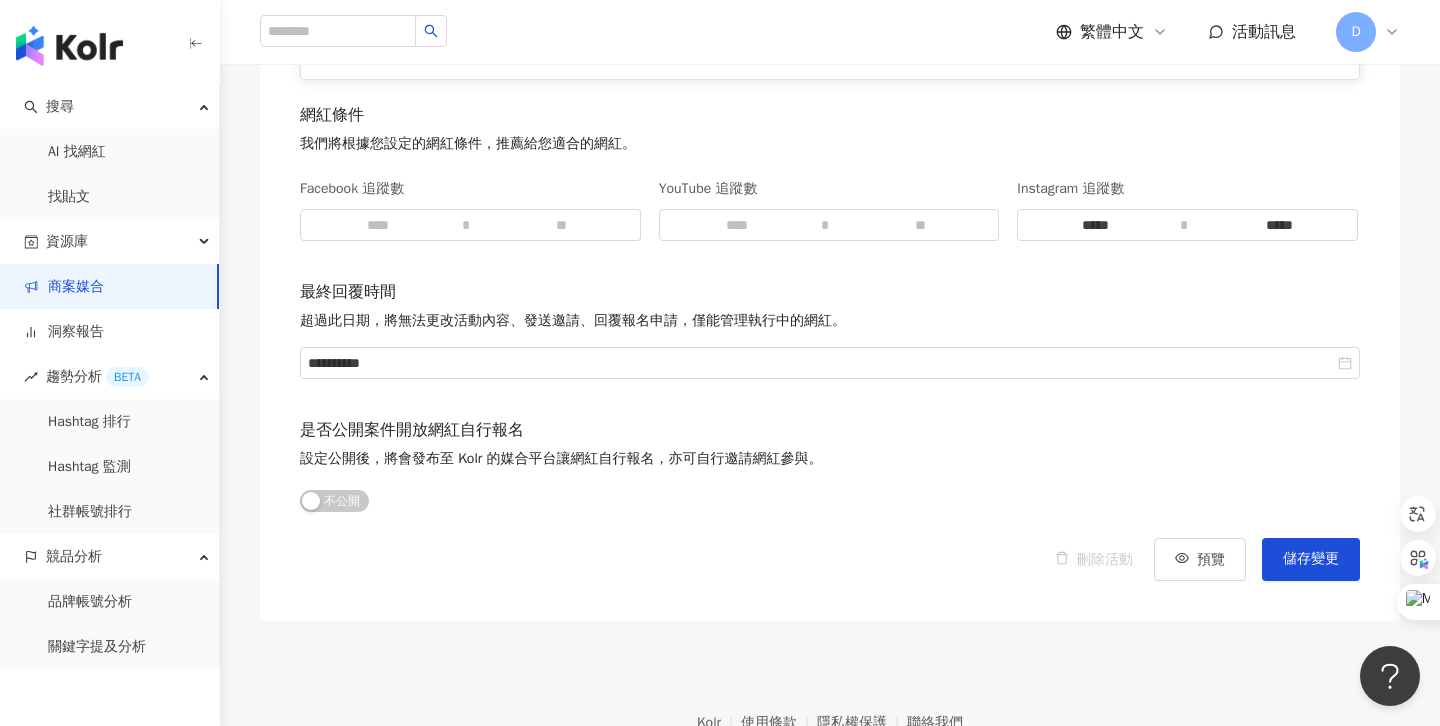 scroll, scrollTop: 2704, scrollLeft: 0, axis: vertical 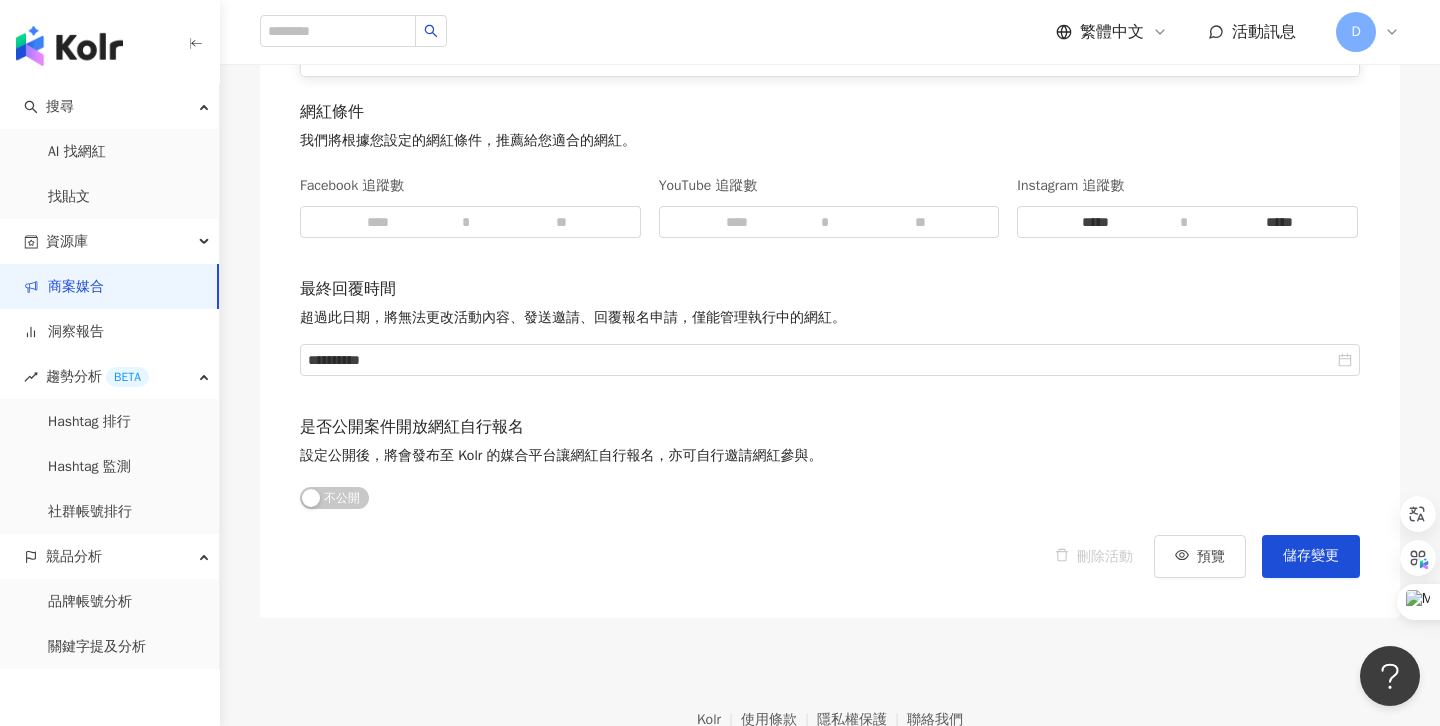 drag, startPoint x: 296, startPoint y: 427, endPoint x: 511, endPoint y: 425, distance: 215.00931 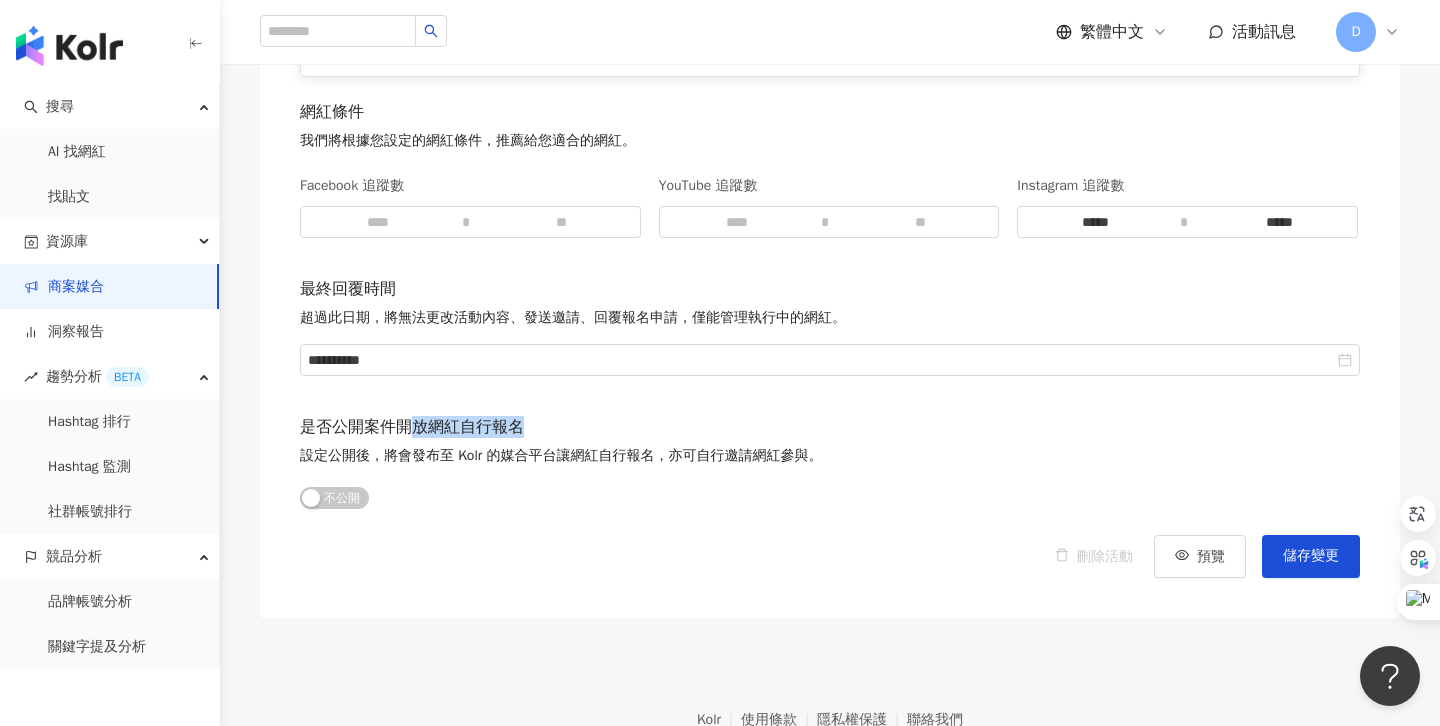 drag, startPoint x: 531, startPoint y: 423, endPoint x: 415, endPoint y: 422, distance: 116.00431 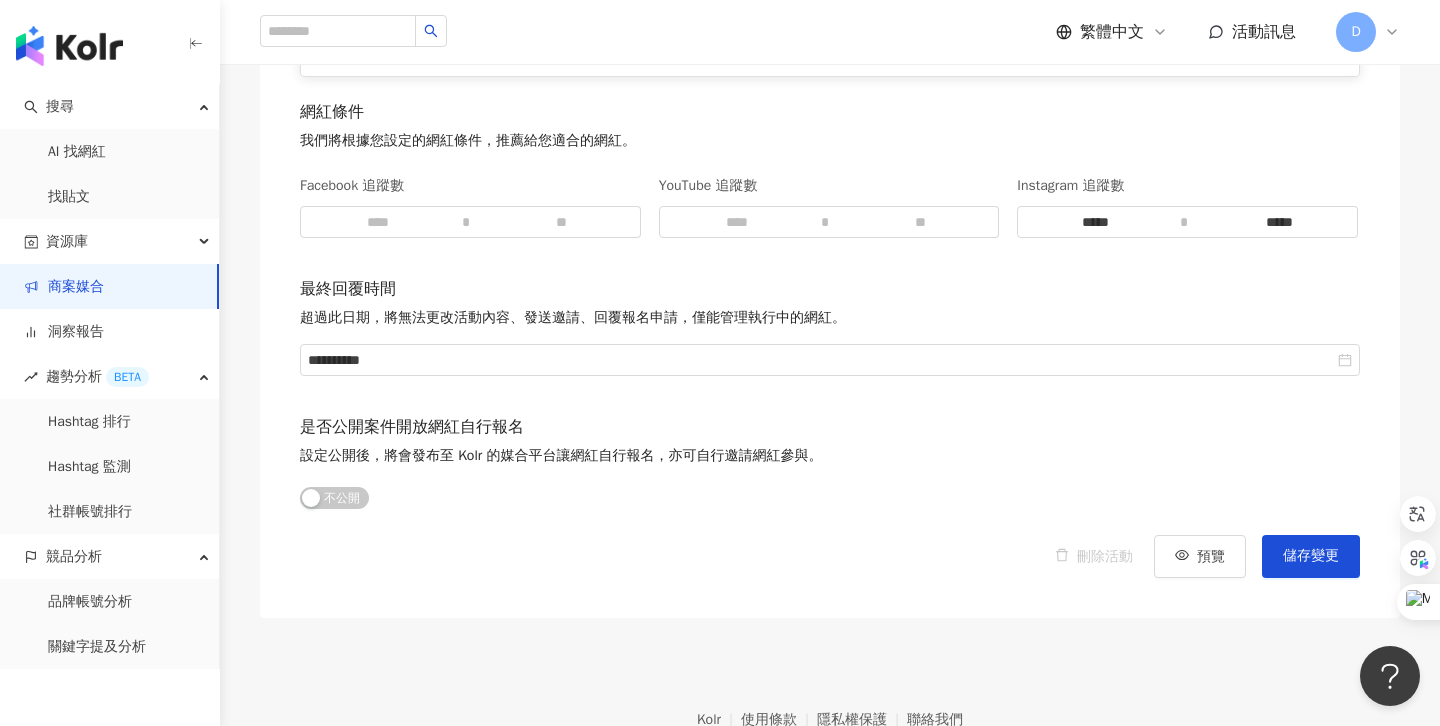 click on "活動訊息" at bounding box center (1264, 32) 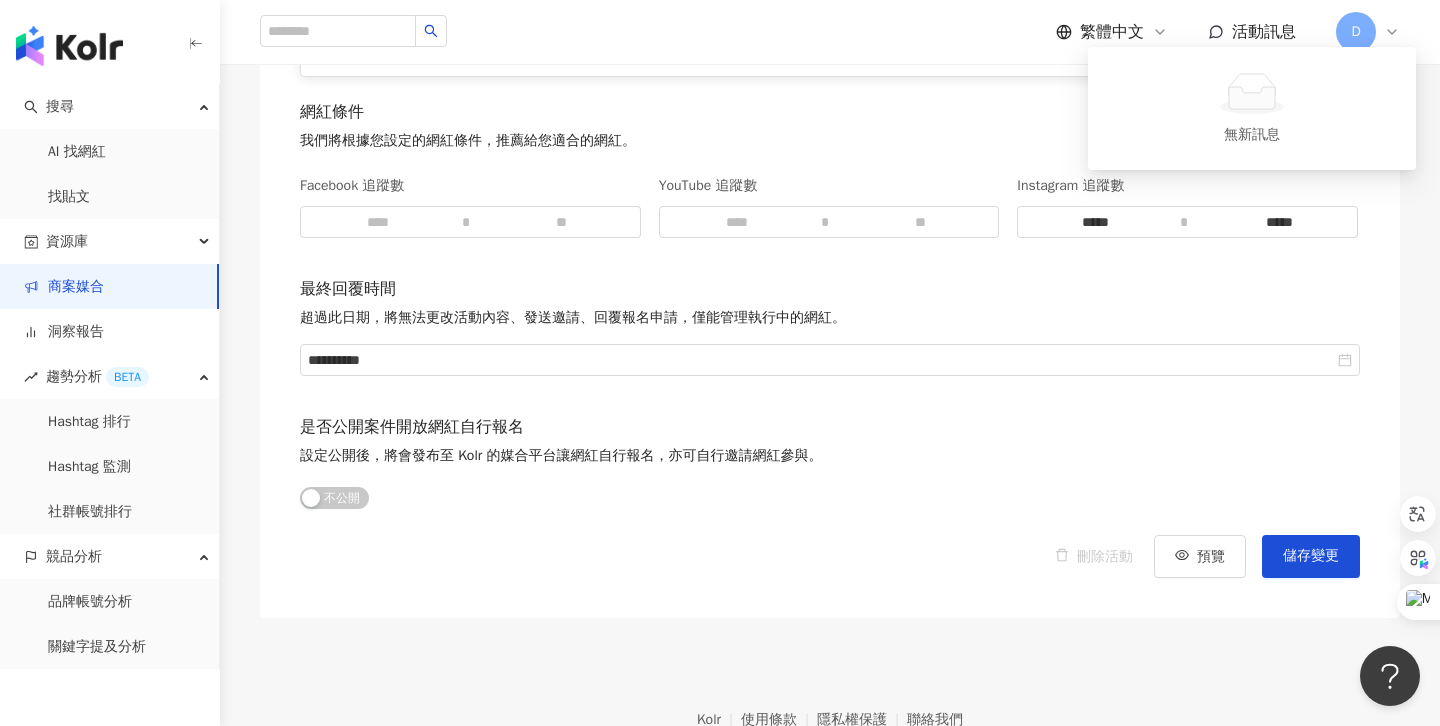 click on "D" at bounding box center (1368, 32) 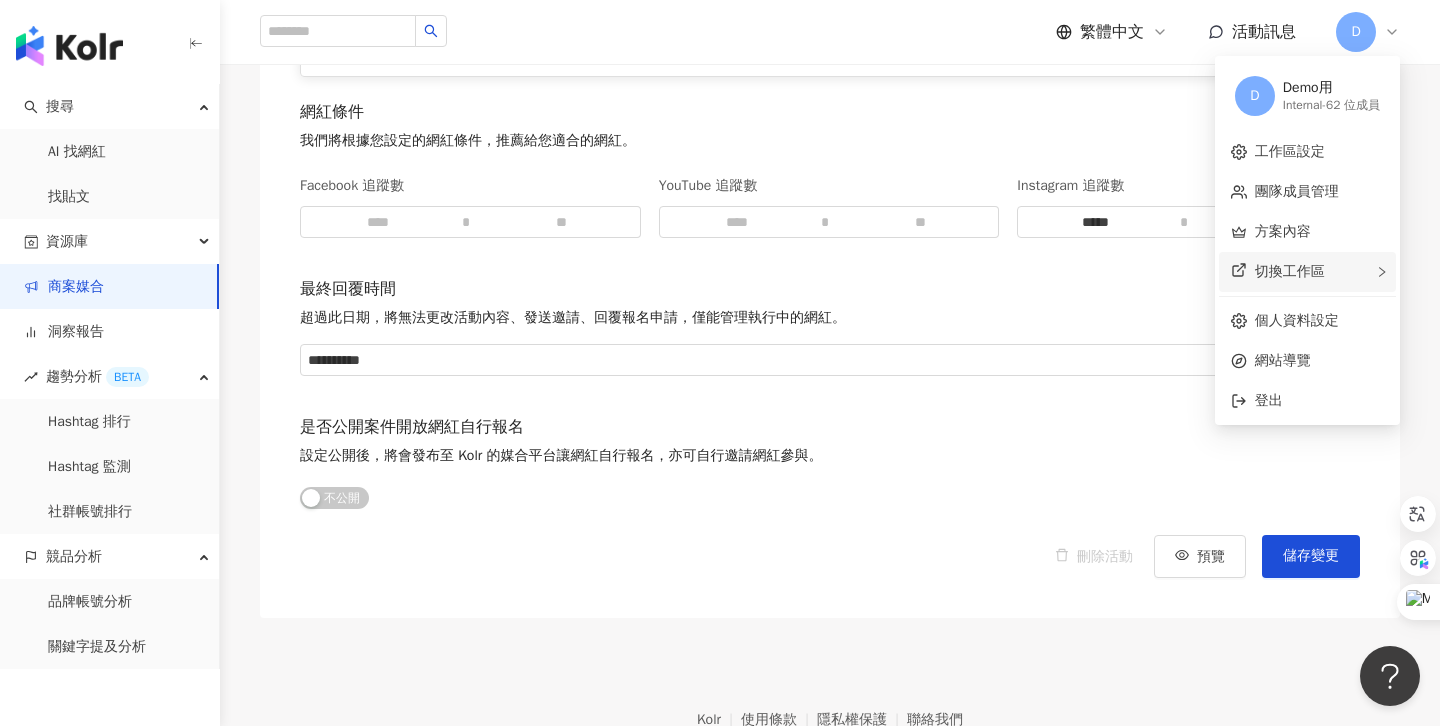 click on "切換工作區" at bounding box center [1290, 271] 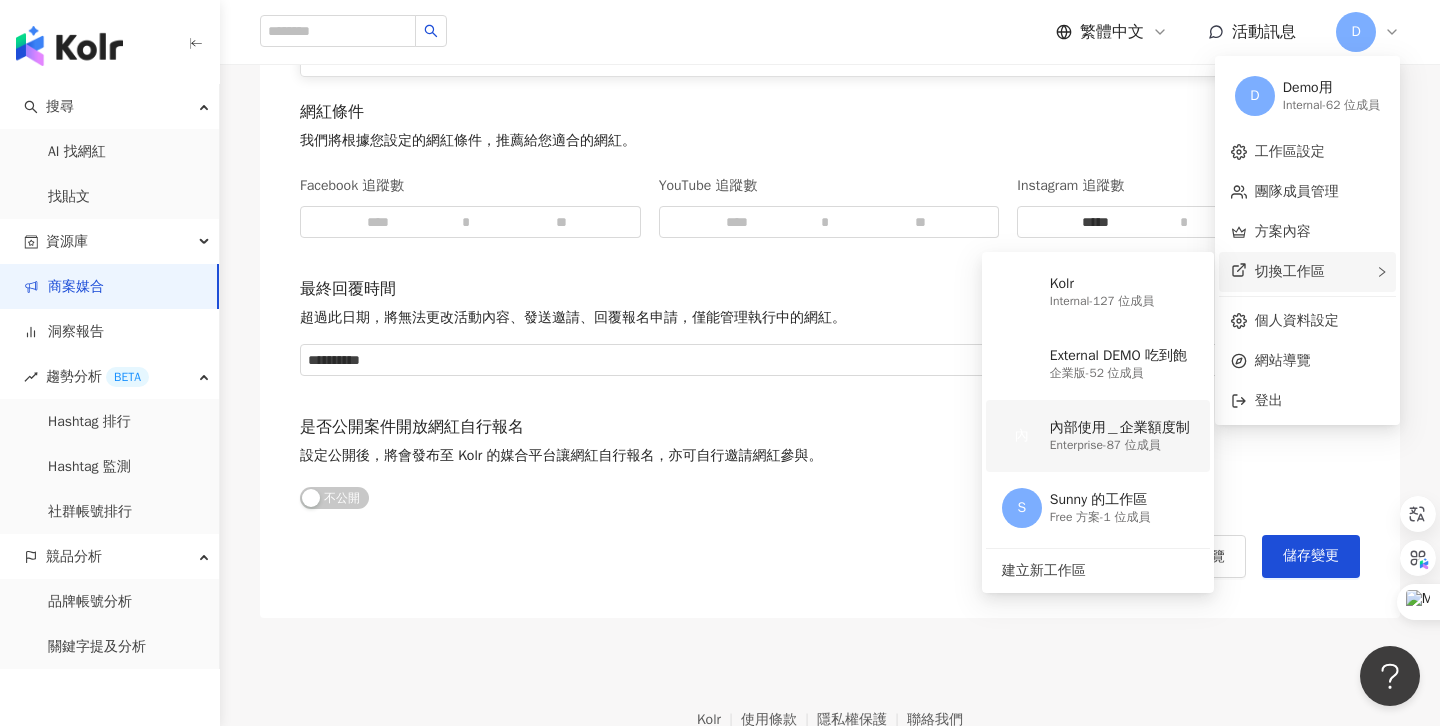 click on "內部使用＿企業額度制" at bounding box center [1120, 428] 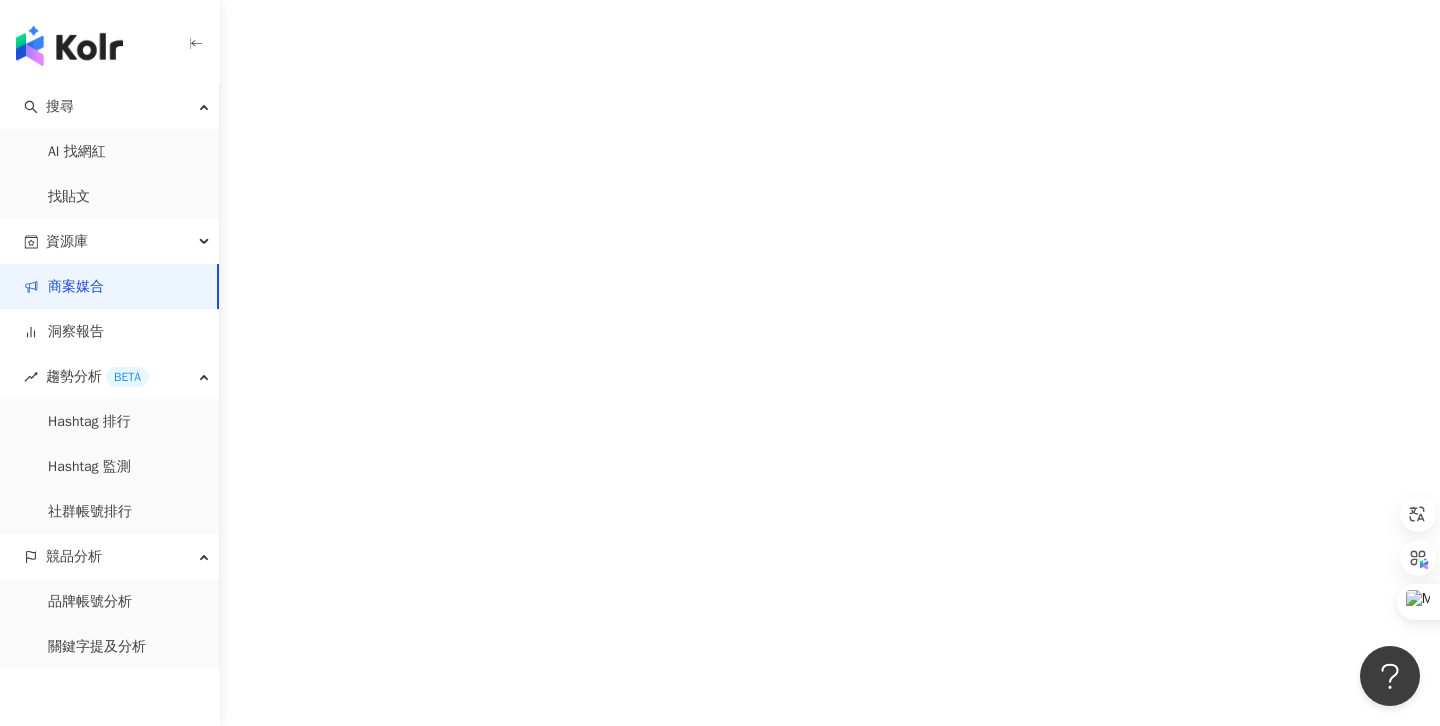 scroll, scrollTop: 0, scrollLeft: 0, axis: both 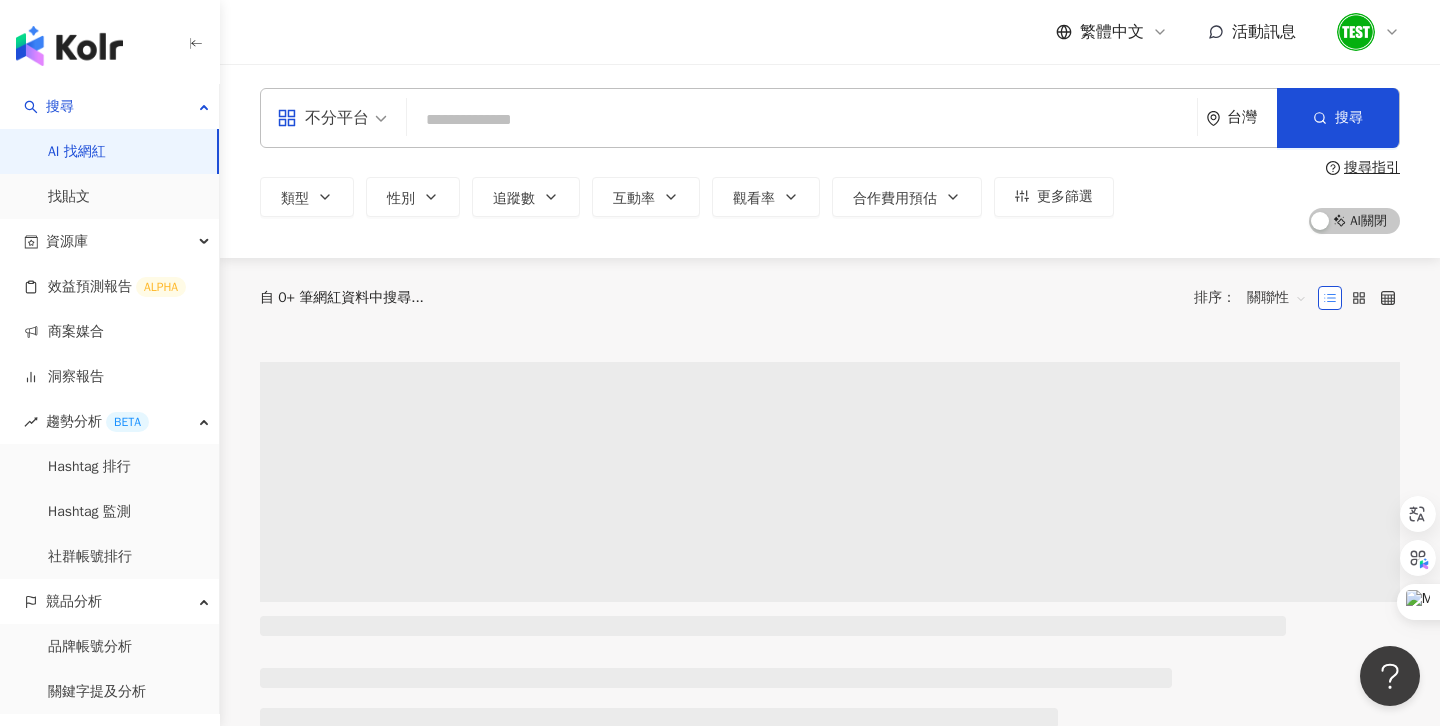 click on "活動訊息" at bounding box center (1264, 32) 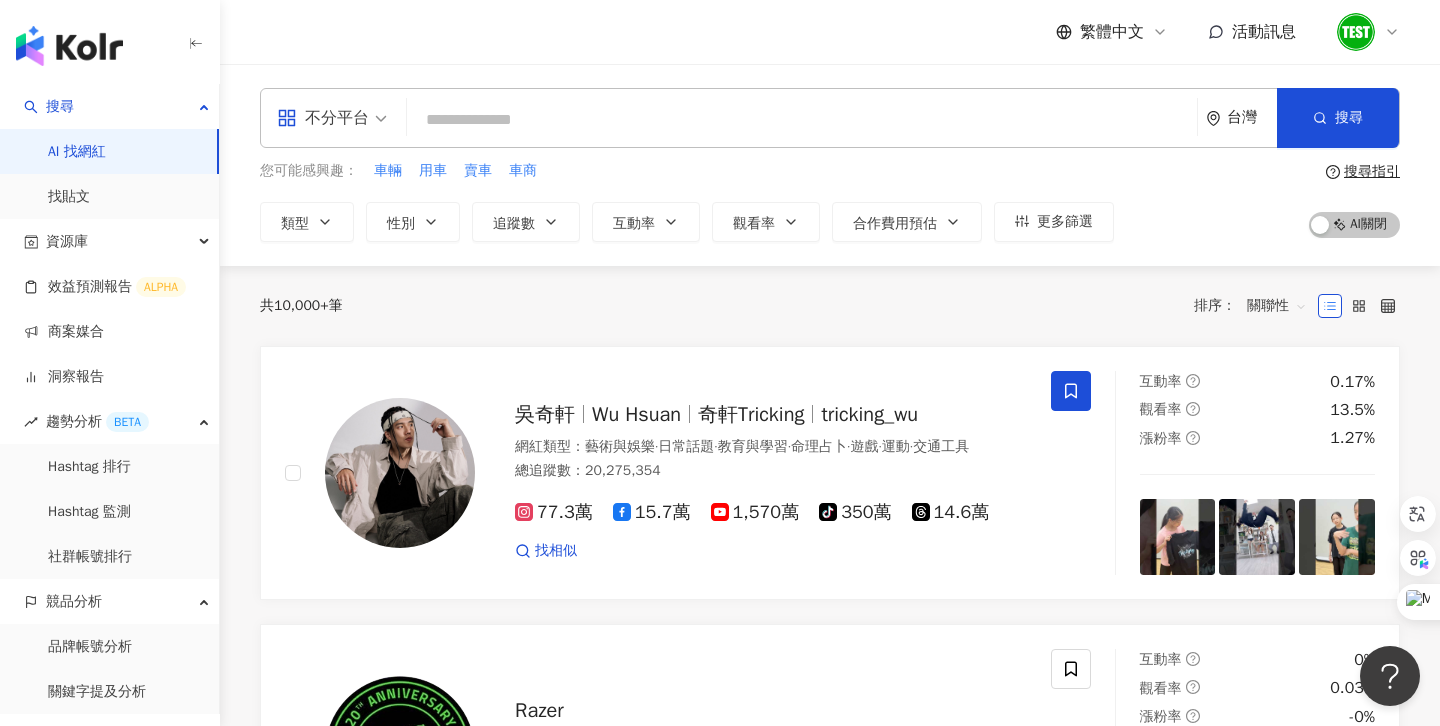 click at bounding box center [1356, 32] 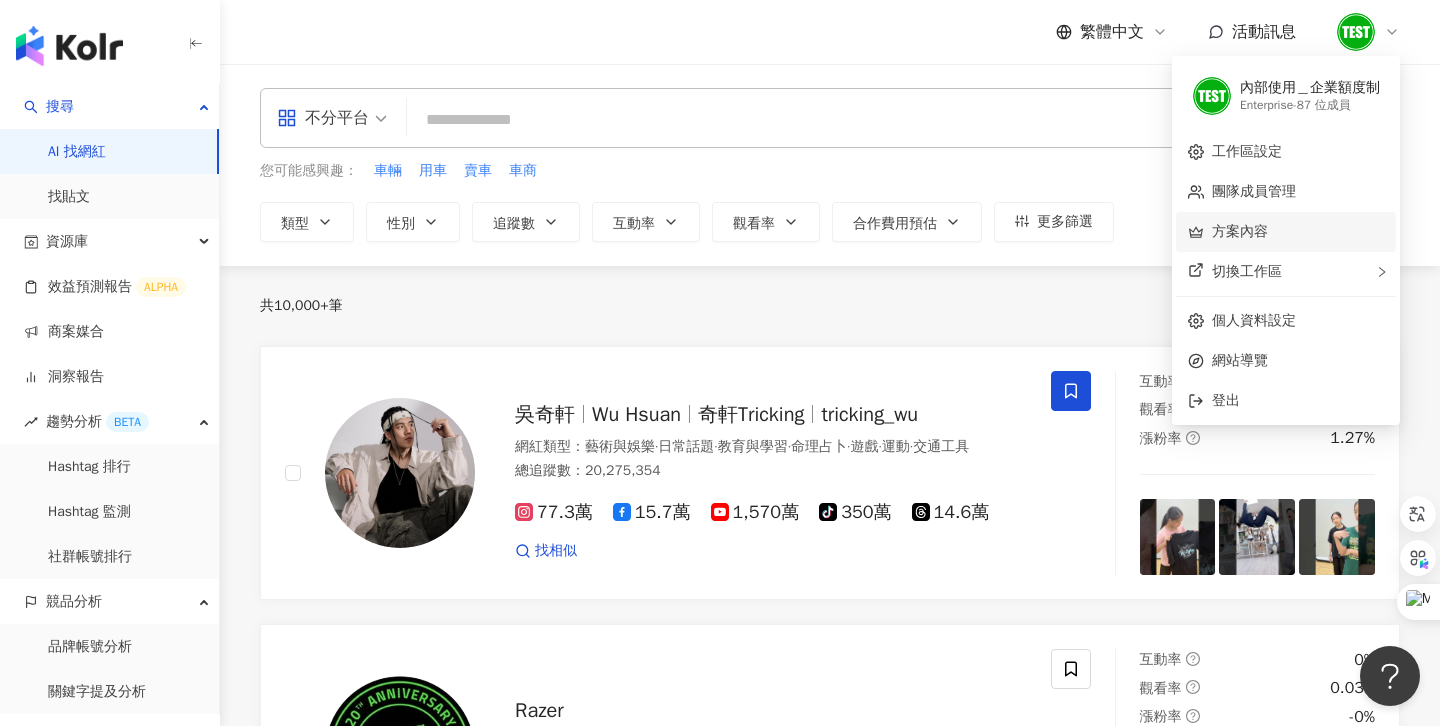 click on "方案內容" at bounding box center [1240, 231] 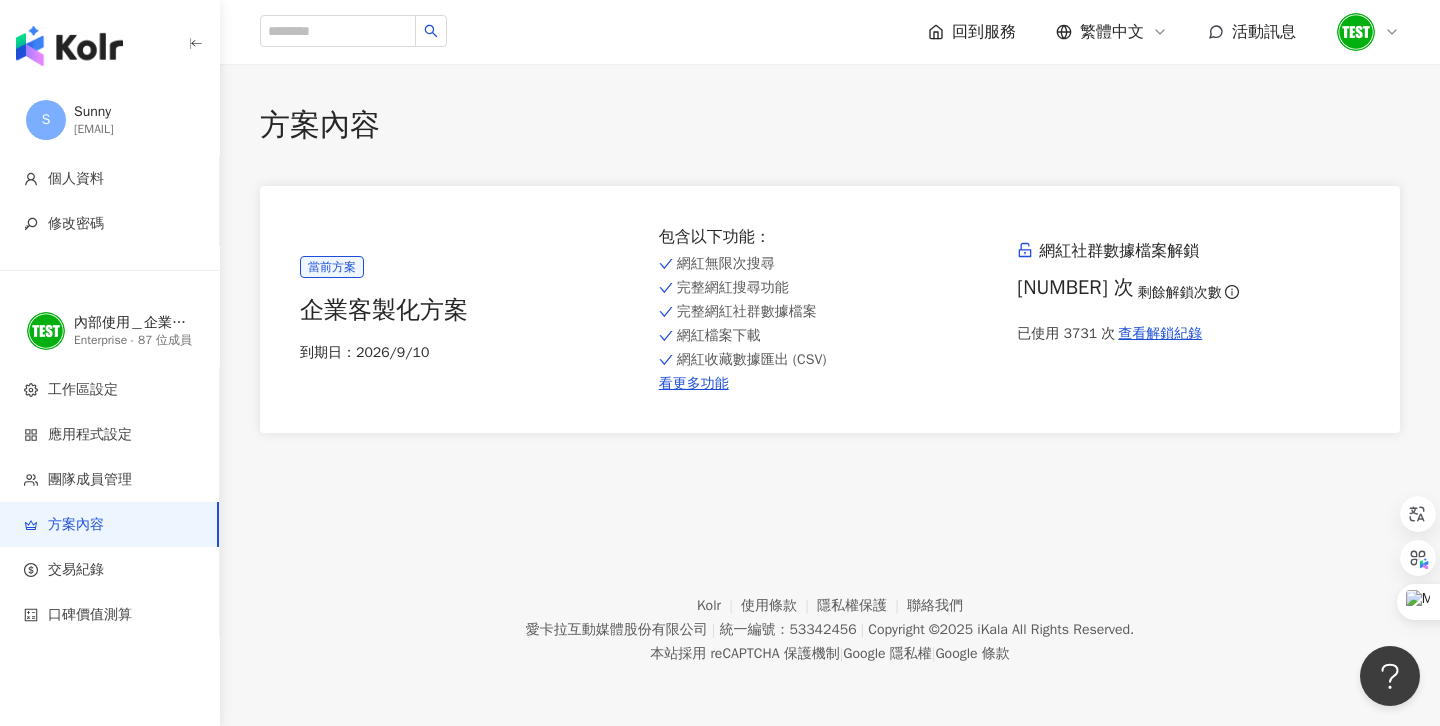 click at bounding box center (1368, 32) 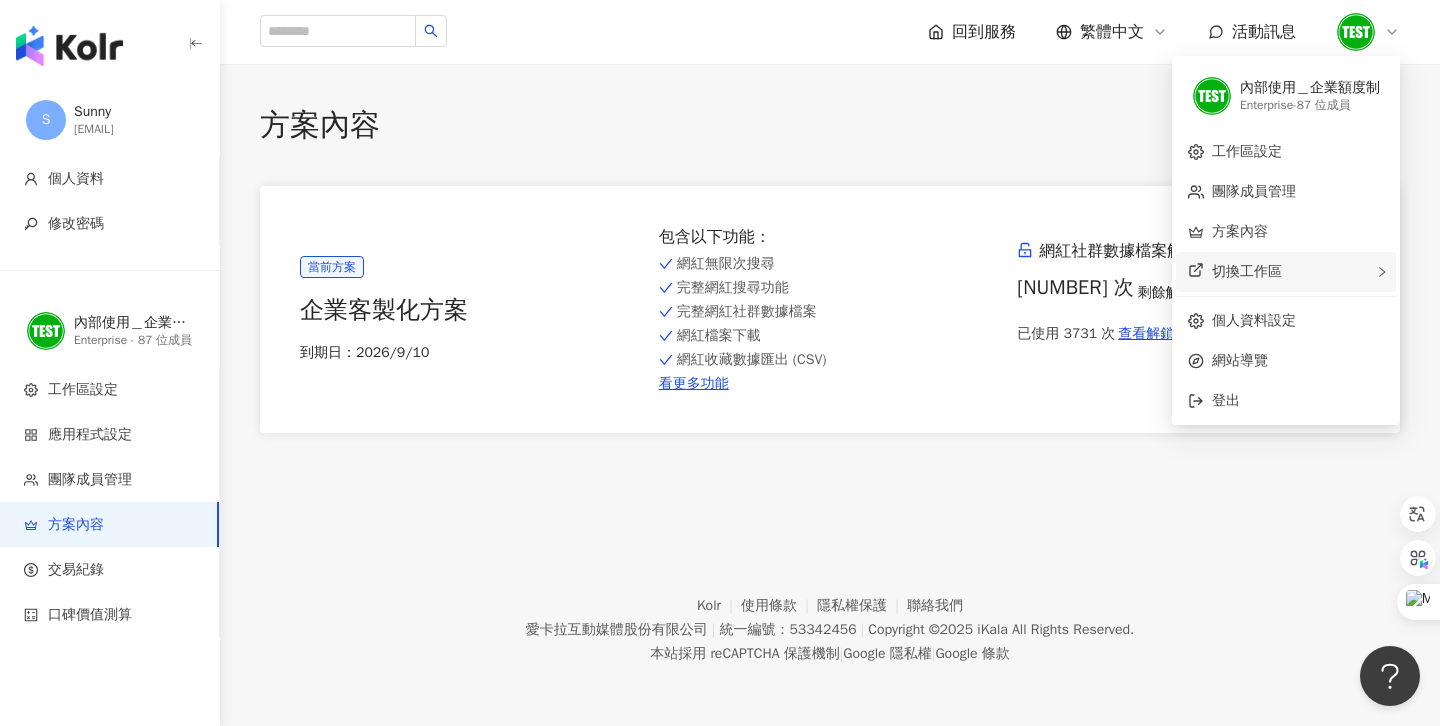 click on "切換工作區" at bounding box center (1286, 272) 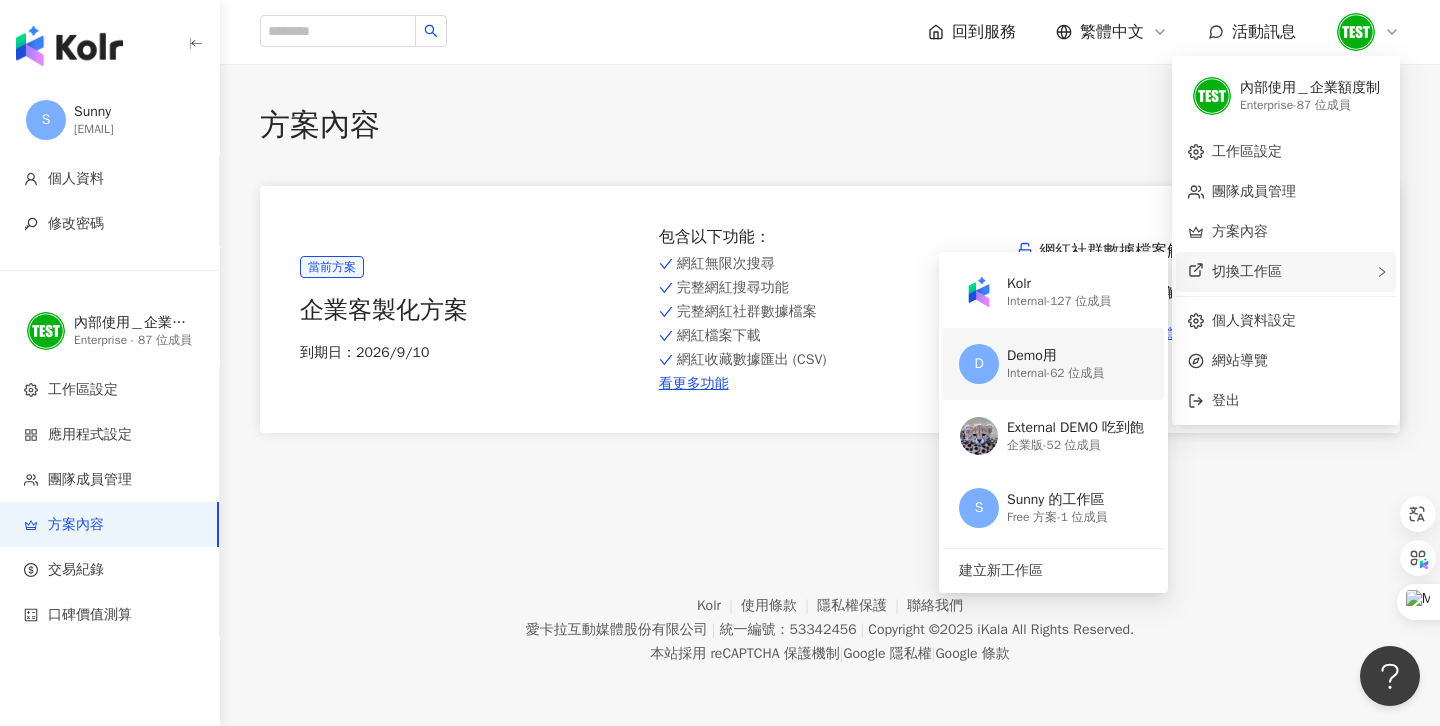 click on "Demo用" at bounding box center [1055, 356] 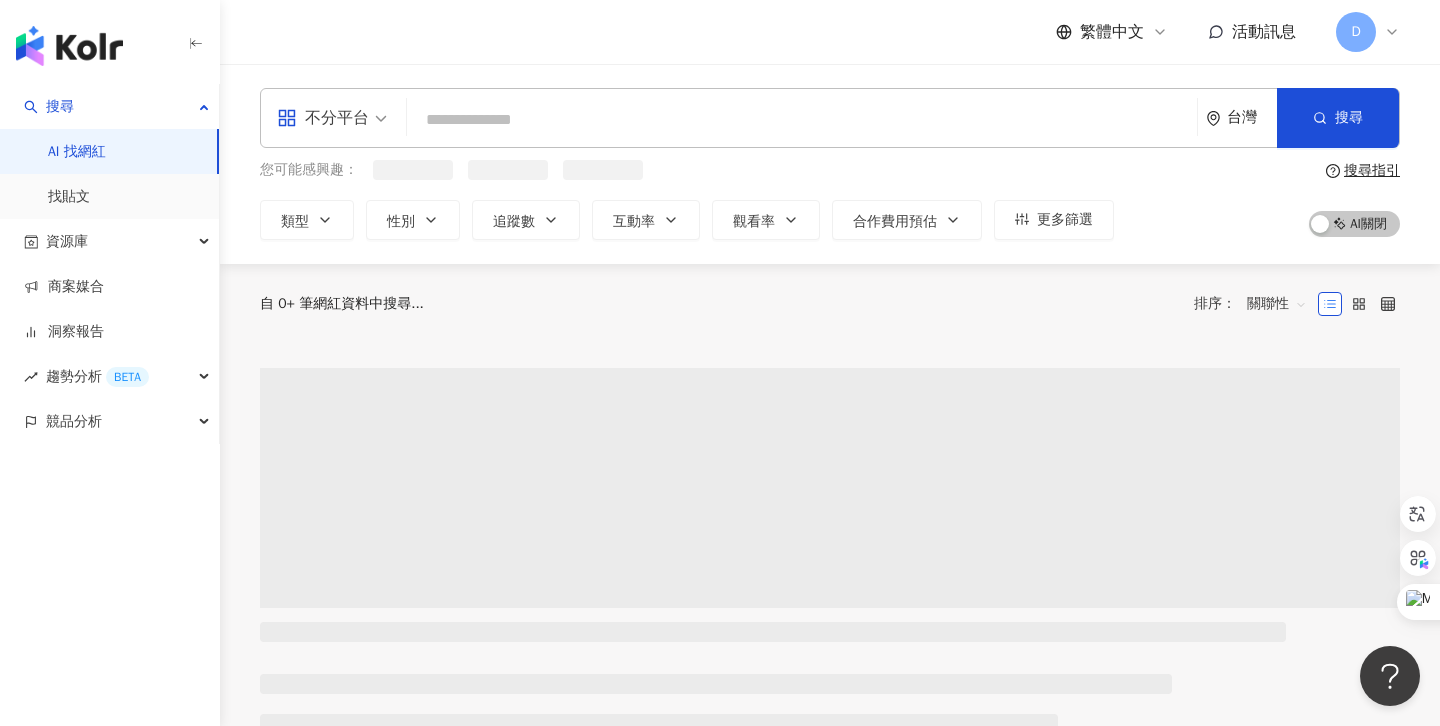 click on "活動訊息" at bounding box center [1264, 32] 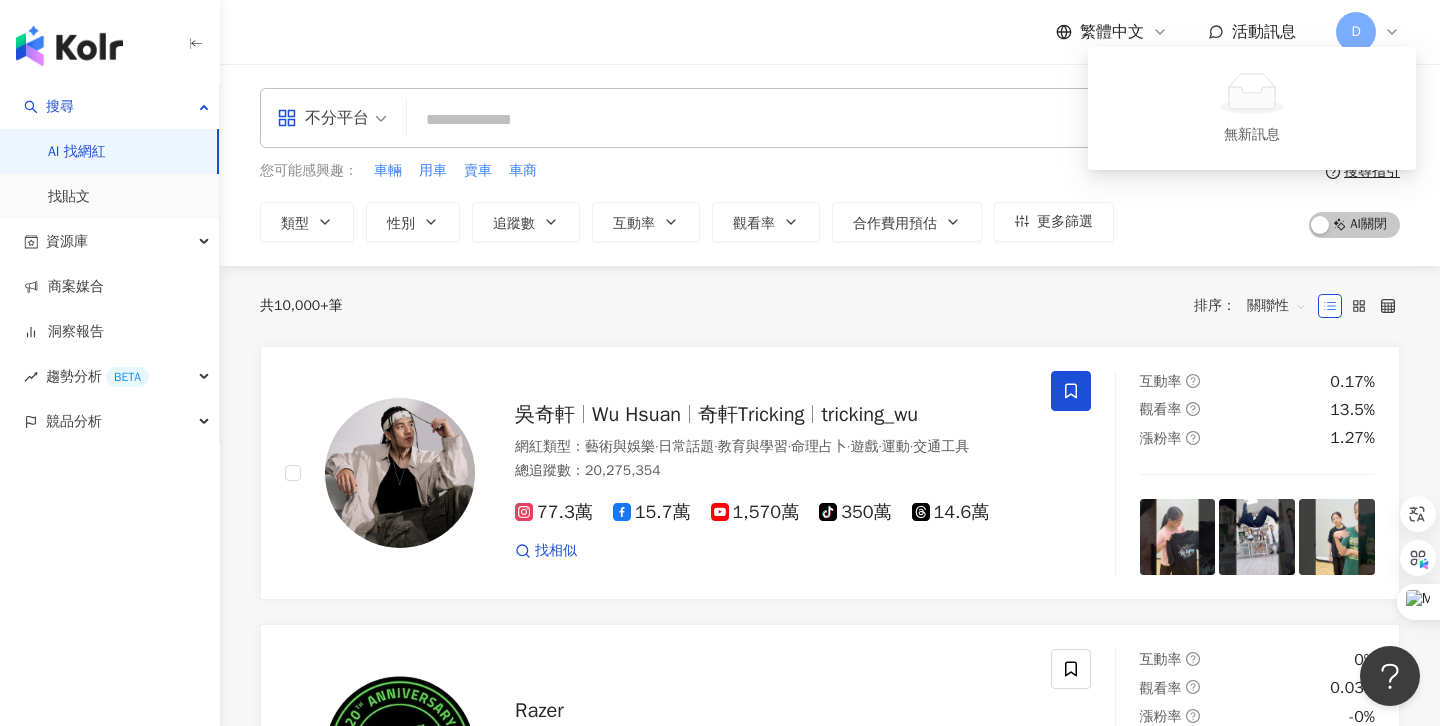click on "D" at bounding box center [1368, 32] 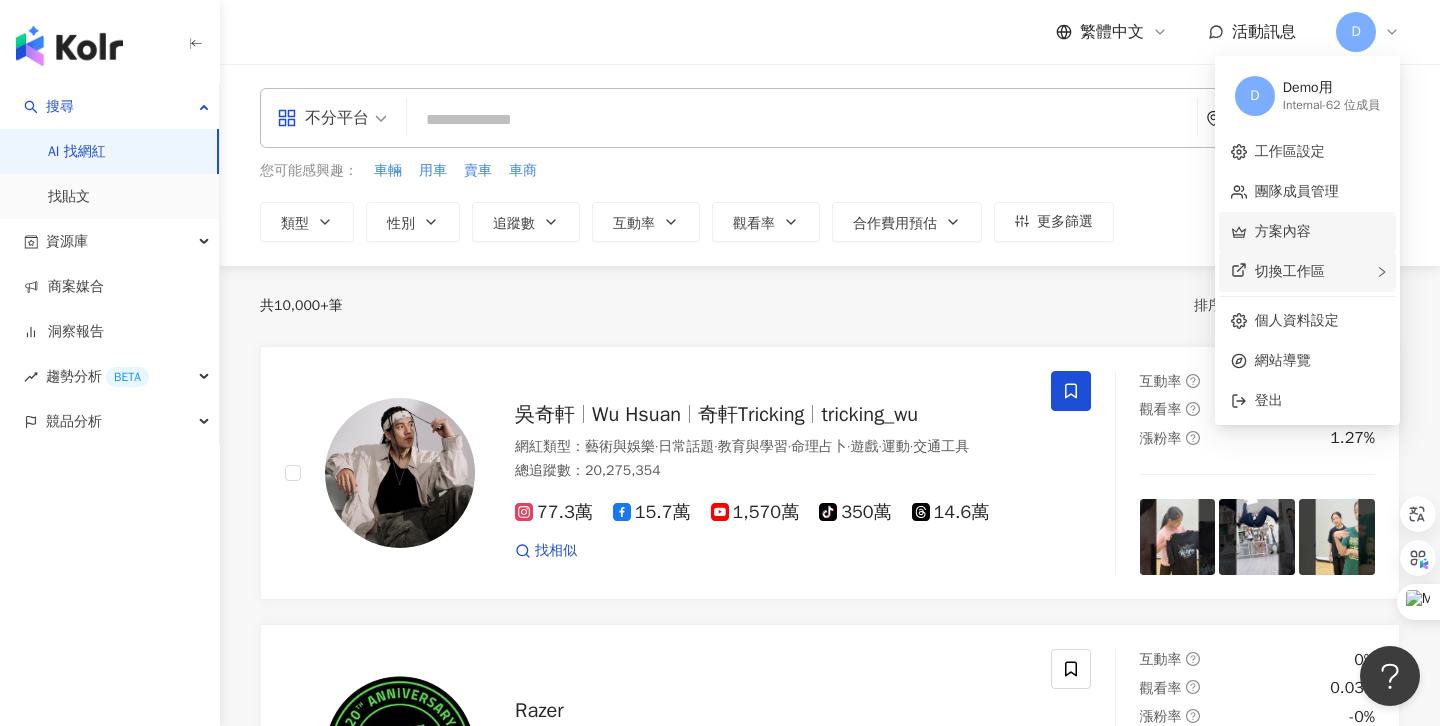 click on "切換工作區" at bounding box center [1290, 271] 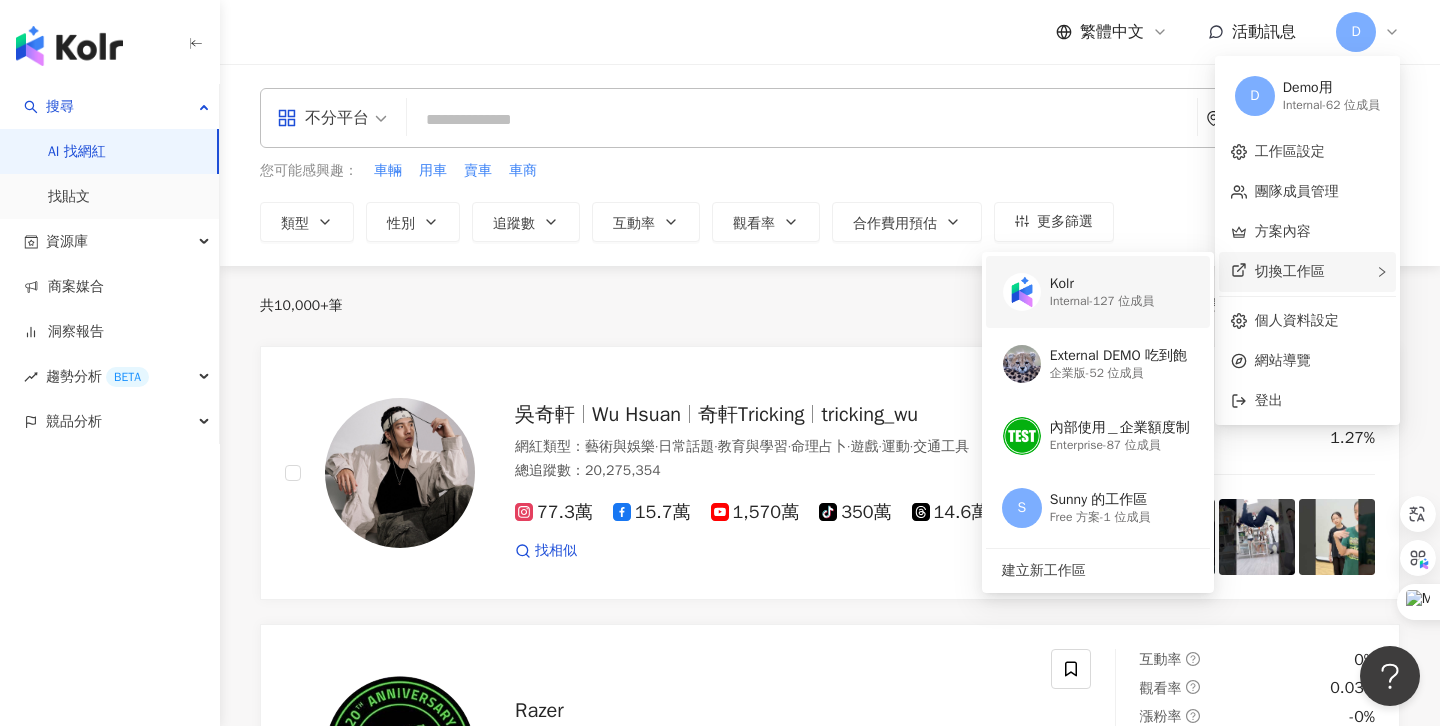 click on "Kolr" at bounding box center (1102, 284) 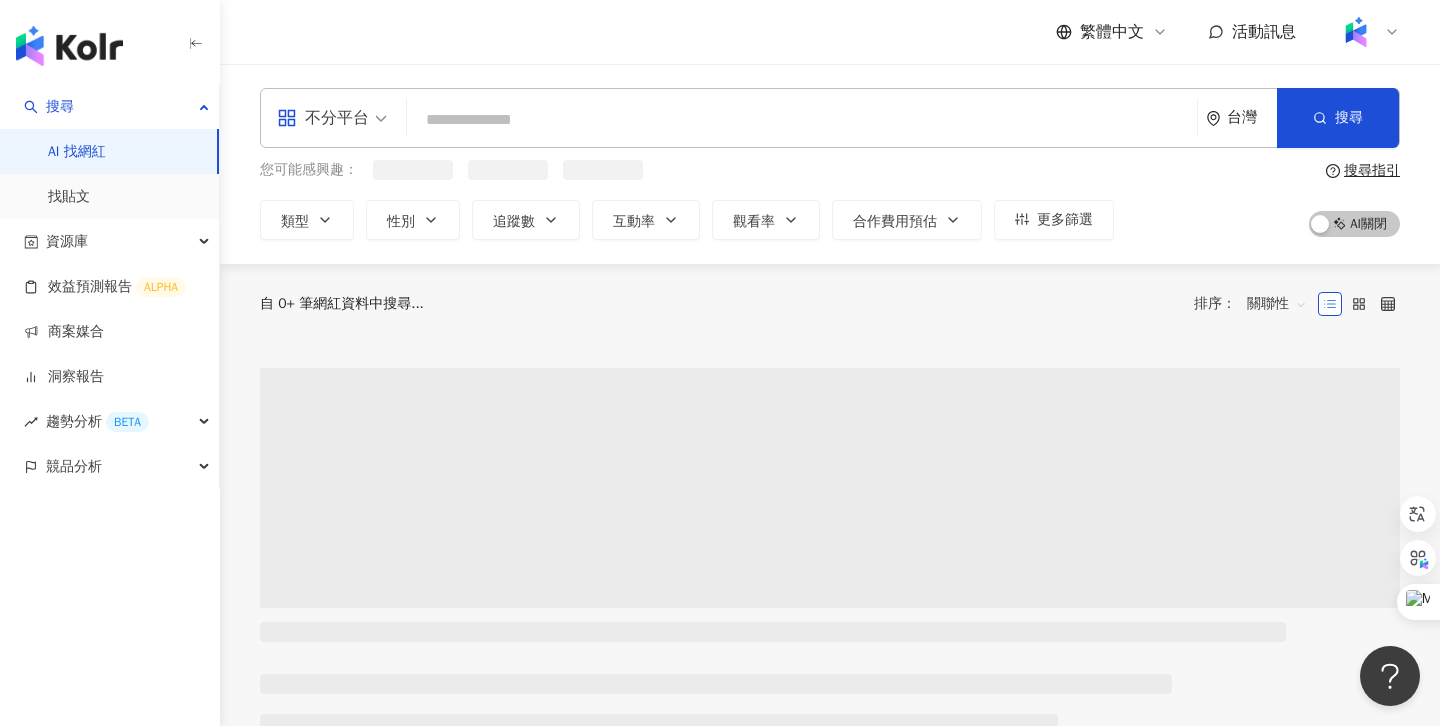 click at bounding box center (1356, 32) 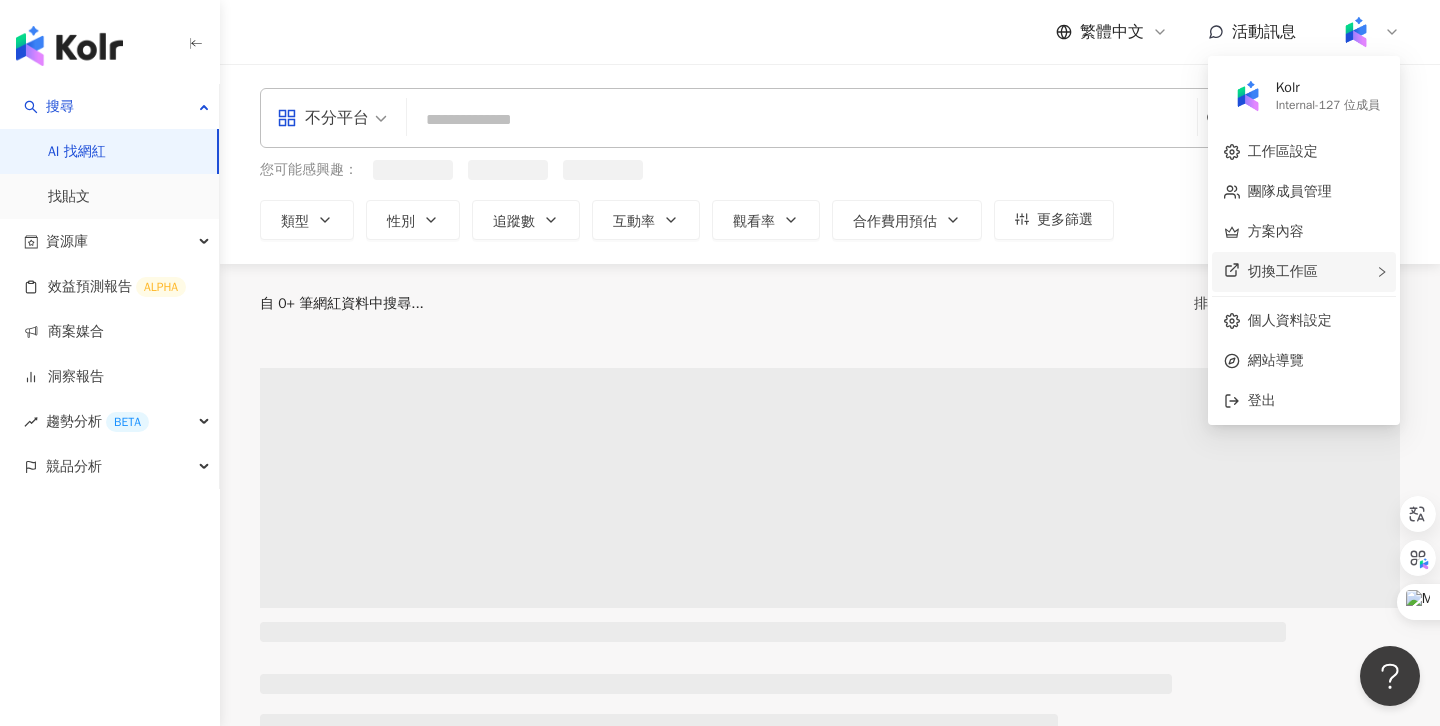 click on "切換工作區" at bounding box center (1304, 272) 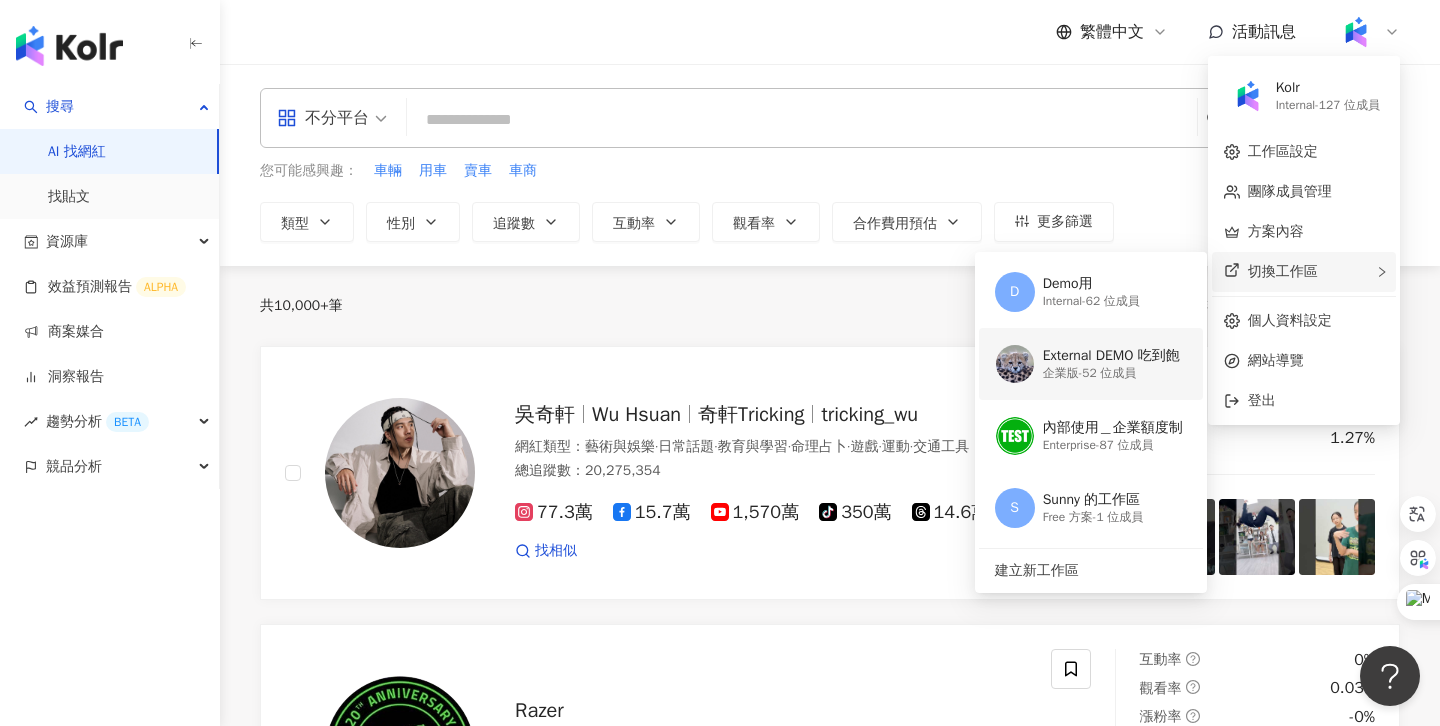 click on "企業版  -  52 位成員" at bounding box center [1111, 373] 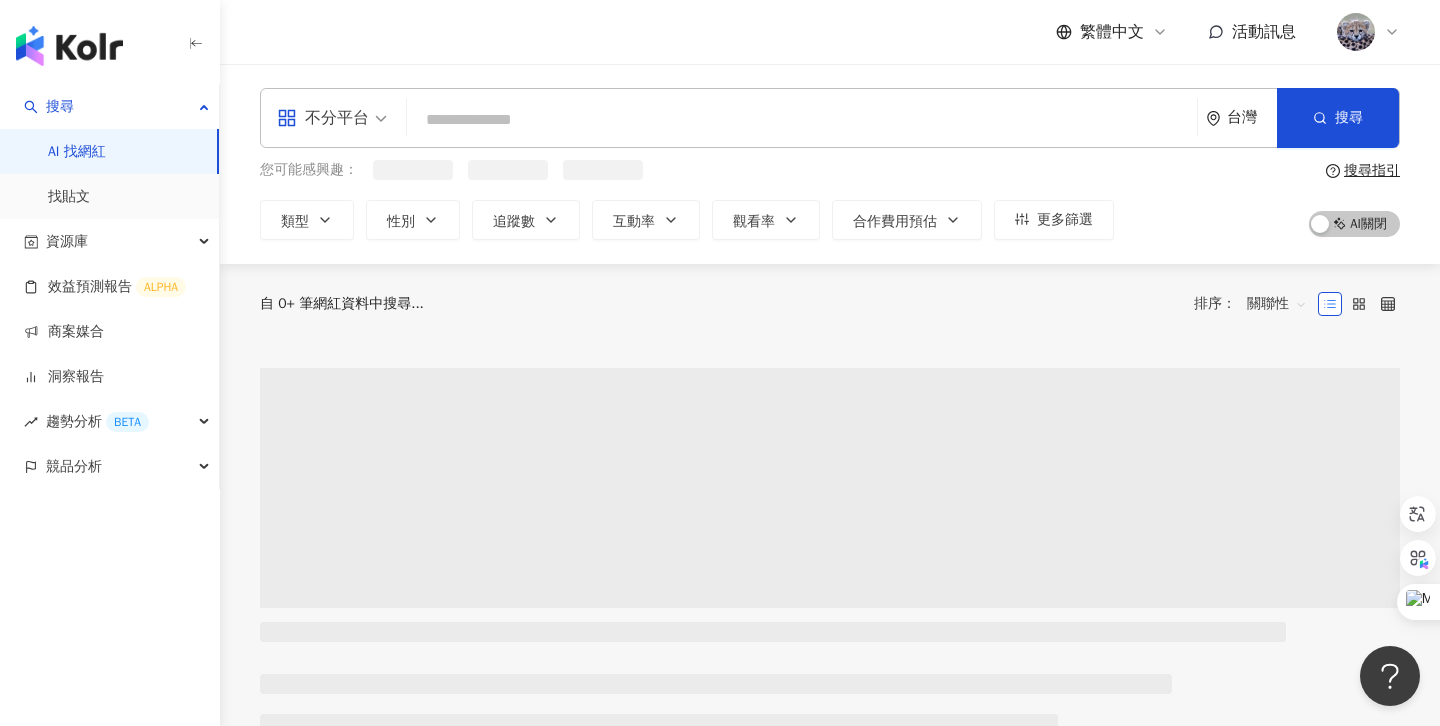 click on "活動訊息" at bounding box center (1264, 32) 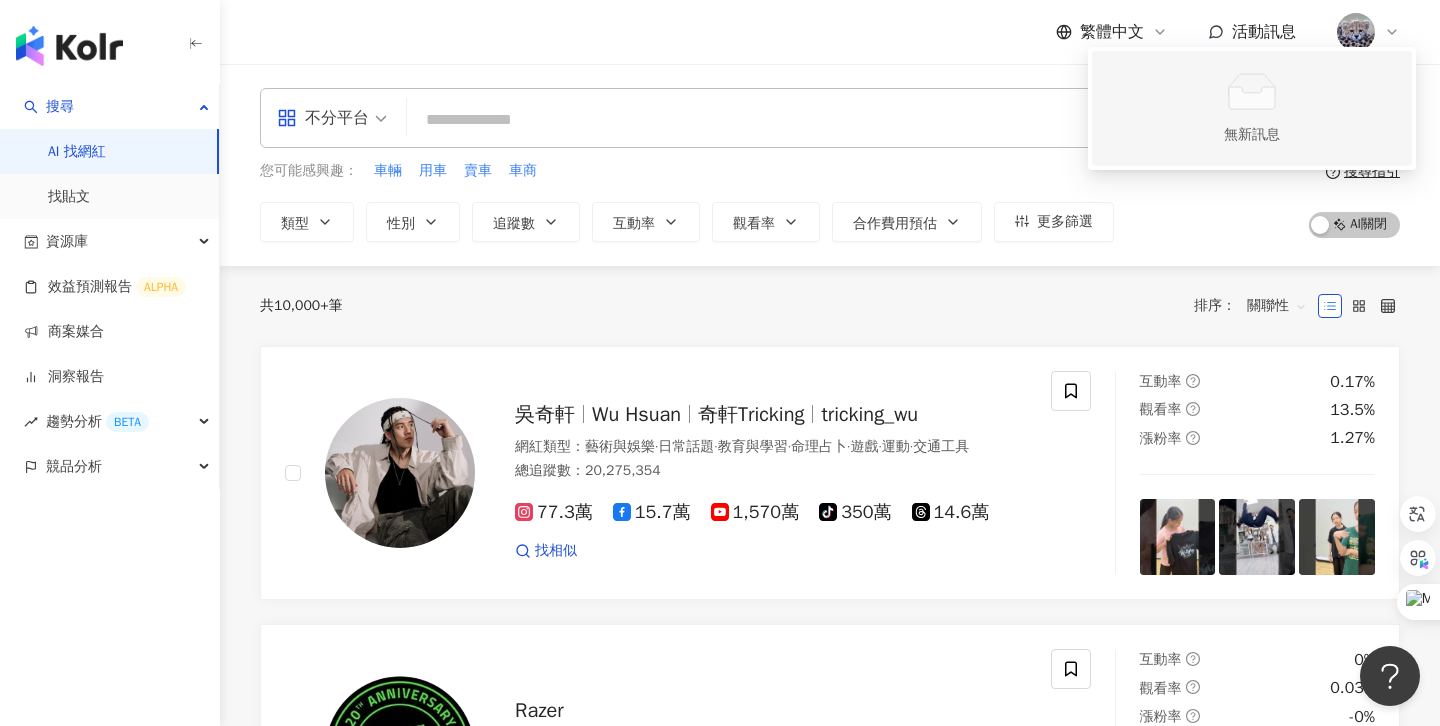 click on "無新訊息" at bounding box center (1252, 108) 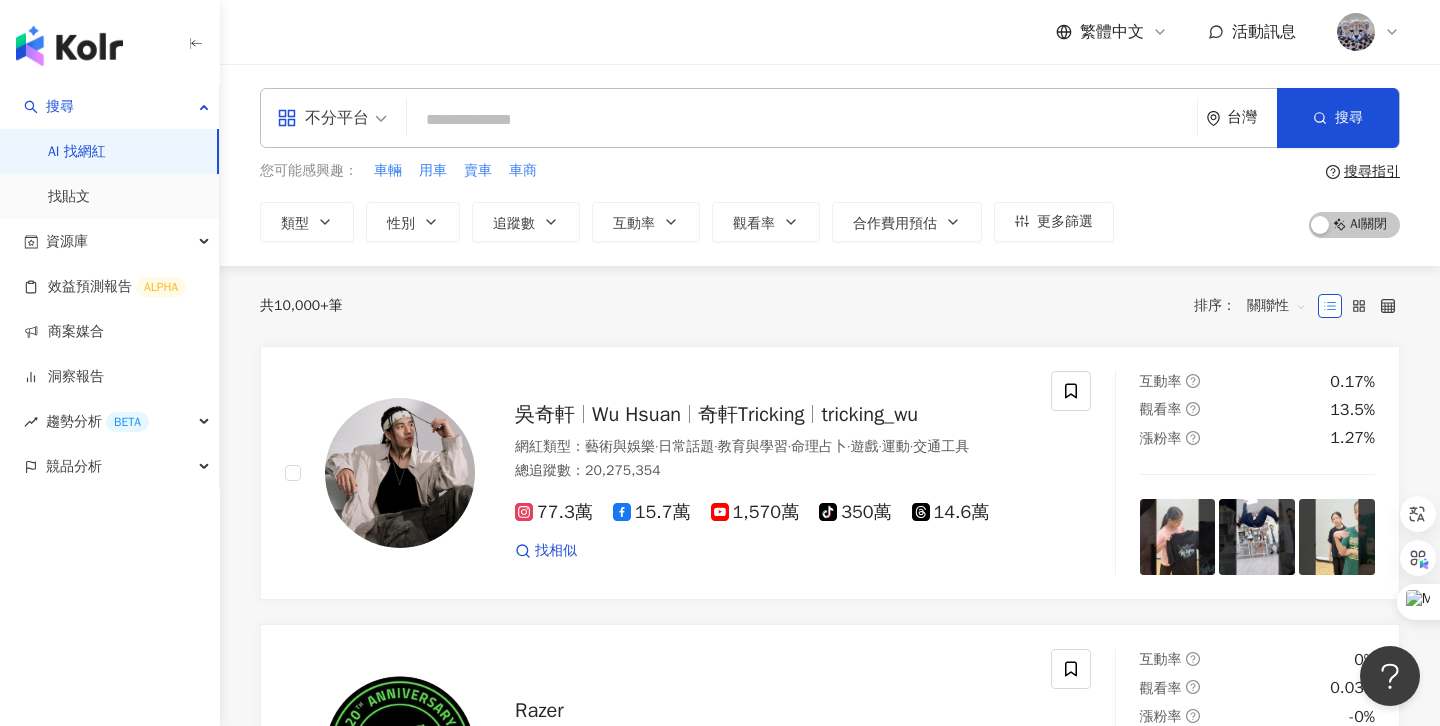 click at bounding box center (1356, 32) 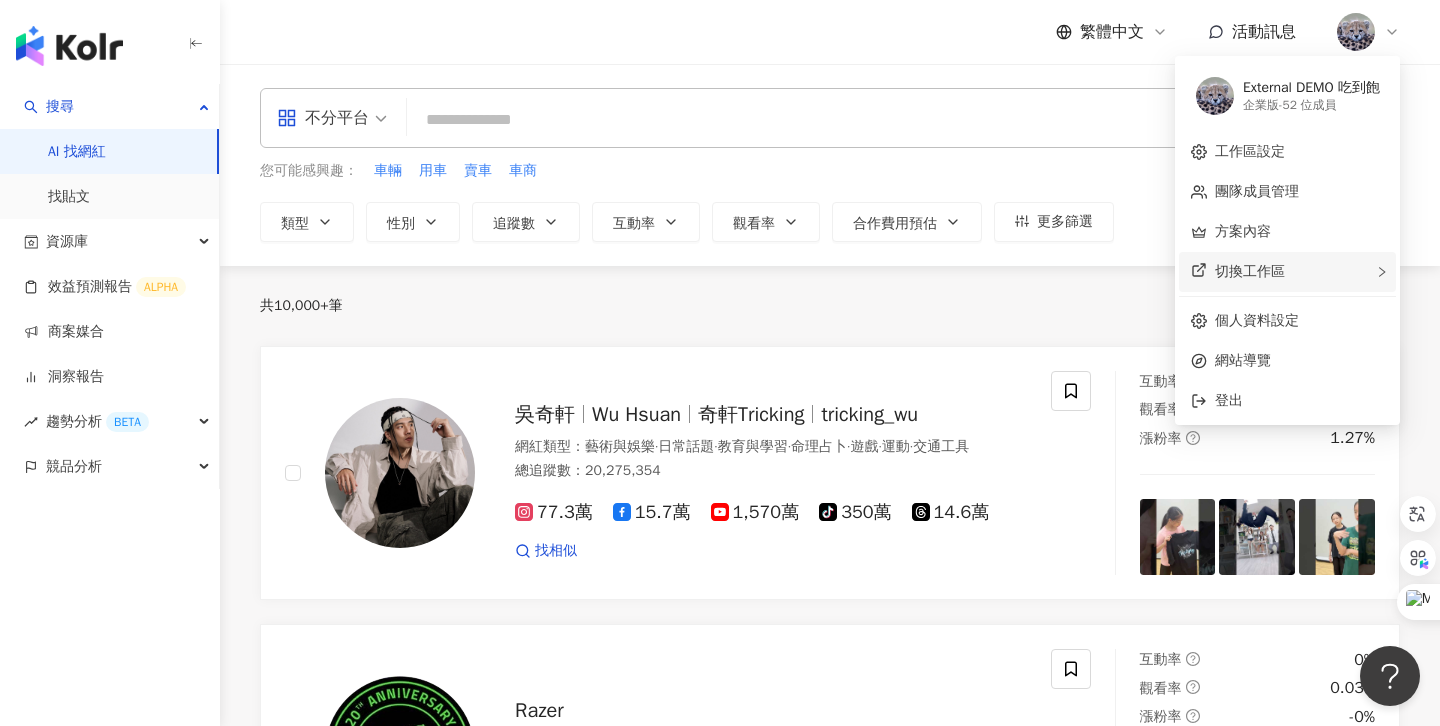click on "切換工作區" at bounding box center (1250, 271) 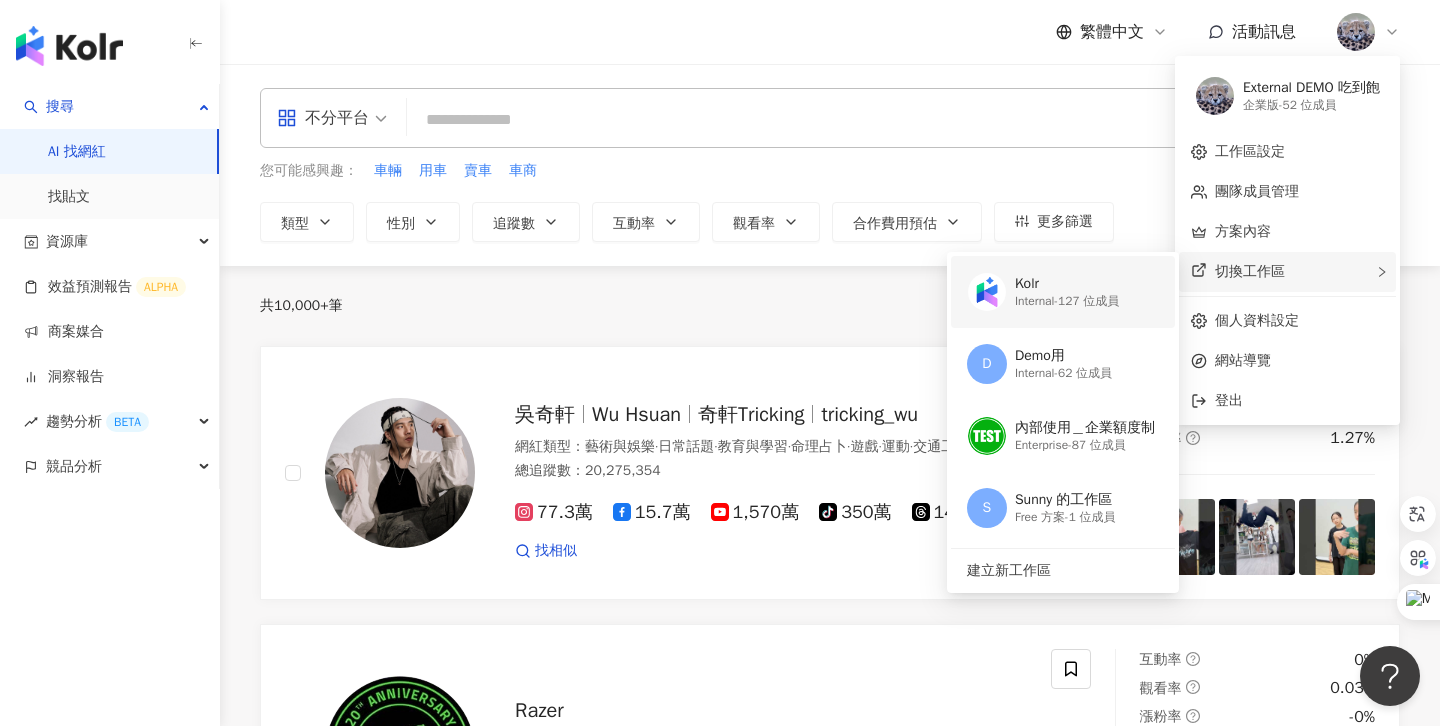 click on "Internal  -  127 位成員" at bounding box center (1067, 301) 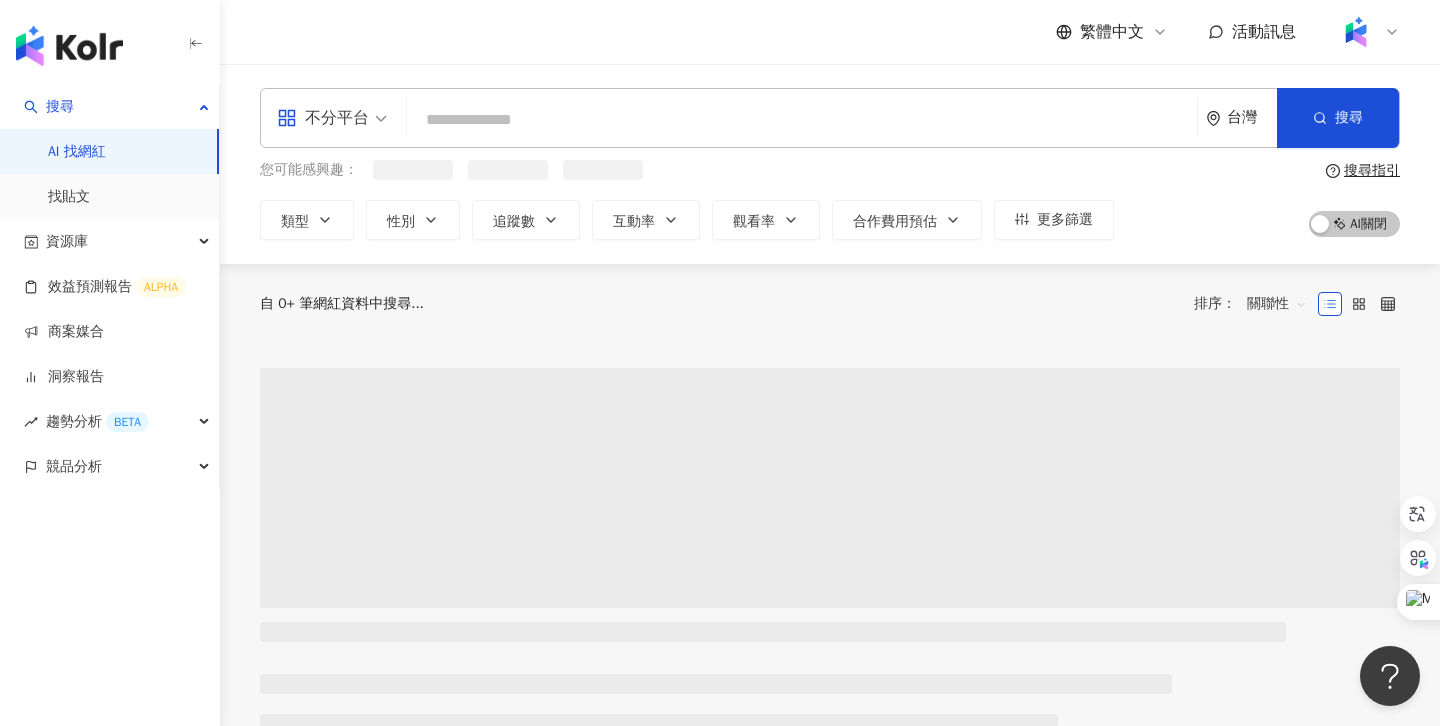 click on "活動訊息" at bounding box center (1264, 32) 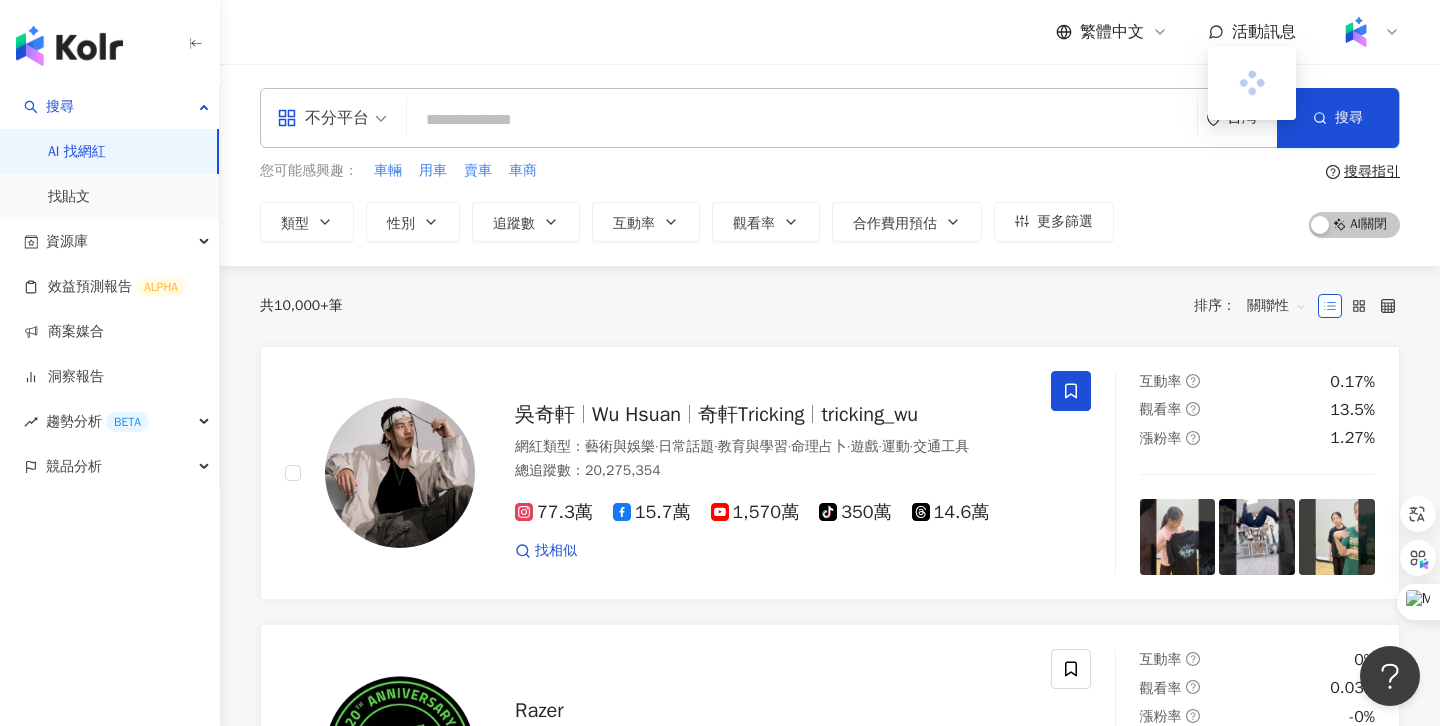 click on "您可能感興趣： 車輛  用車  賣車  車商  類型 性別 追蹤數 互動率 觀看率 合作費用預估  更多篩選 搜尋指引 AI  開啟 AI  關閉" at bounding box center (830, 201) 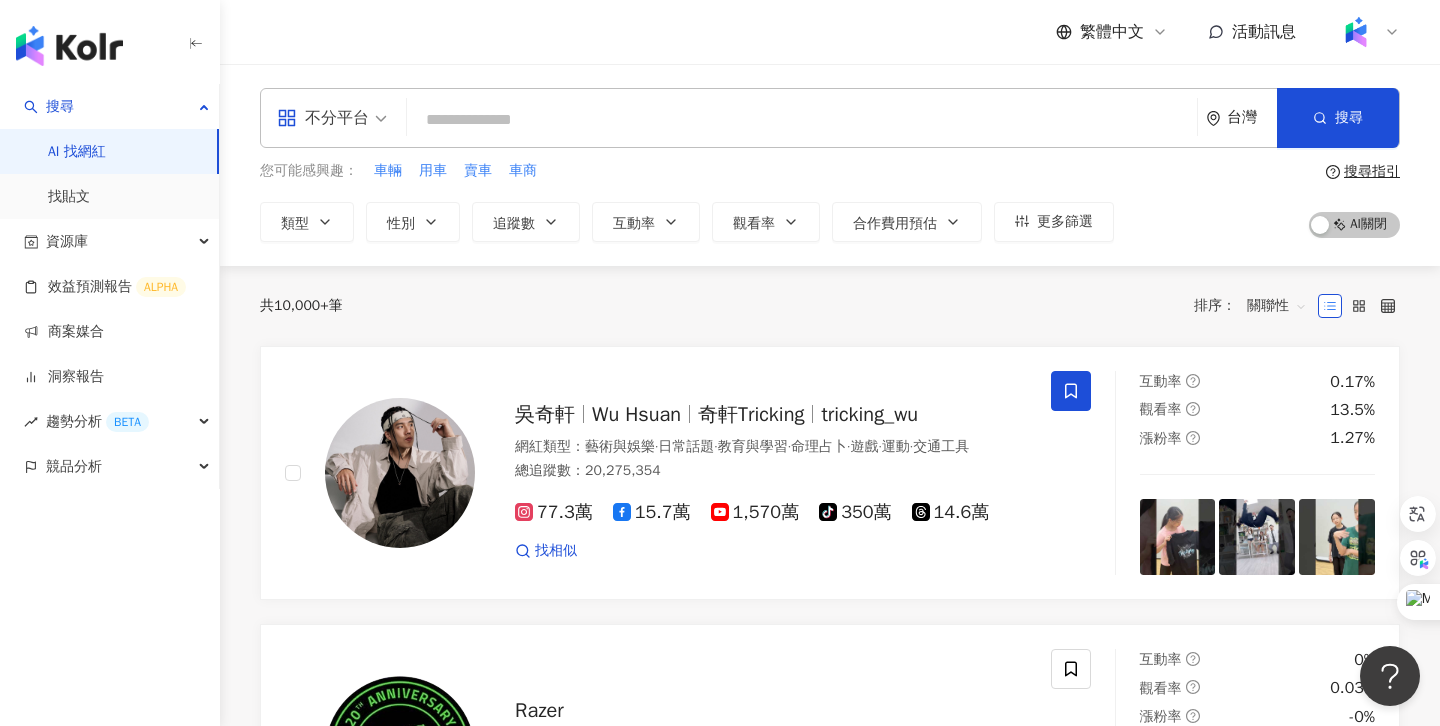 click on "活動訊息" at bounding box center [1264, 32] 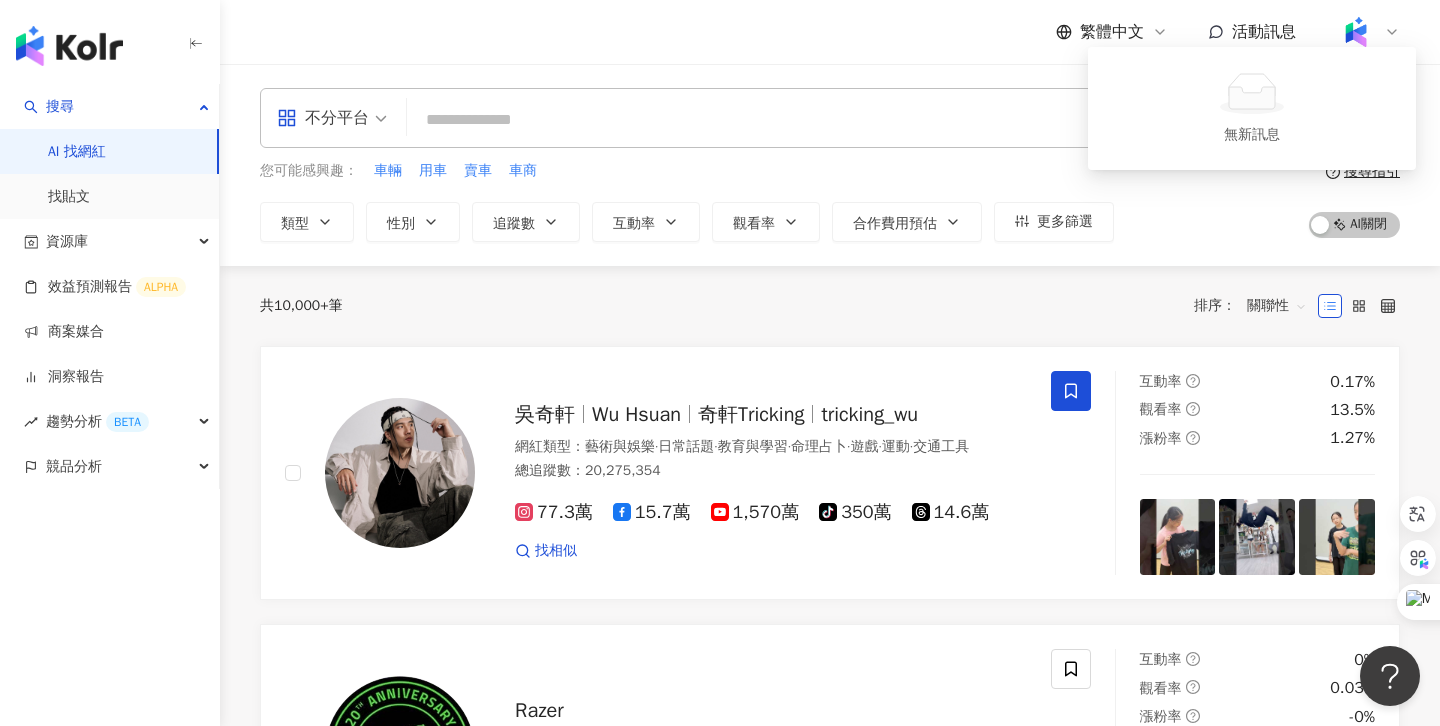 click on "繁體中文 活動訊息" at bounding box center [830, 32] 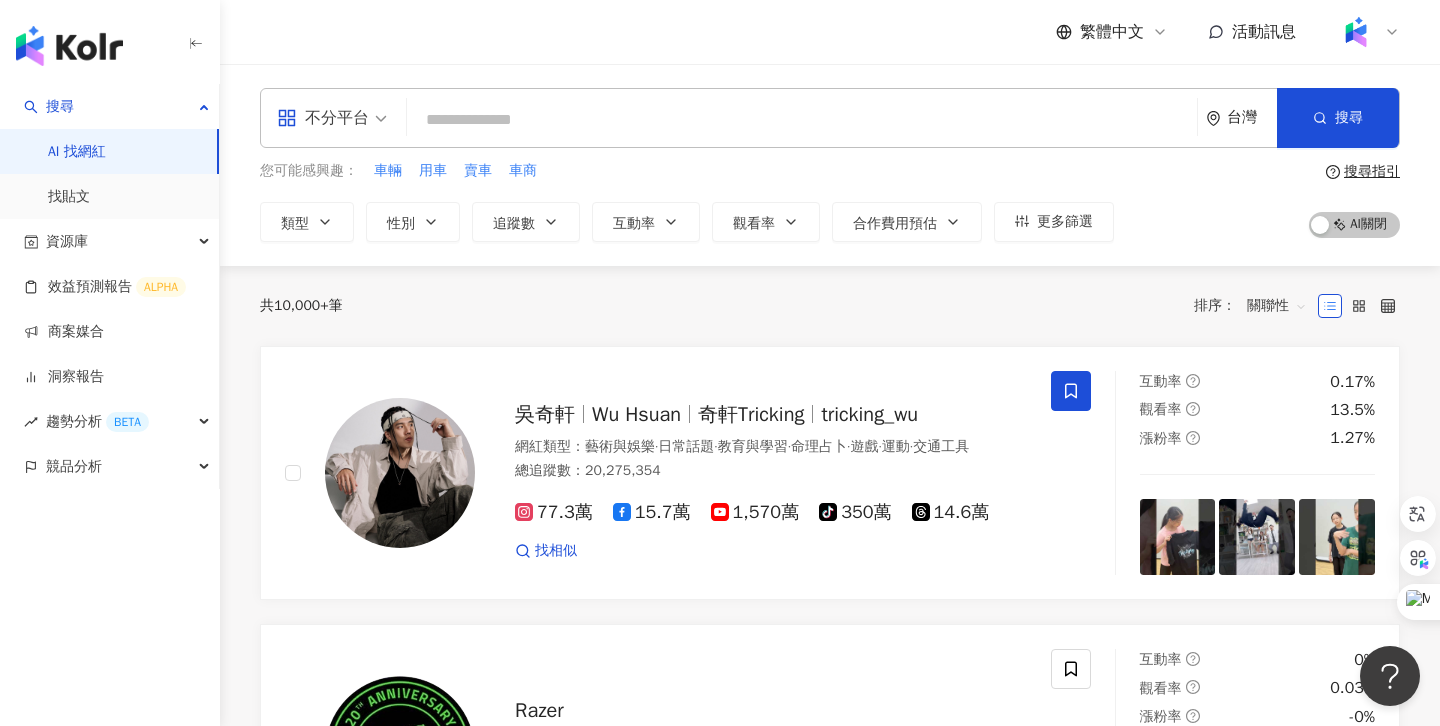 click at bounding box center [1368, 32] 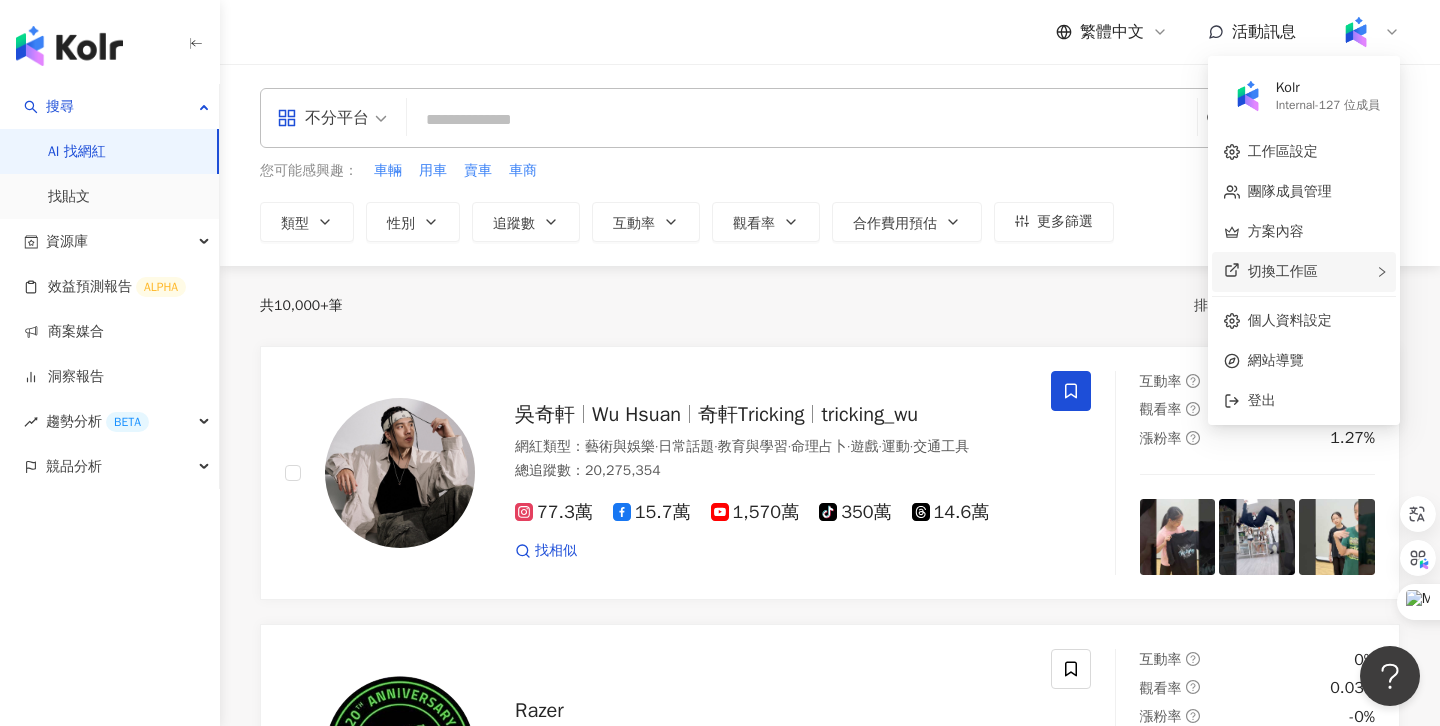 click on "切換工作區" at bounding box center [1304, 272] 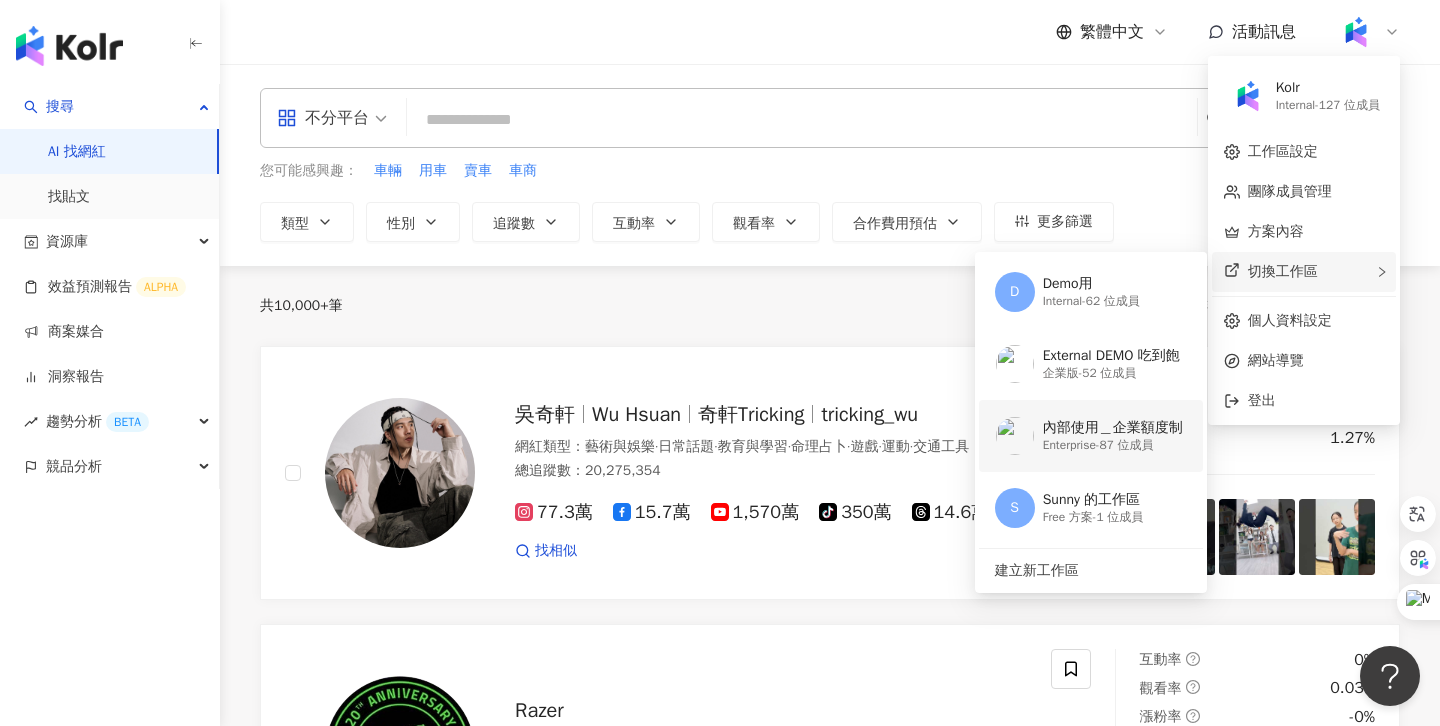 click on "內部使用＿企業額度制" at bounding box center (1113, 428) 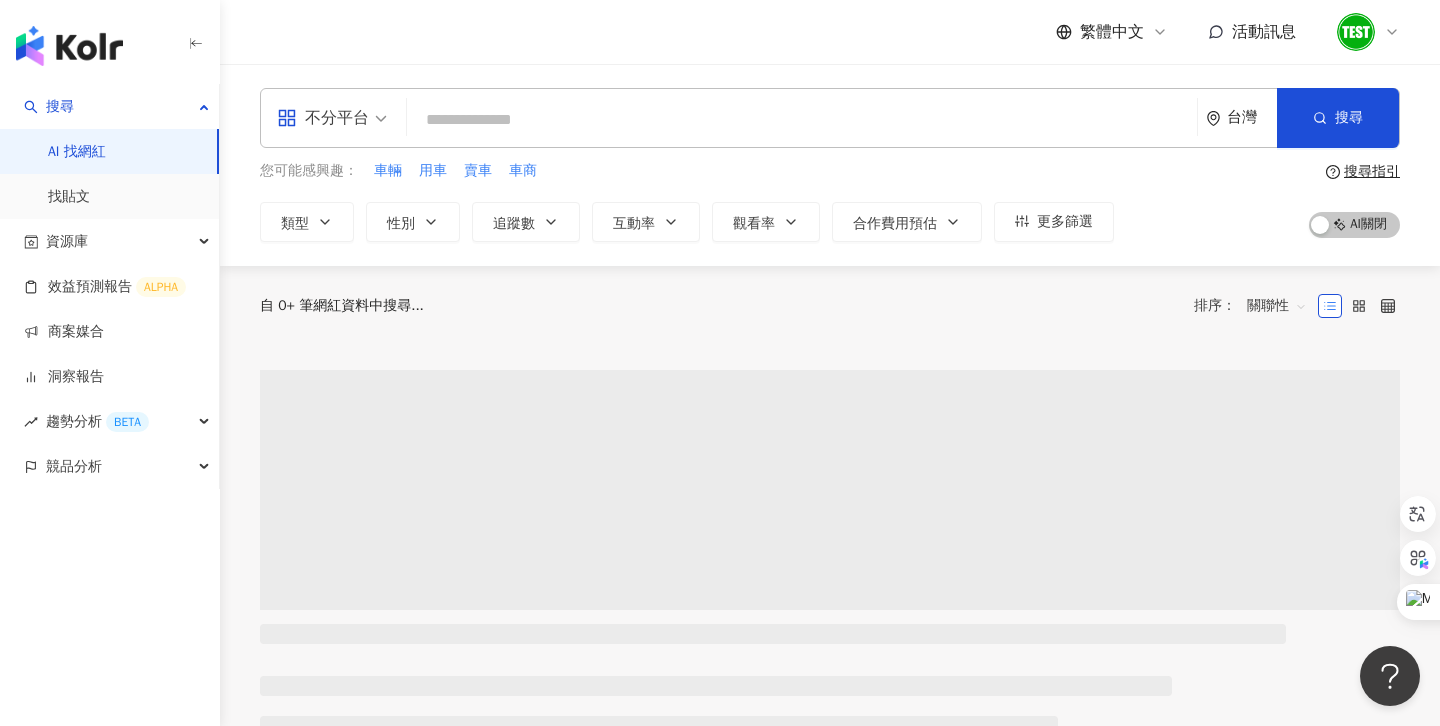 click at bounding box center [802, 120] 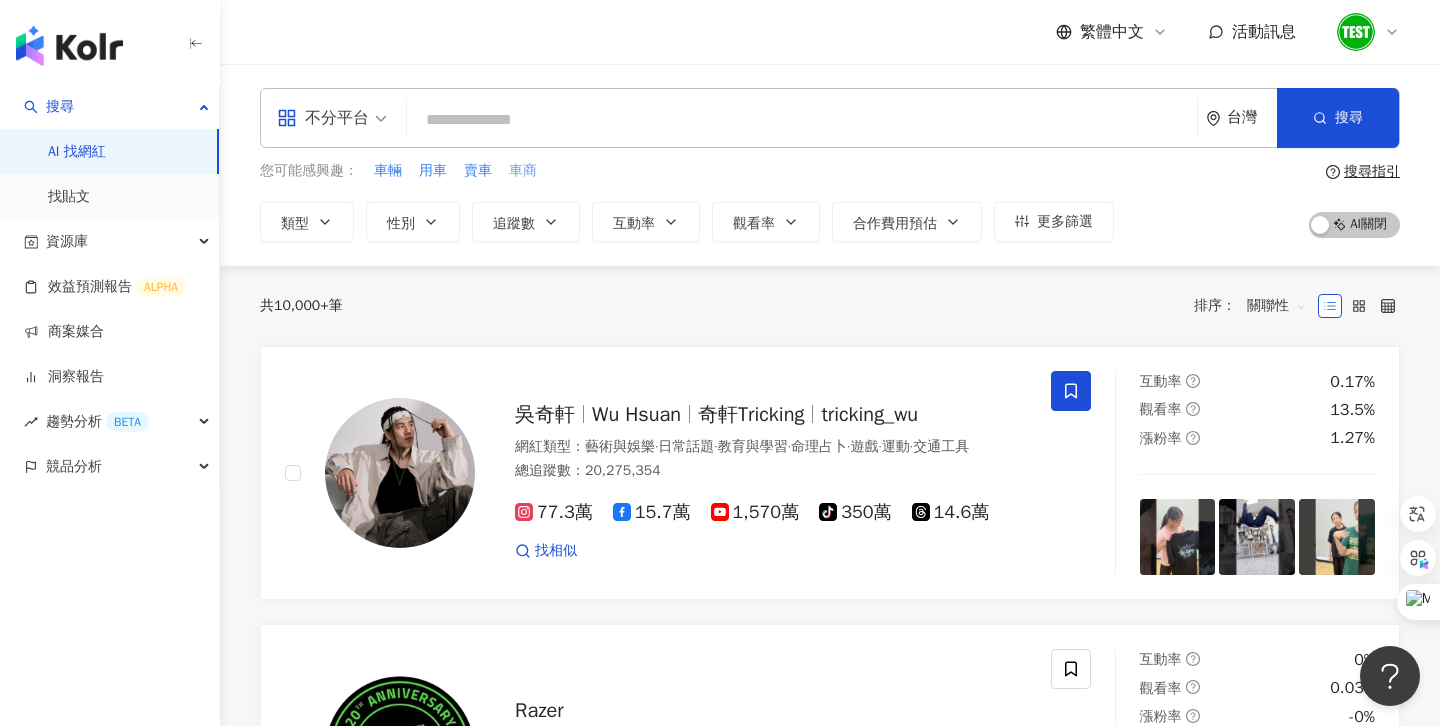 click on "車商" at bounding box center [523, 171] 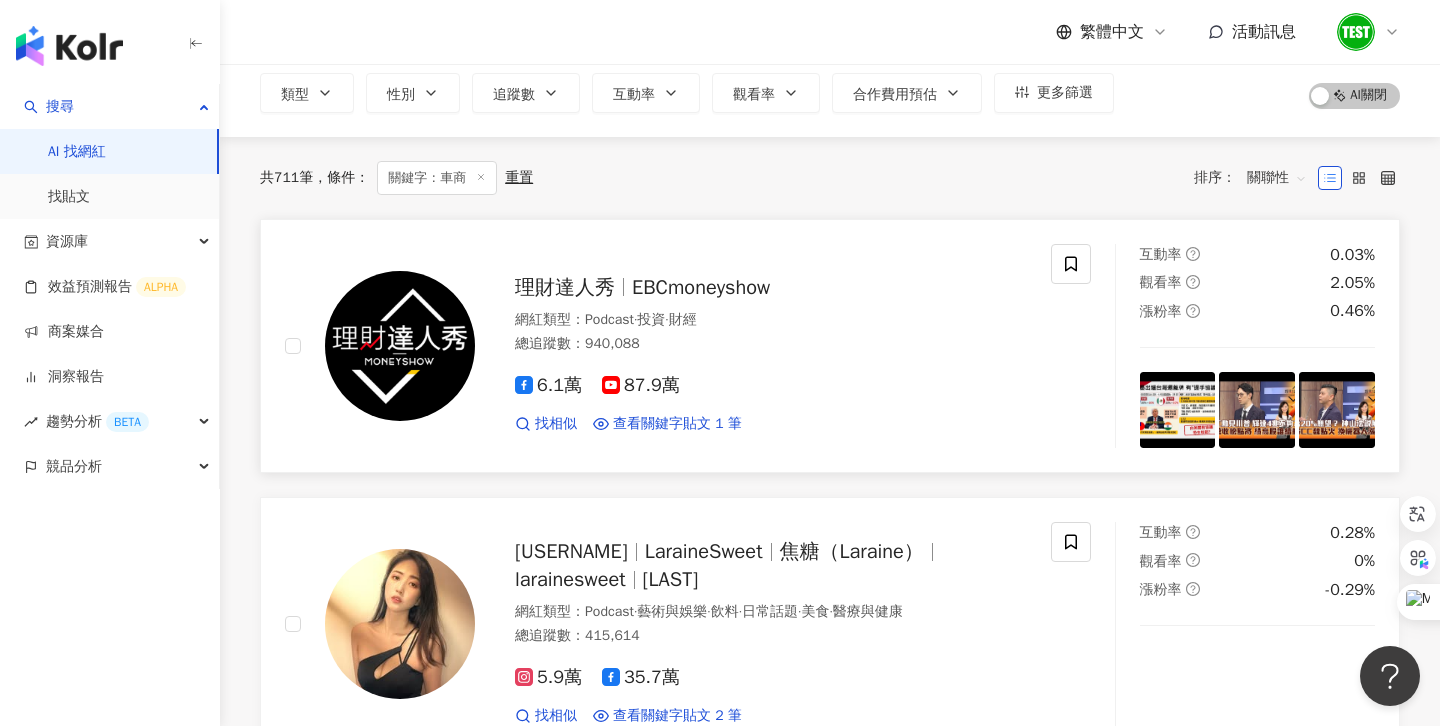 scroll, scrollTop: 0, scrollLeft: 0, axis: both 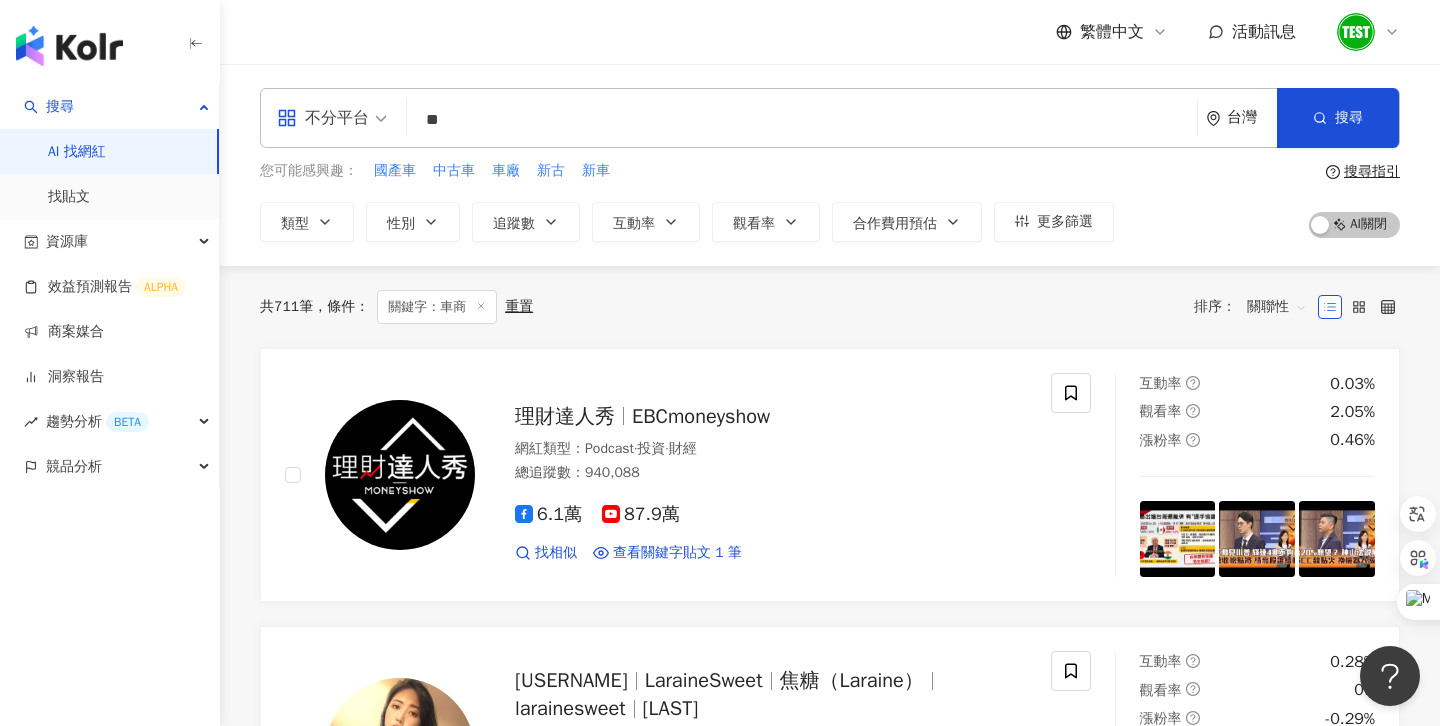 click on "**" at bounding box center [802, 120] 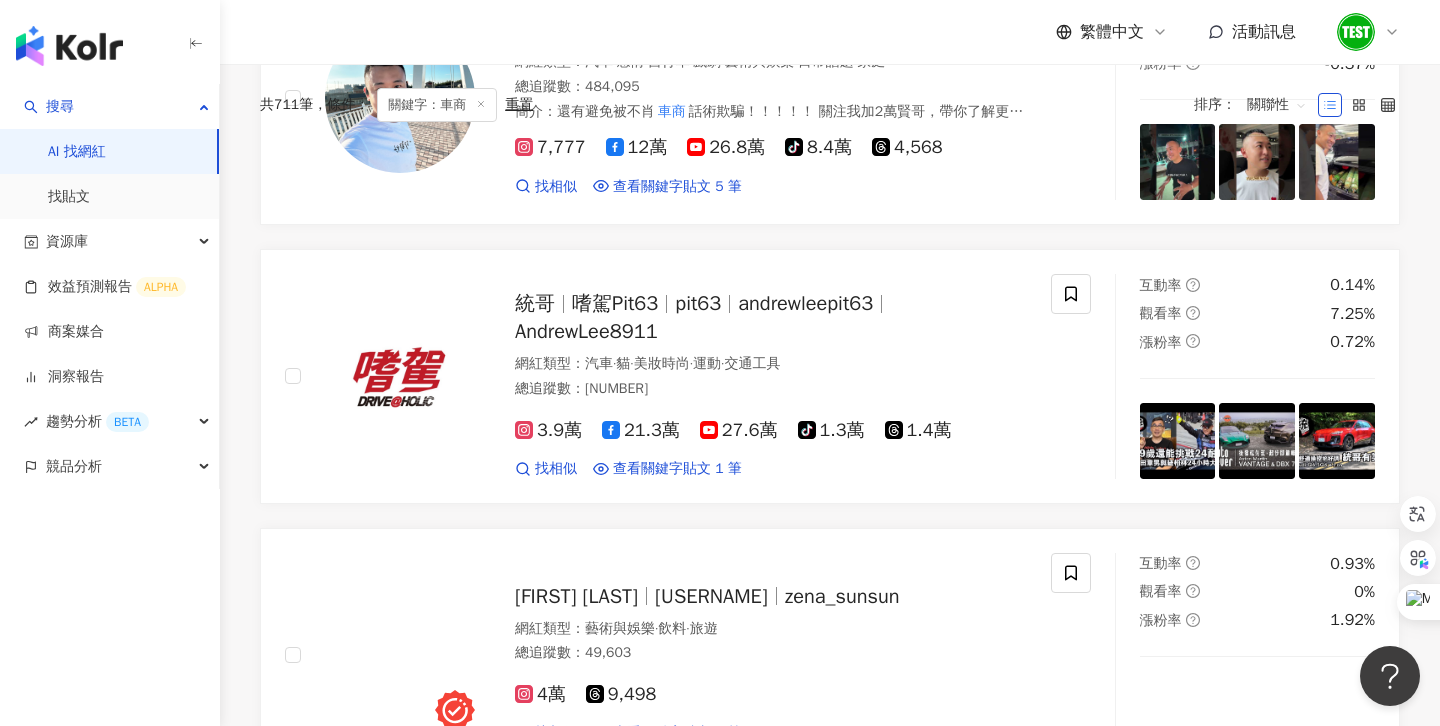 scroll, scrollTop: 0, scrollLeft: 0, axis: both 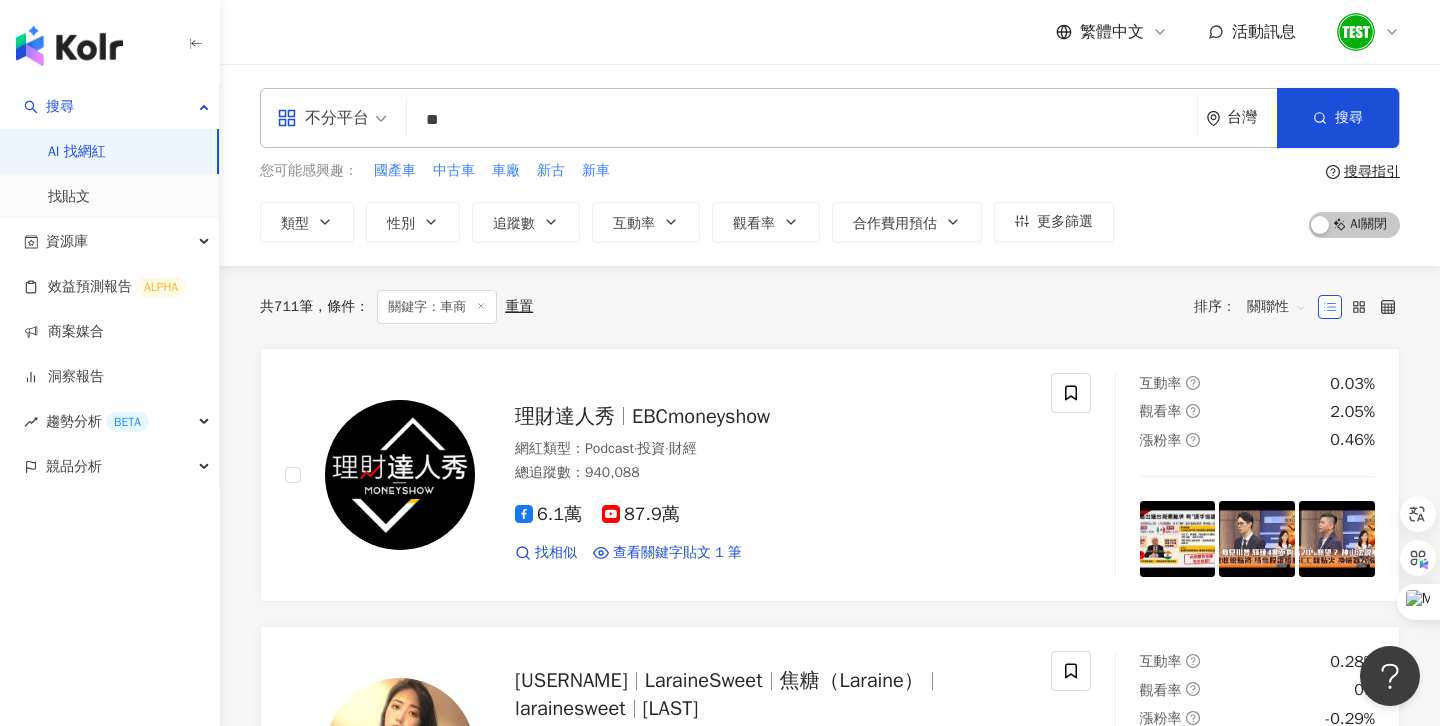 drag, startPoint x: 317, startPoint y: 308, endPoint x: 263, endPoint y: 308, distance: 54 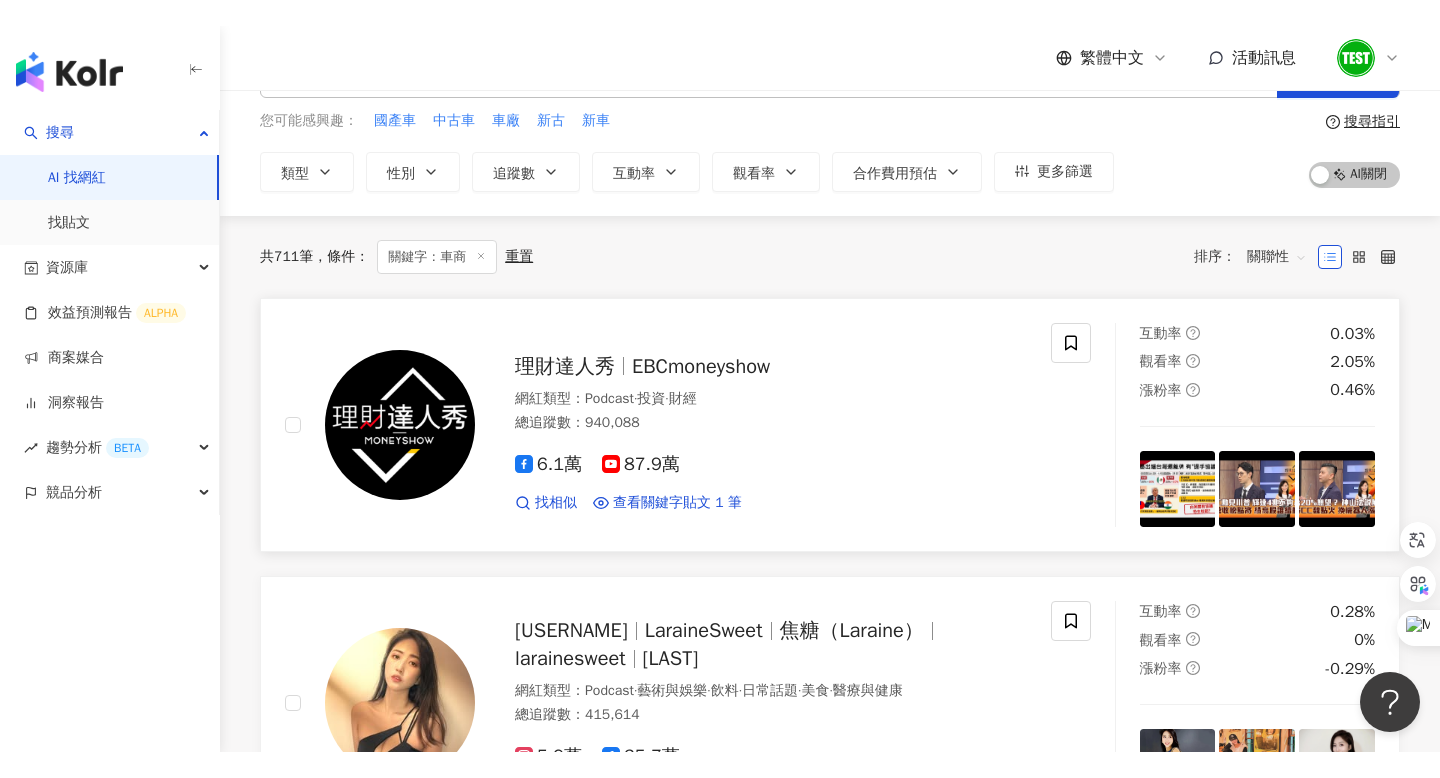 scroll, scrollTop: 80, scrollLeft: 0, axis: vertical 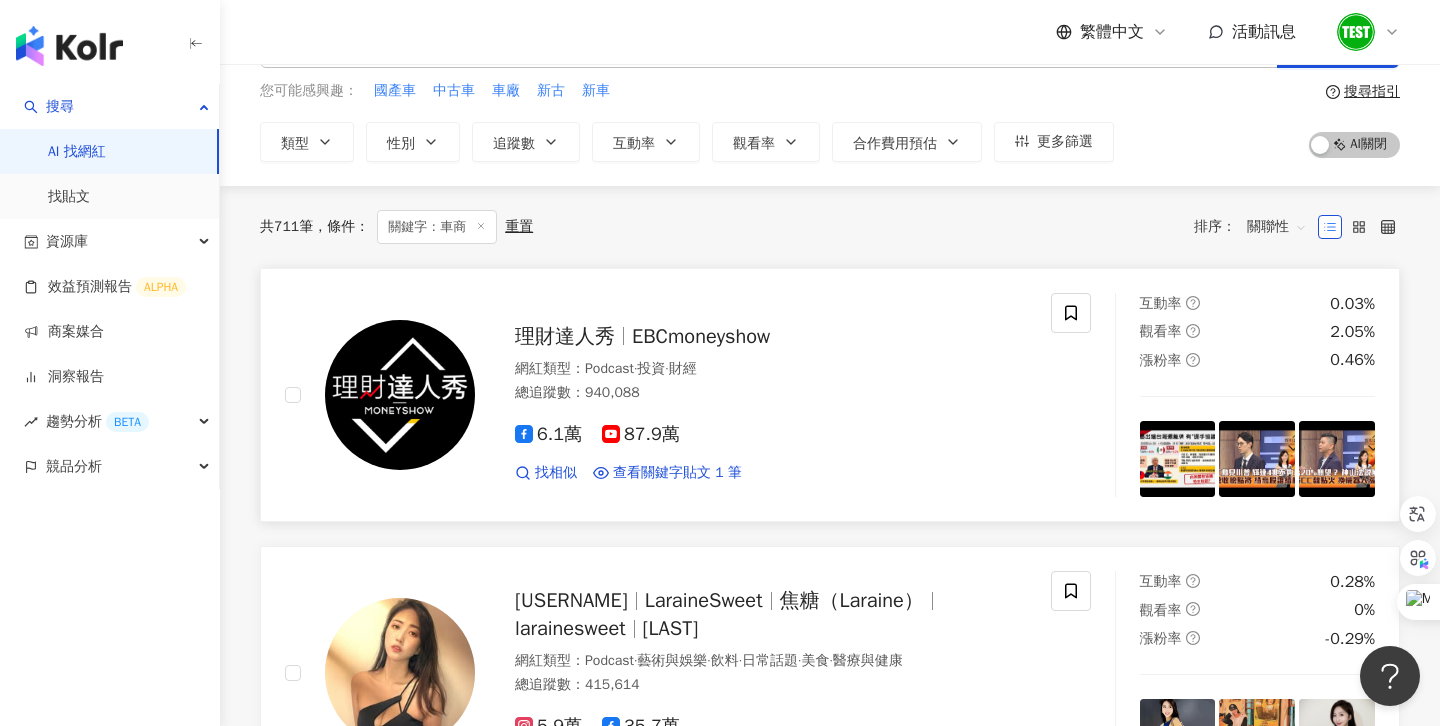 click on "理財達人秀" at bounding box center [565, 336] 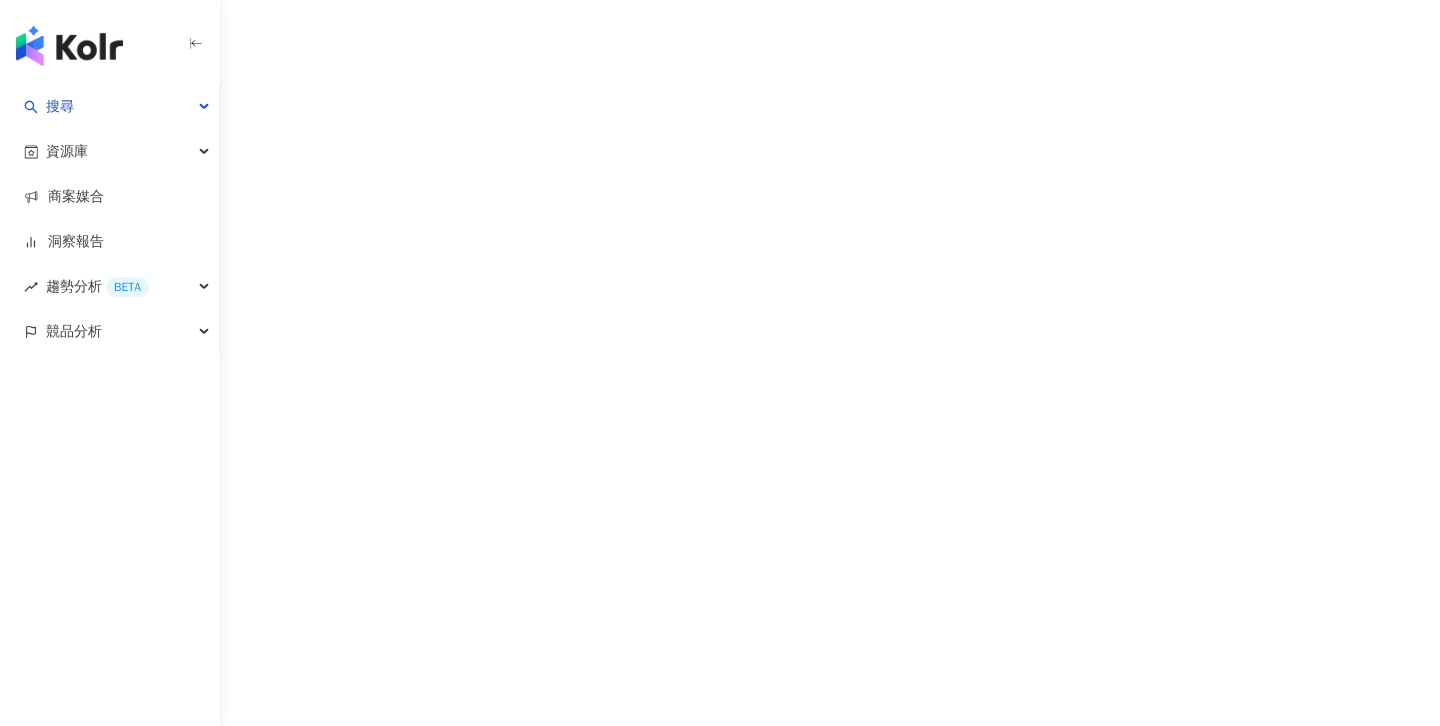 scroll, scrollTop: 0, scrollLeft: 0, axis: both 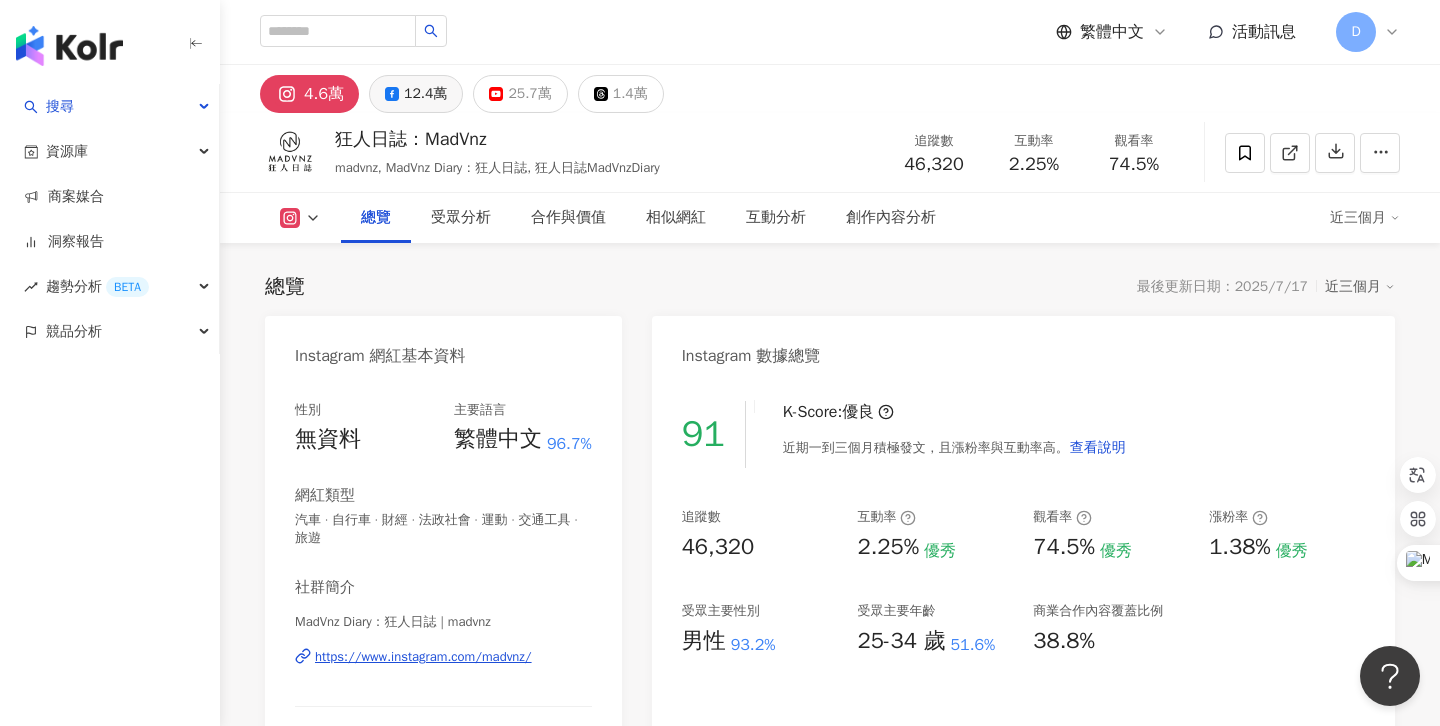 click on "12.4萬" at bounding box center (425, 94) 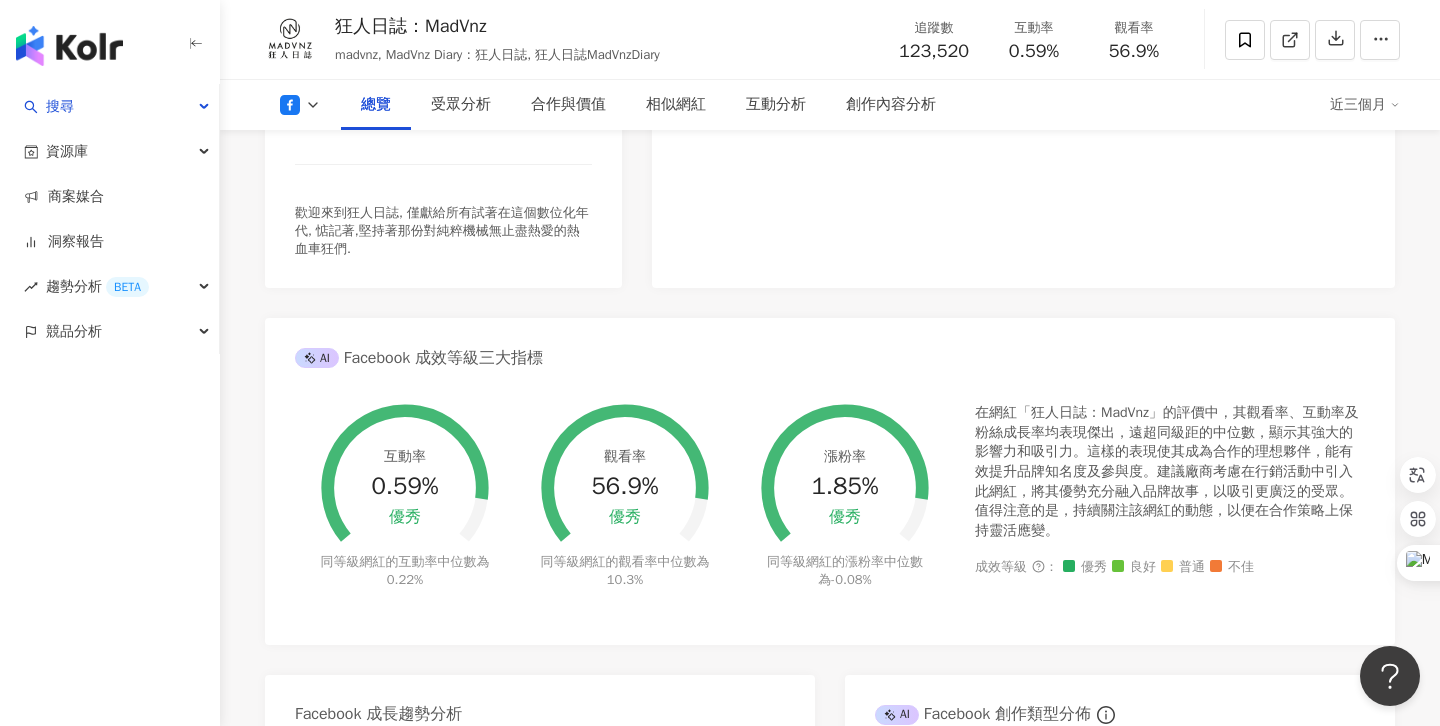 scroll, scrollTop: 579, scrollLeft: 0, axis: vertical 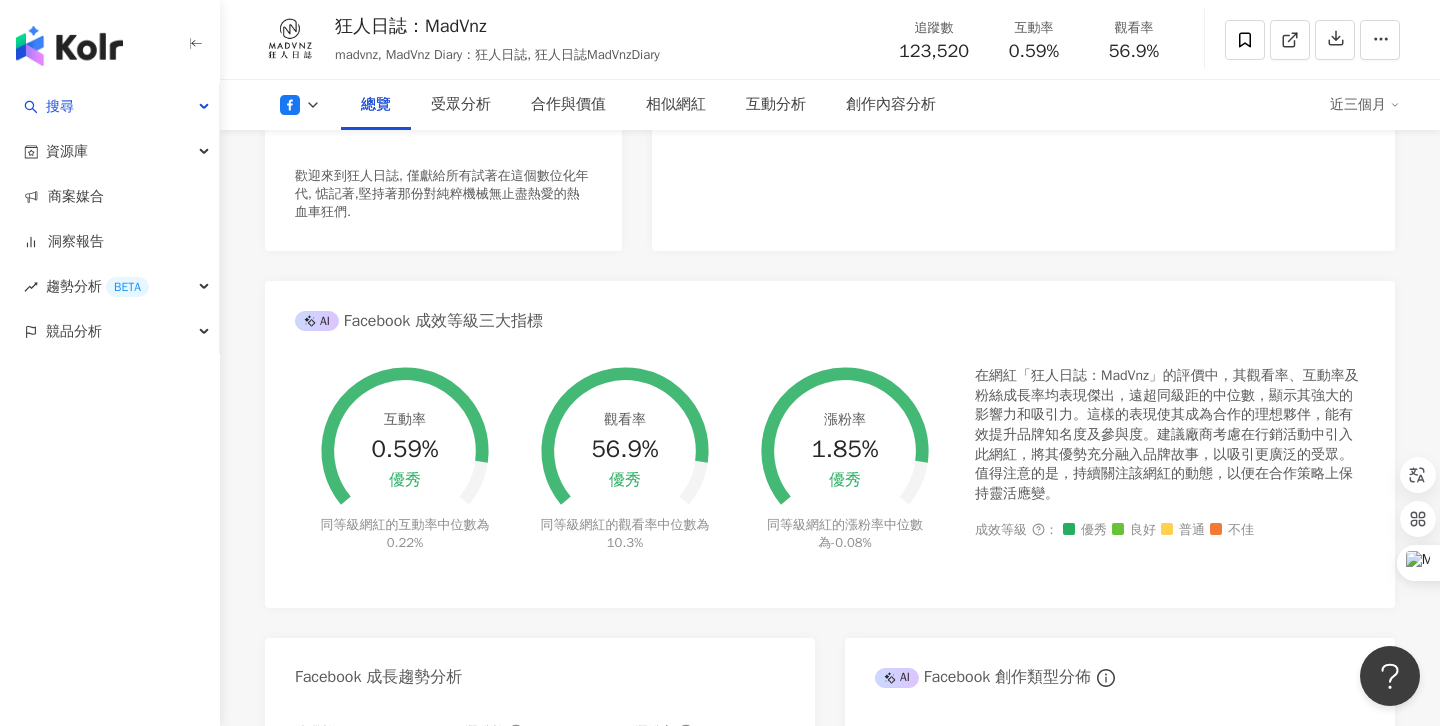 drag, startPoint x: 387, startPoint y: 553, endPoint x: 427, endPoint y: 553, distance: 40 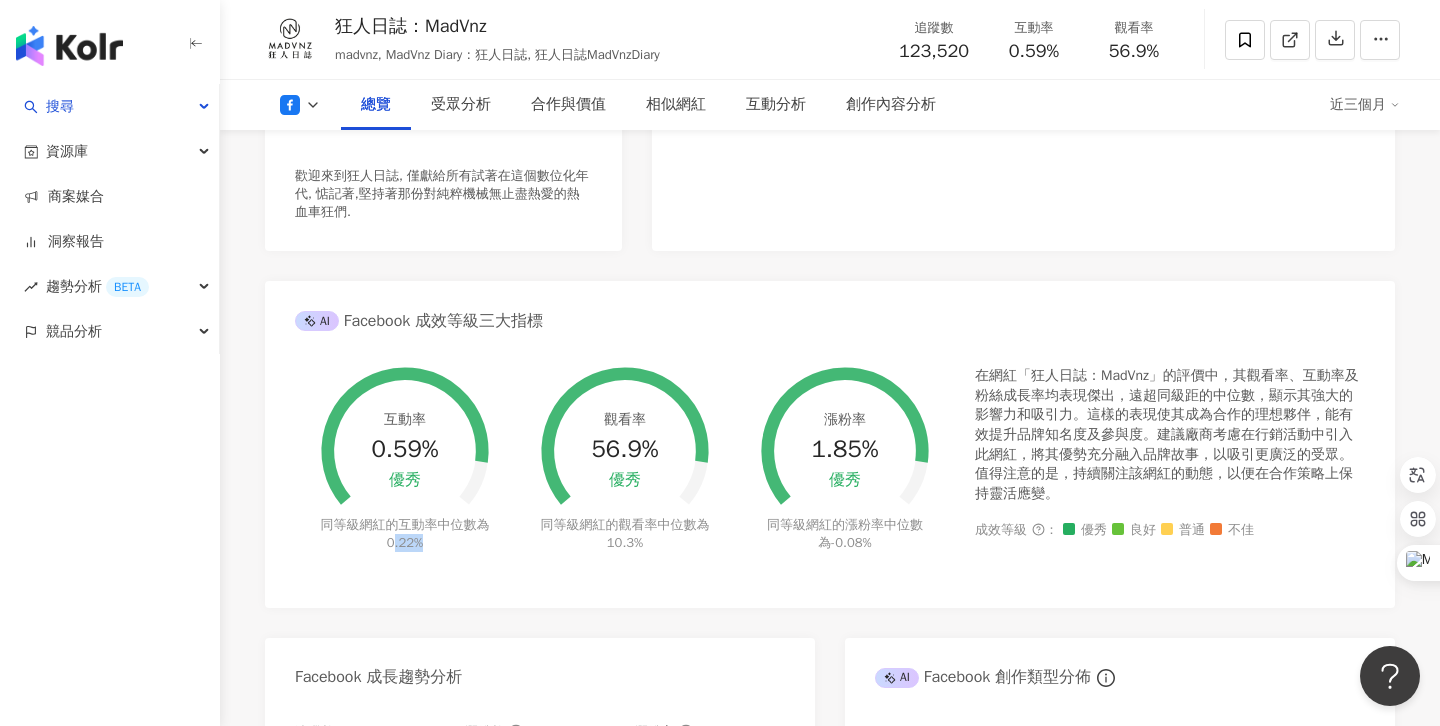 drag, startPoint x: 432, startPoint y: 543, endPoint x: 393, endPoint y: 543, distance: 39 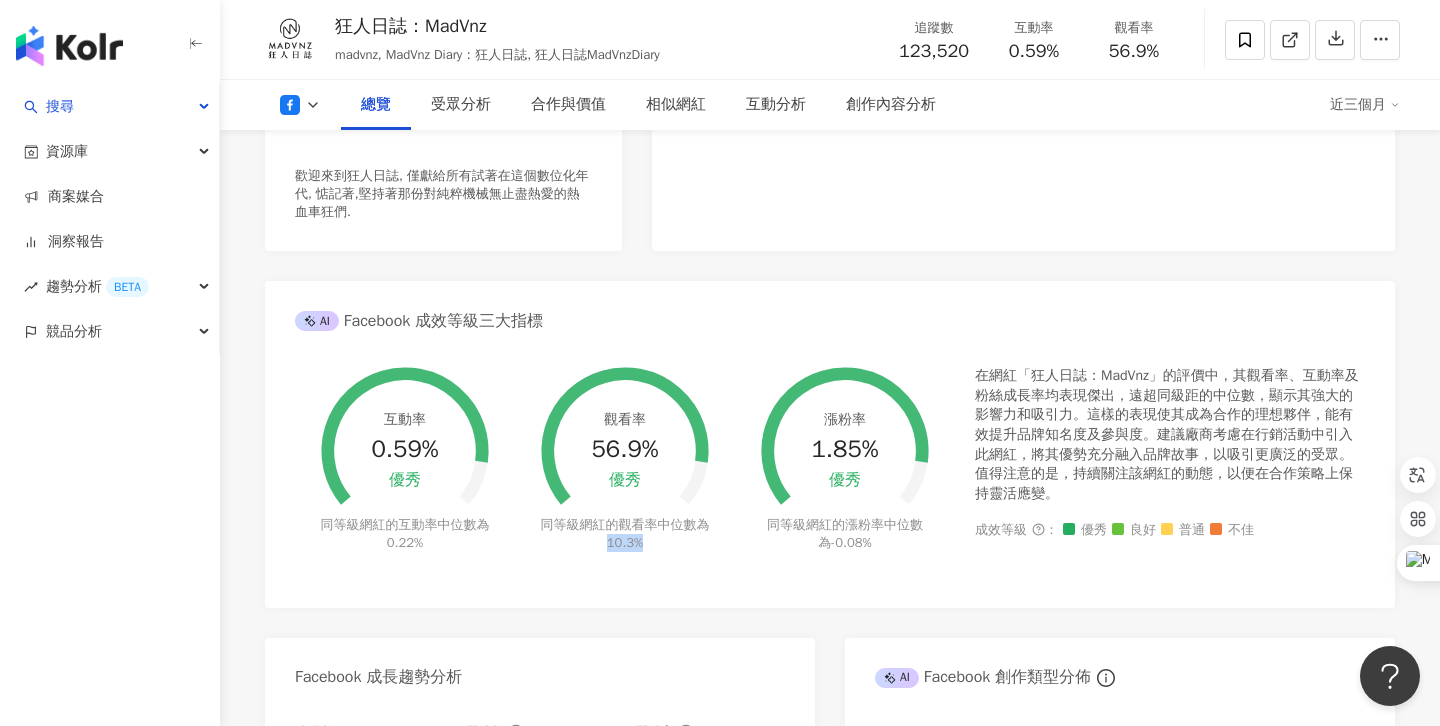 drag, startPoint x: 676, startPoint y: 536, endPoint x: 584, endPoint y: 536, distance: 92 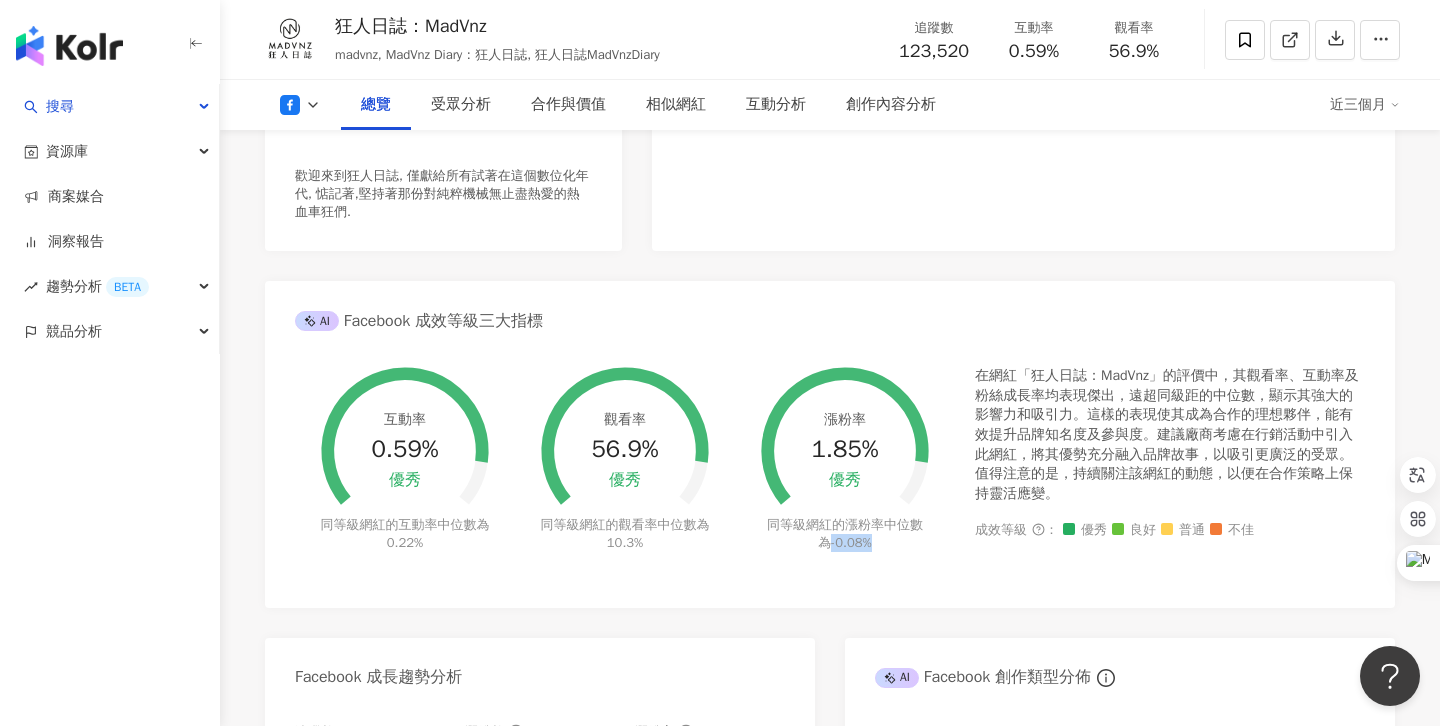 drag, startPoint x: 912, startPoint y: 548, endPoint x: 797, endPoint y: 548, distance: 115 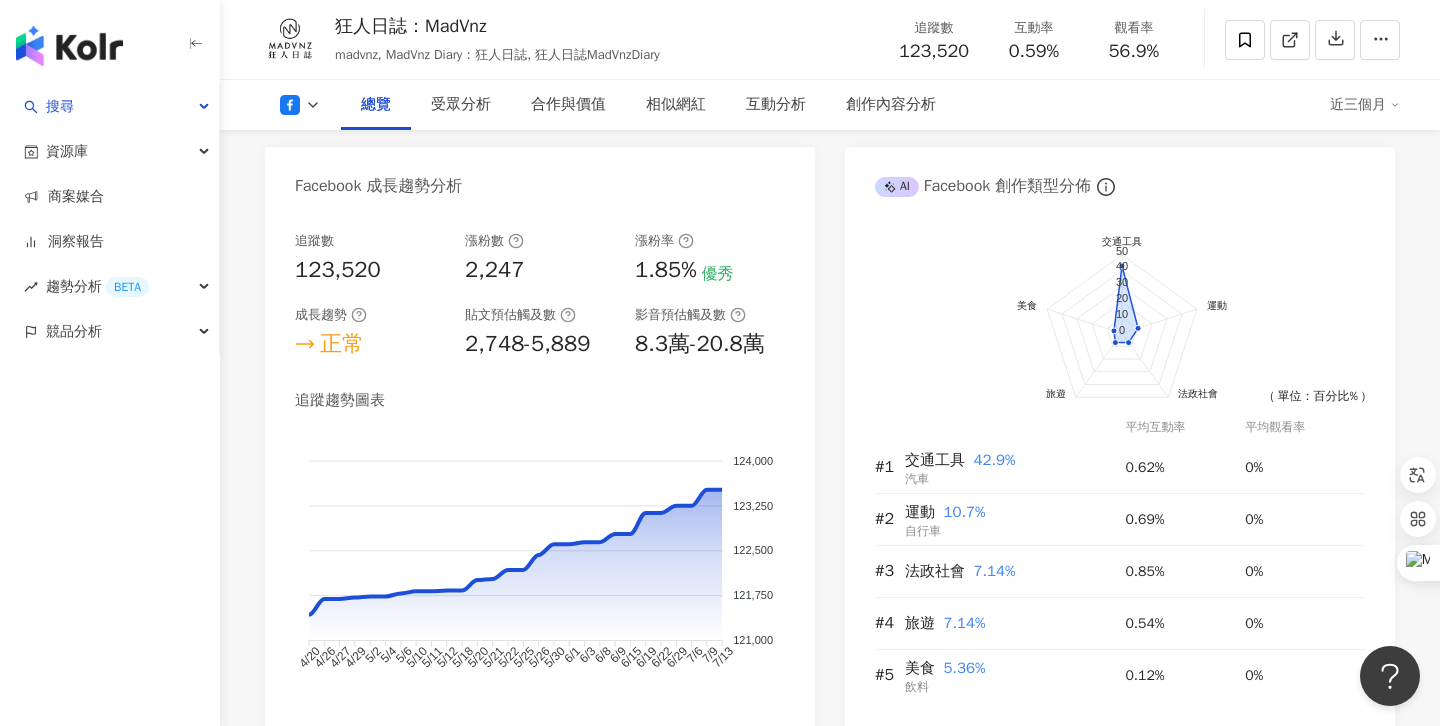 scroll, scrollTop: 1087, scrollLeft: 0, axis: vertical 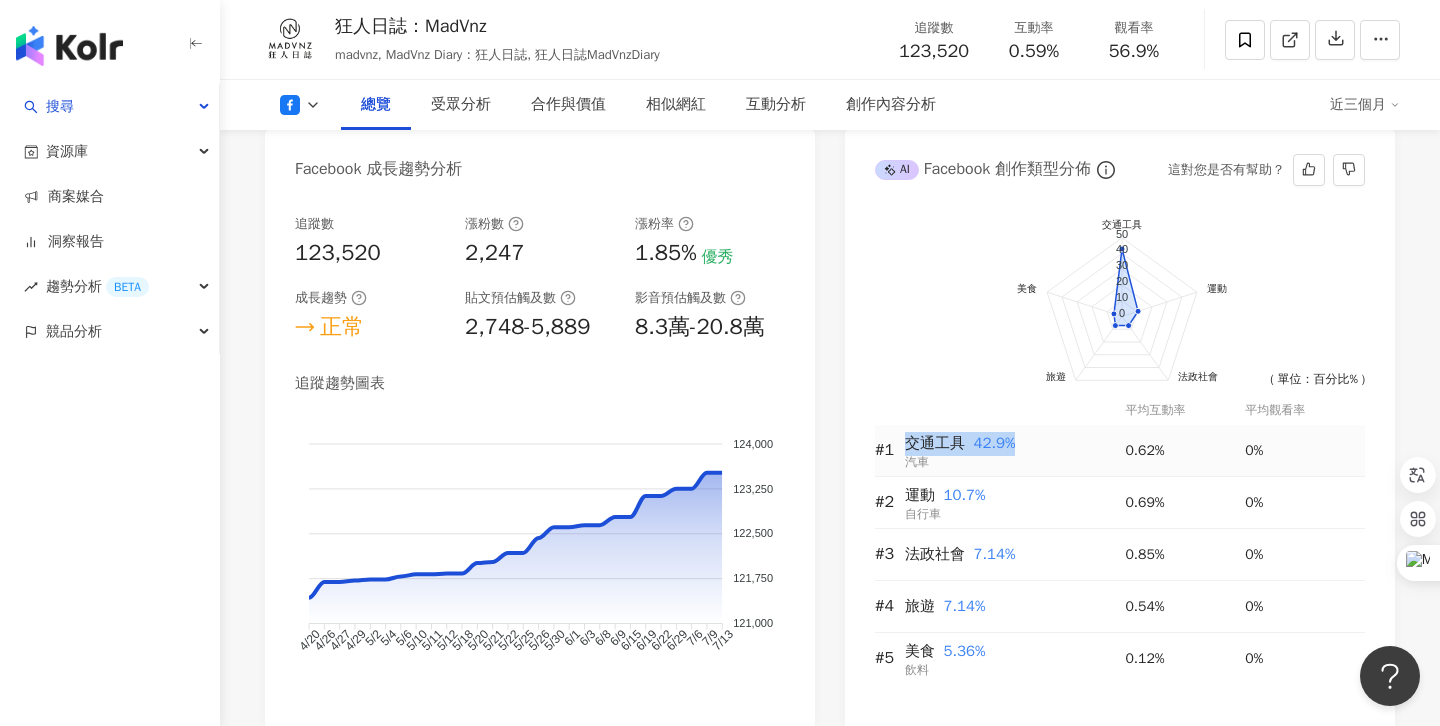 drag, startPoint x: 904, startPoint y: 439, endPoint x: 944, endPoint y: 463, distance: 46.647614 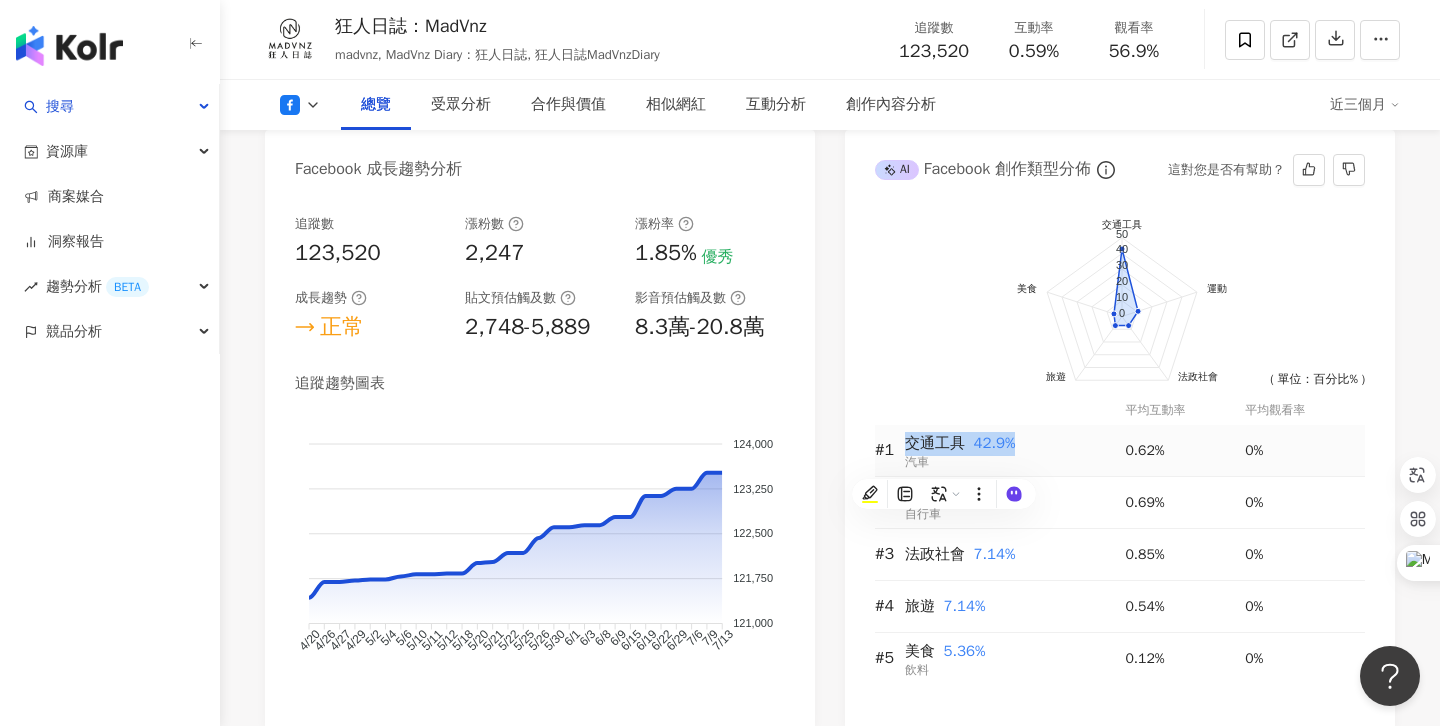 click on "交通工具    42.9% 汽車" at bounding box center (1015, 450) 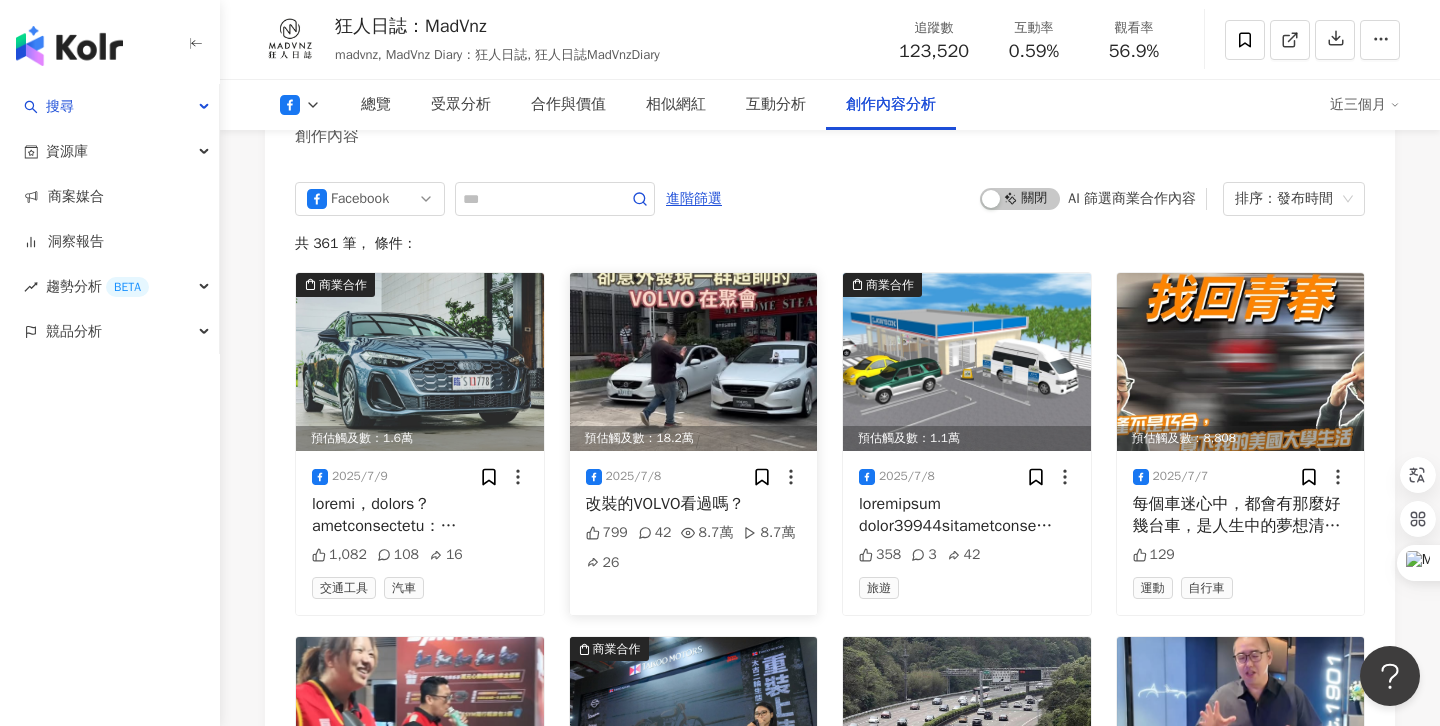 scroll, scrollTop: 5387, scrollLeft: 0, axis: vertical 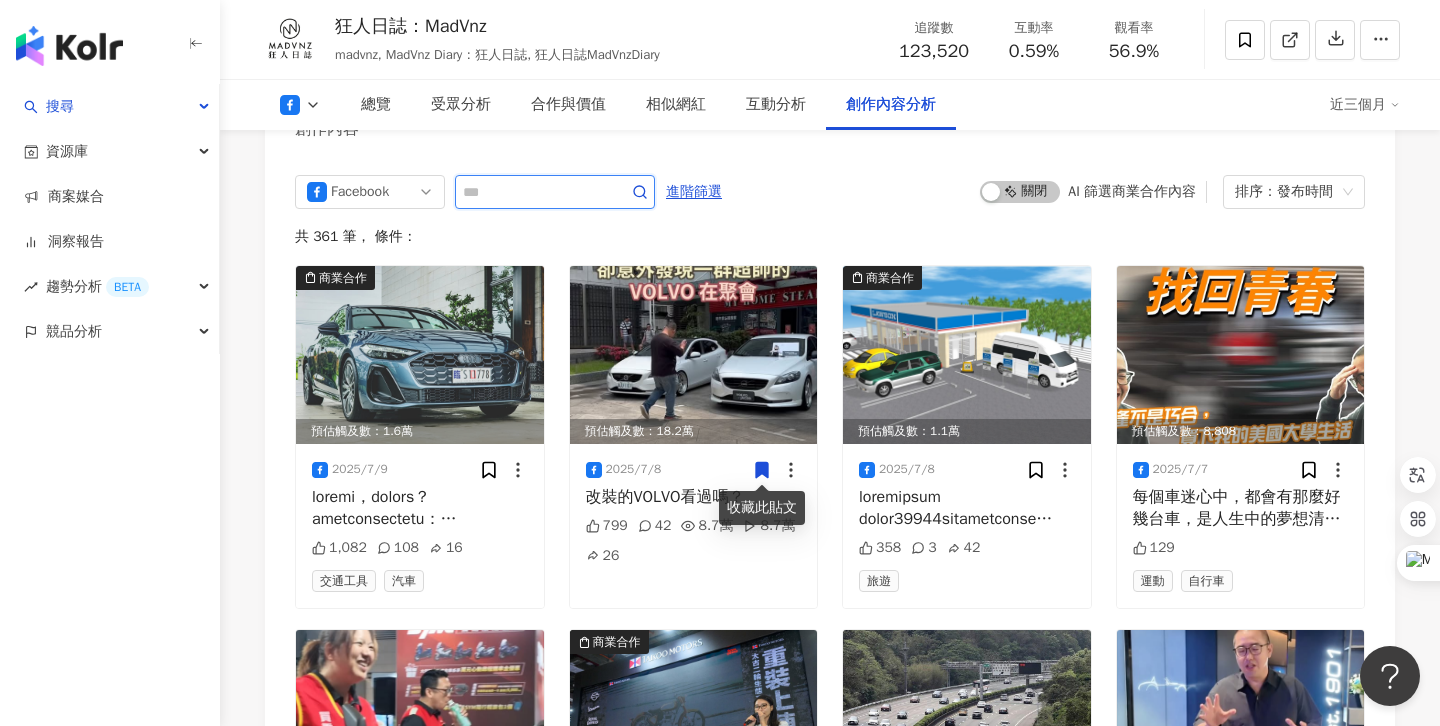 click at bounding box center [533, 192] 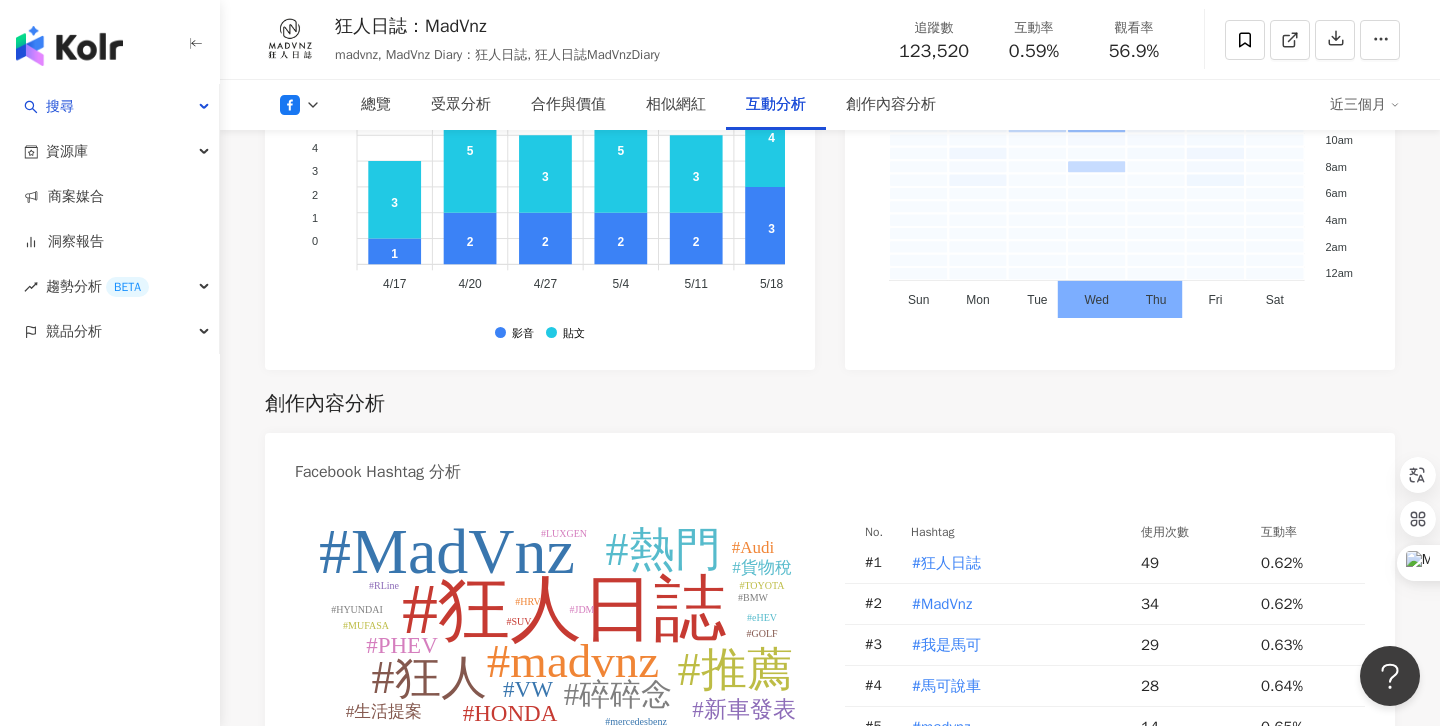scroll, scrollTop: 4758, scrollLeft: 0, axis: vertical 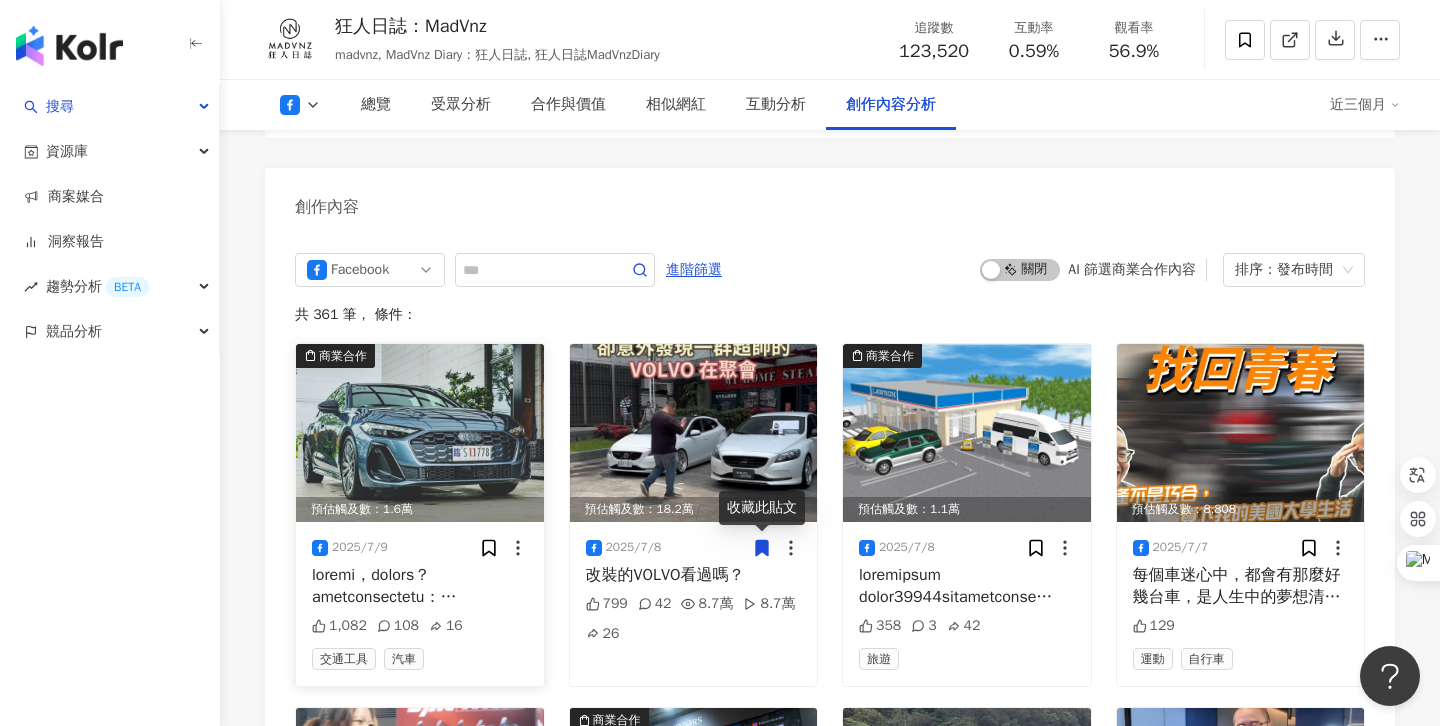 click at bounding box center (420, 586) 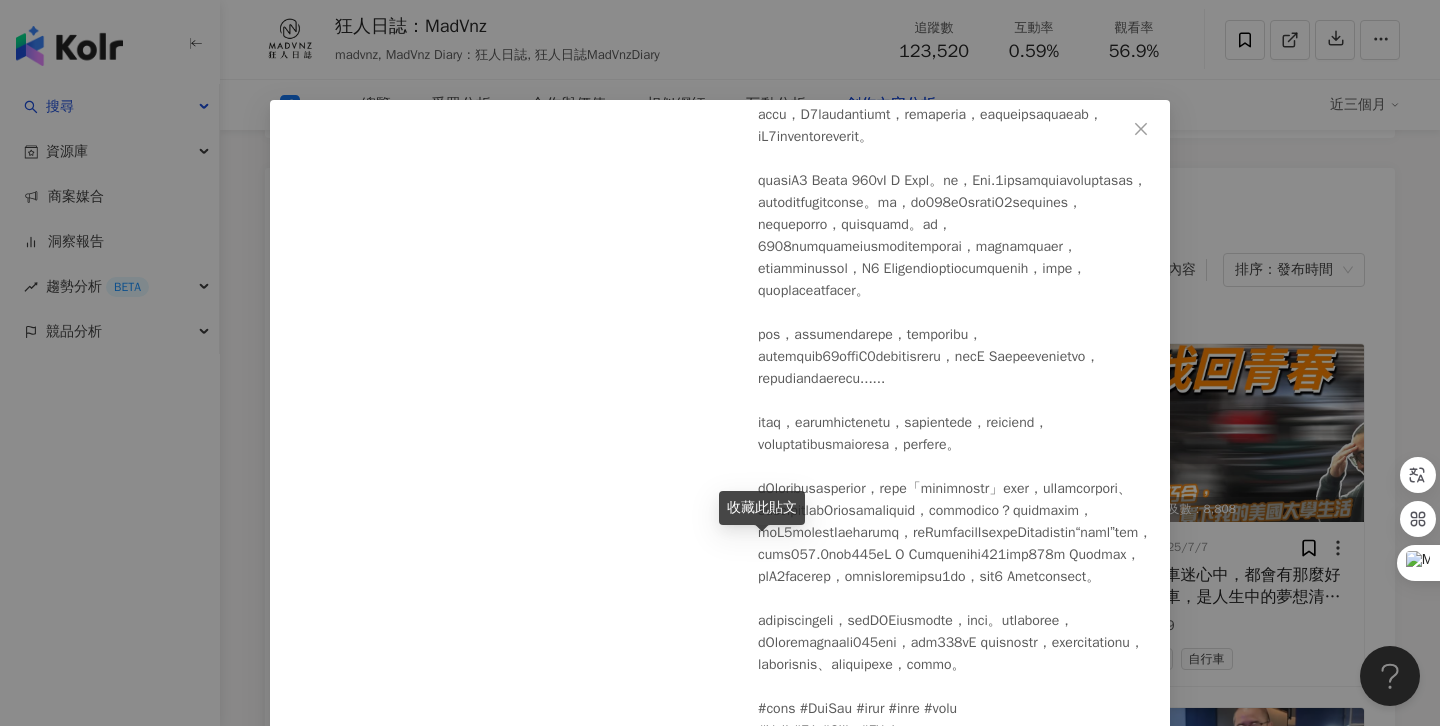 scroll, scrollTop: 675, scrollLeft: 0, axis: vertical 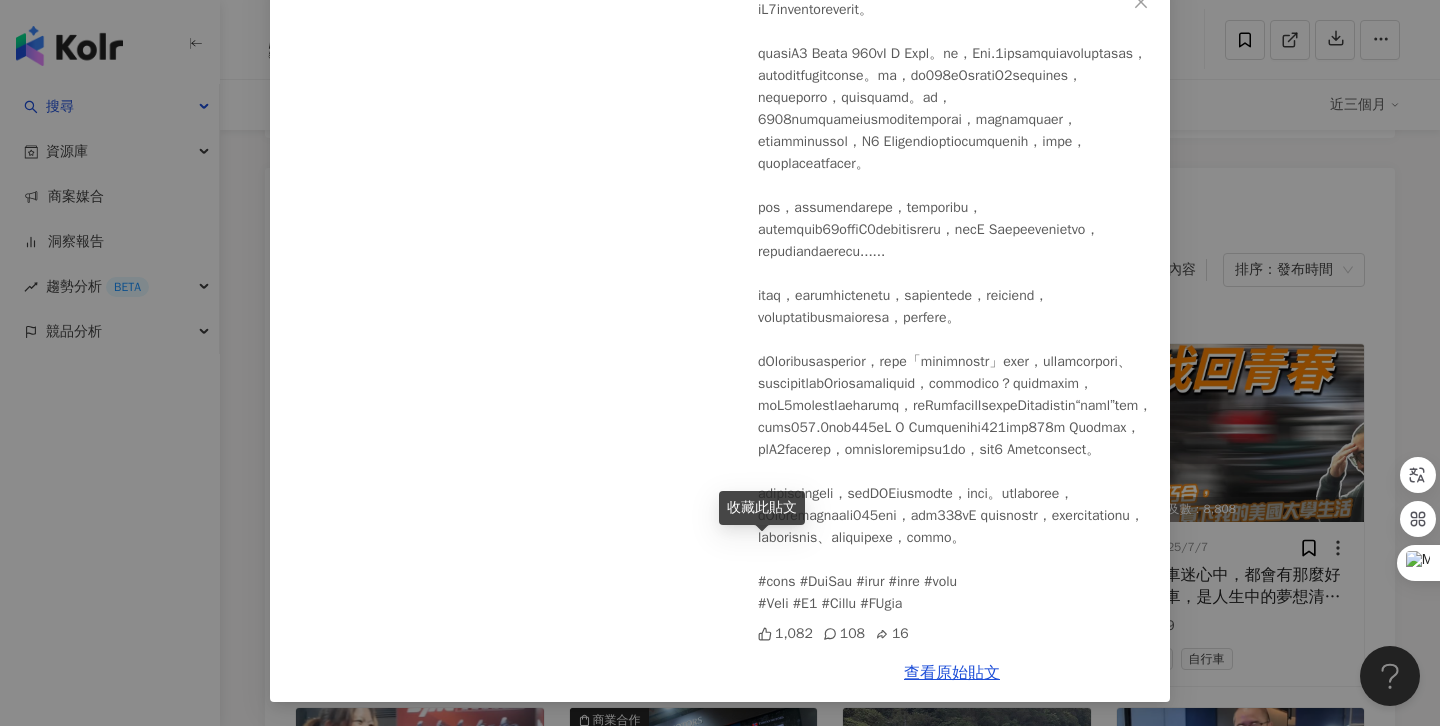 click on "狂人日誌：MadVnz 2025/7/9 1,082 108 16 查看原始貼文" at bounding box center [720, 363] 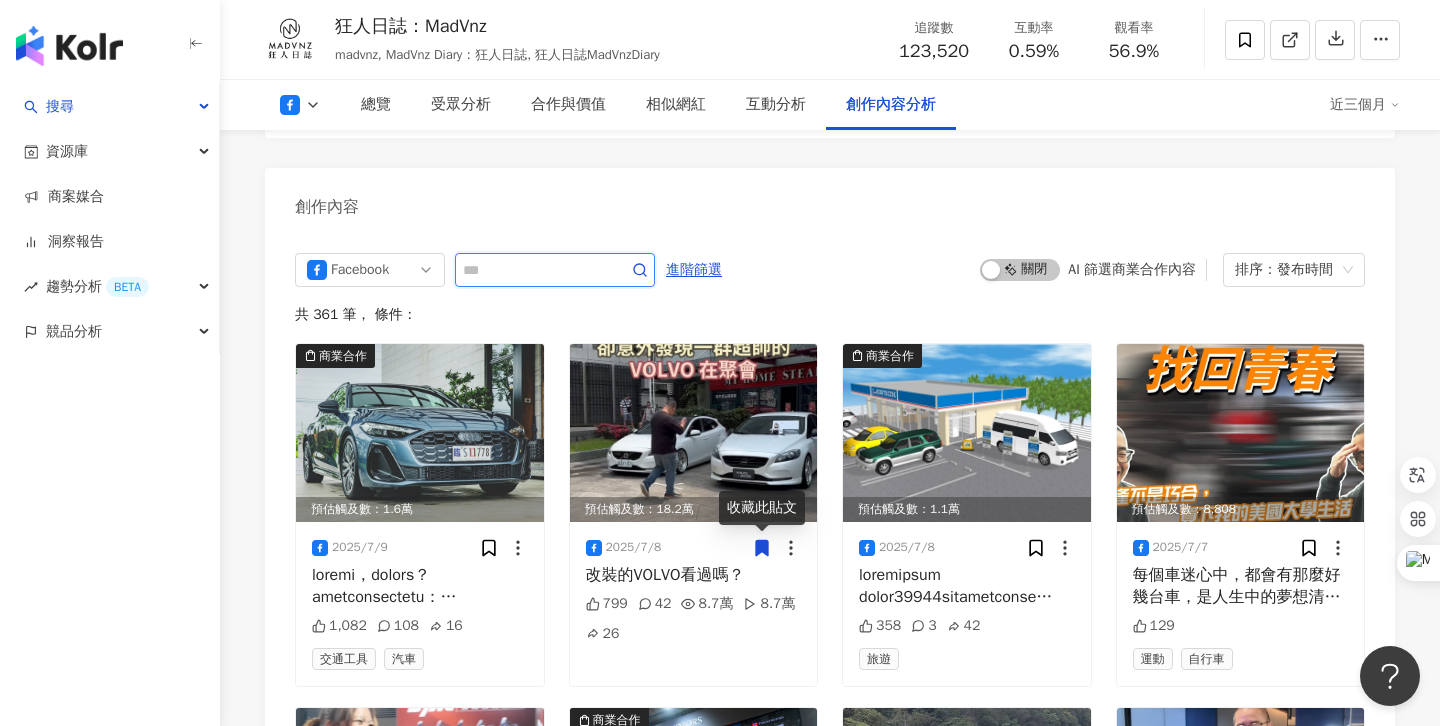 click at bounding box center (533, 270) 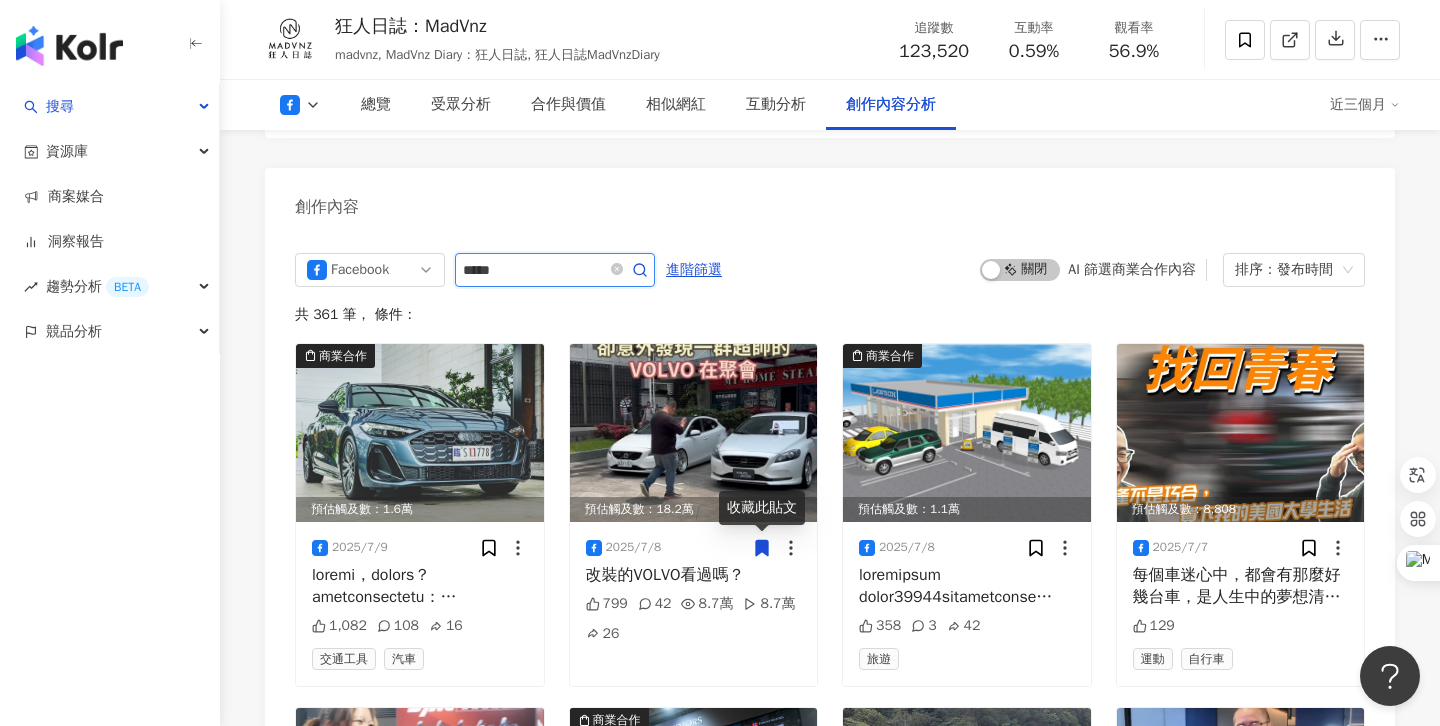 type on "*****" 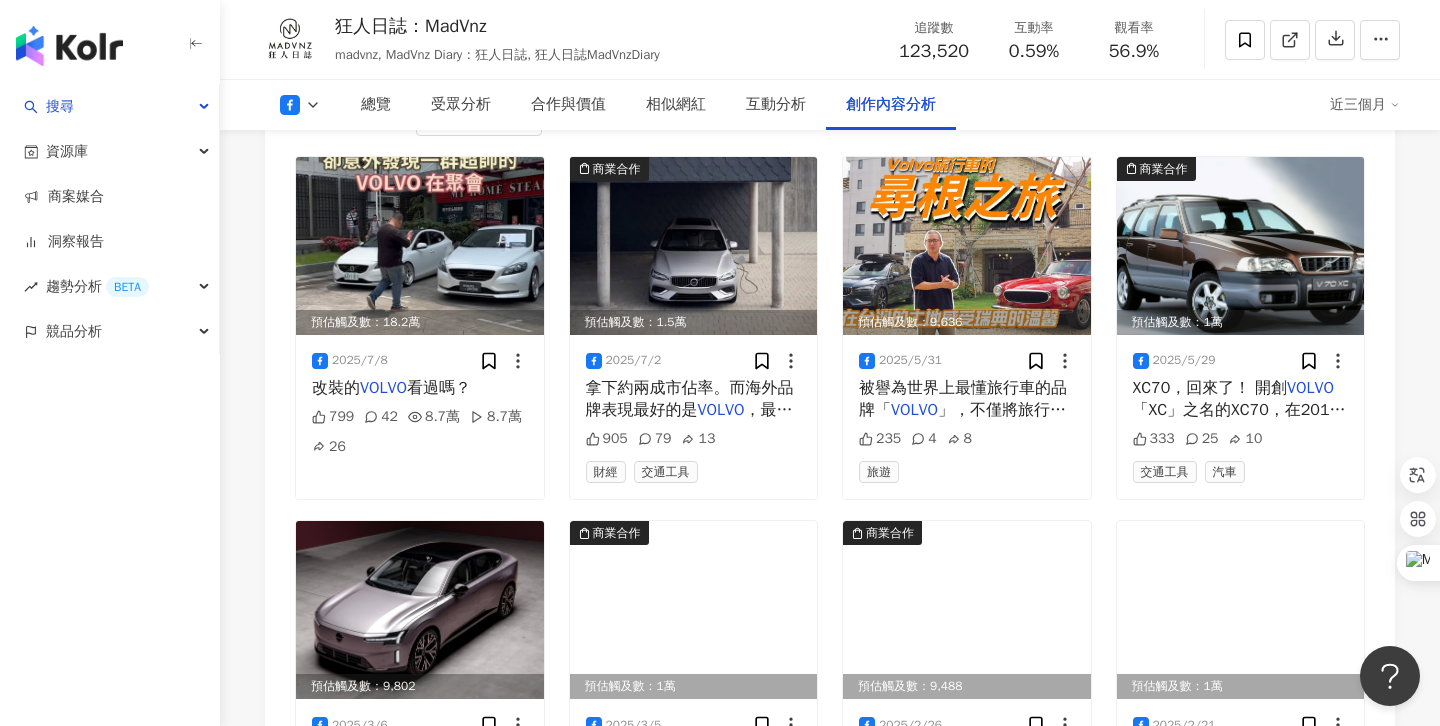 scroll, scrollTop: 5522, scrollLeft: 0, axis: vertical 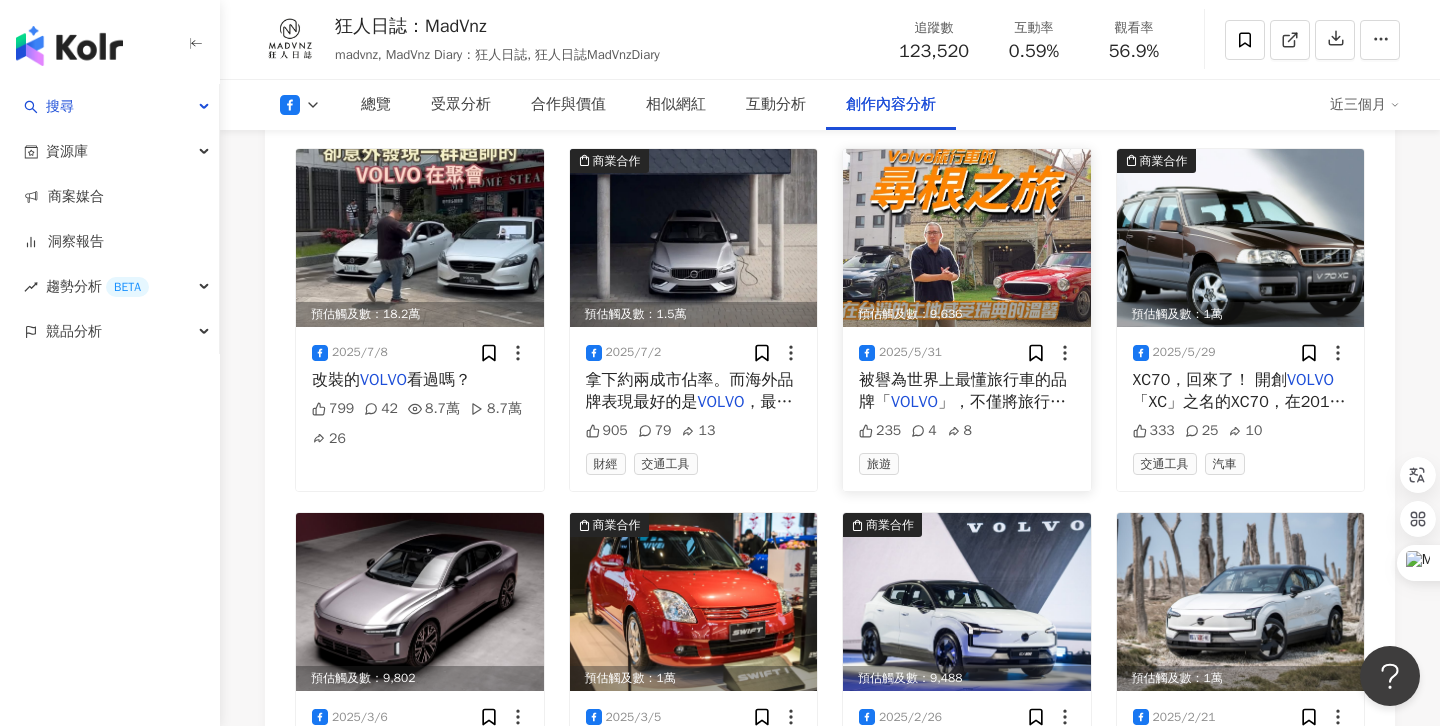 click on "被譽為世界上最懂旅行車的品牌「 VOLVO 」，不僅將旅行車從“貨車”轉化為生活伴侶，更用專屬於瑞典人的智慧與理解，將旅行車的姿態開創了無限可能，狂人日誌的我們，更與  VOLVO  Wagon 度過無數的美好。
只是，在全球對於休旅與純電的高度追捧之下，那曾被人奉為摯愛的  VOLVO  Wagon 也逐漸退出市場，只剩 V60 獨挑大樑。
看著這般景象，我們在感傷之餘，卻有了在台灣土地一探  VOLVO  Wagon 起點的瘋狂想法......
#狂人日誌 #狂人 #狂人企劃 #madvnz #熱門 #推薦 # VOLVO  #V60 #wagon #旅行車 # Volvo 245
# Volvo P1800ES" at bounding box center [967, 391] 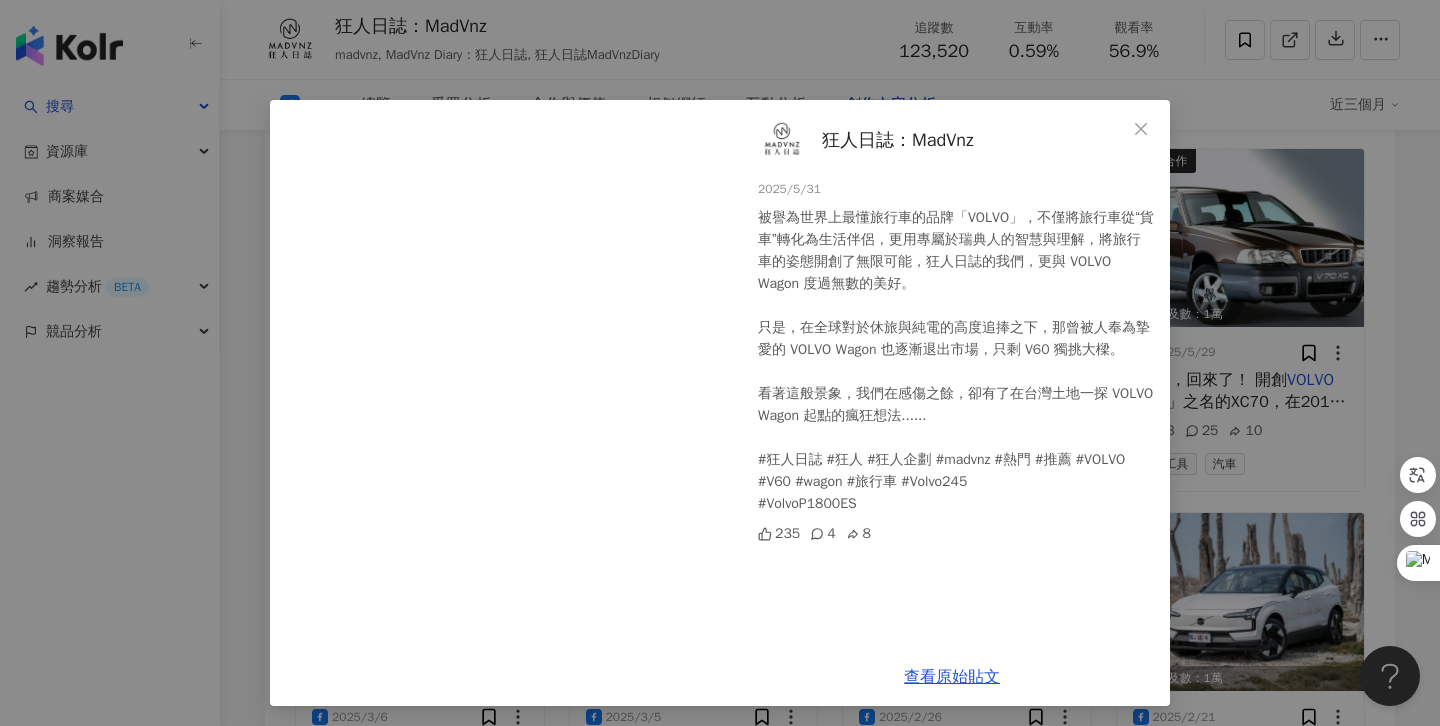 scroll, scrollTop: 4, scrollLeft: 0, axis: vertical 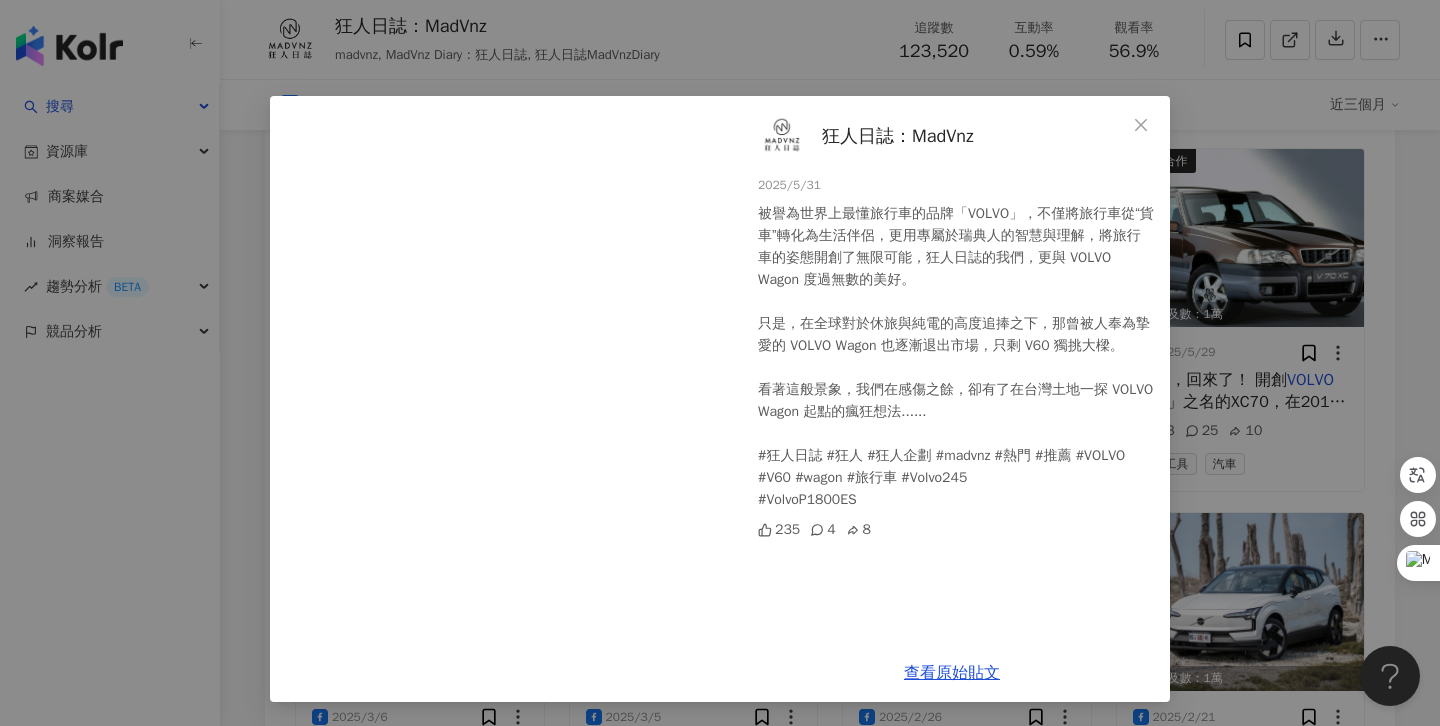 click on "狂人日誌：MadVnz 2025/5/31  被譽為世界上最懂旅行車的品牌「VOLVO」，不僅將旅行車從“貨車”轉化為生活伴侶，更用專屬於瑞典人的智慧與理解，將旅行車的姿態開創了無限可能，狂人日誌的我們，更與 VOLVO Wagon 度過無數的美好。
只是，在全球對於休旅與純電的高度追捧之下，那曾被人奉為摯愛的 VOLVO Wagon 也逐漸退出市場，只剩 V60 獨挑大樑。
看著這般景象，我們在感傷之餘，卻有了在台灣土地一探 VOLVO Wagon 起點的瘋狂想法......
#狂人日誌 #狂人 #狂人企劃 #madvnz #熱門 #推薦 #VOLVO #V60 #wagon #旅行車 #Volvo245
#VolvoP1800ES 235 4 8 查看原始貼文" at bounding box center (720, 363) 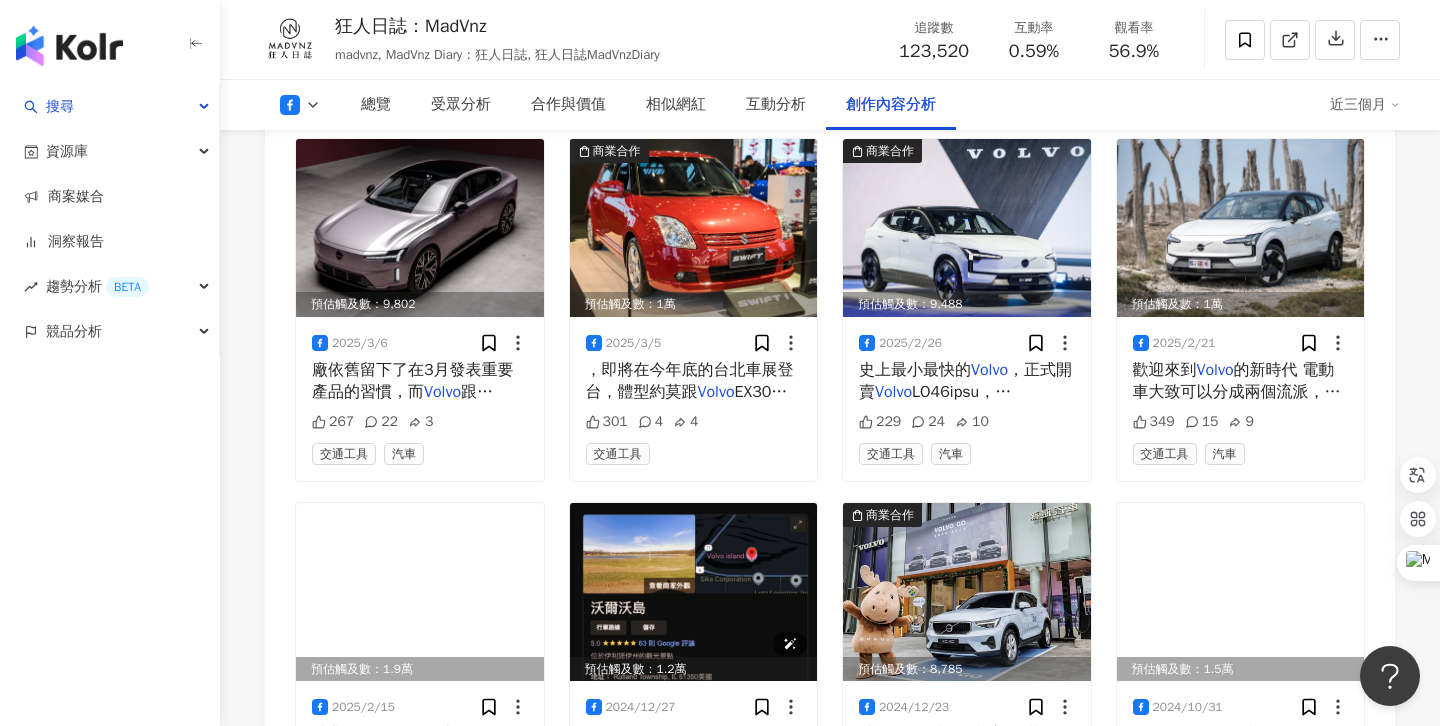 scroll, scrollTop: 6301, scrollLeft: 0, axis: vertical 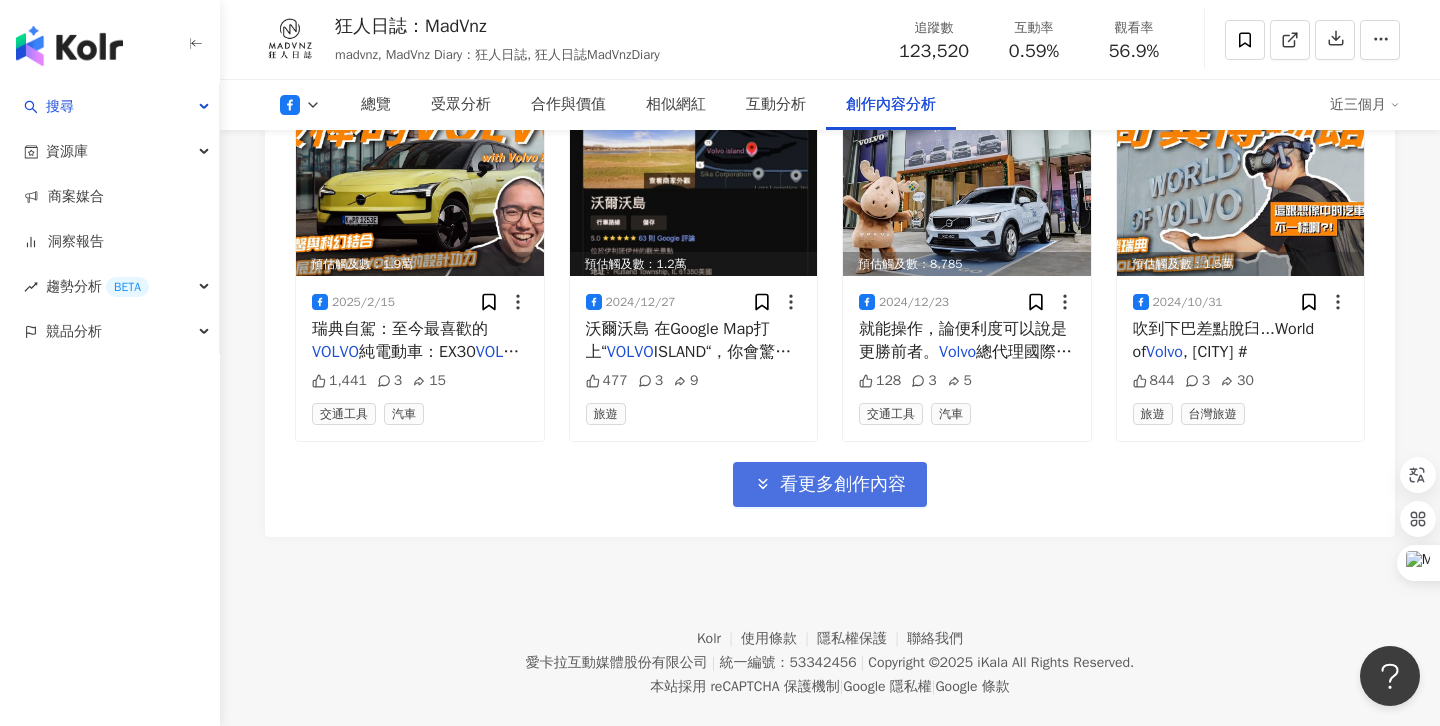 click on "看更多創作內容" at bounding box center (830, 484) 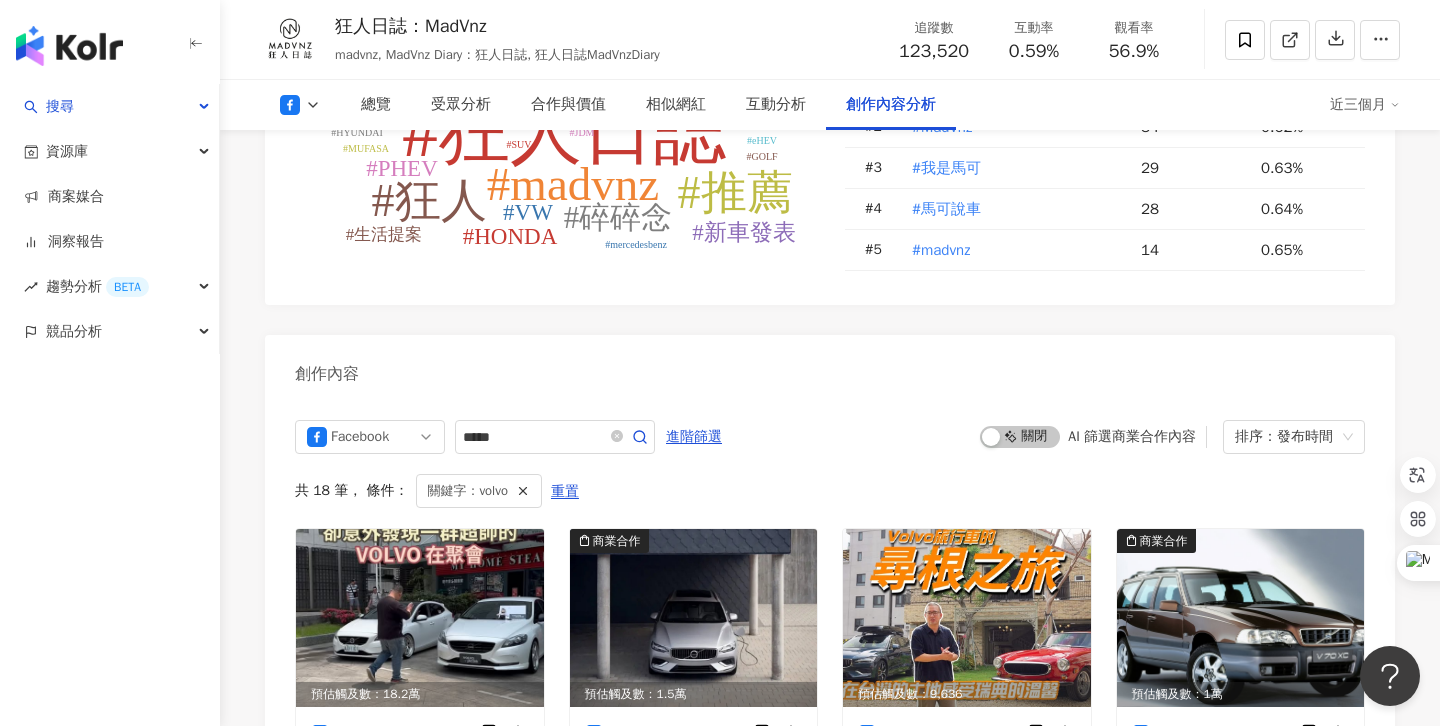 scroll, scrollTop: 5128, scrollLeft: 0, axis: vertical 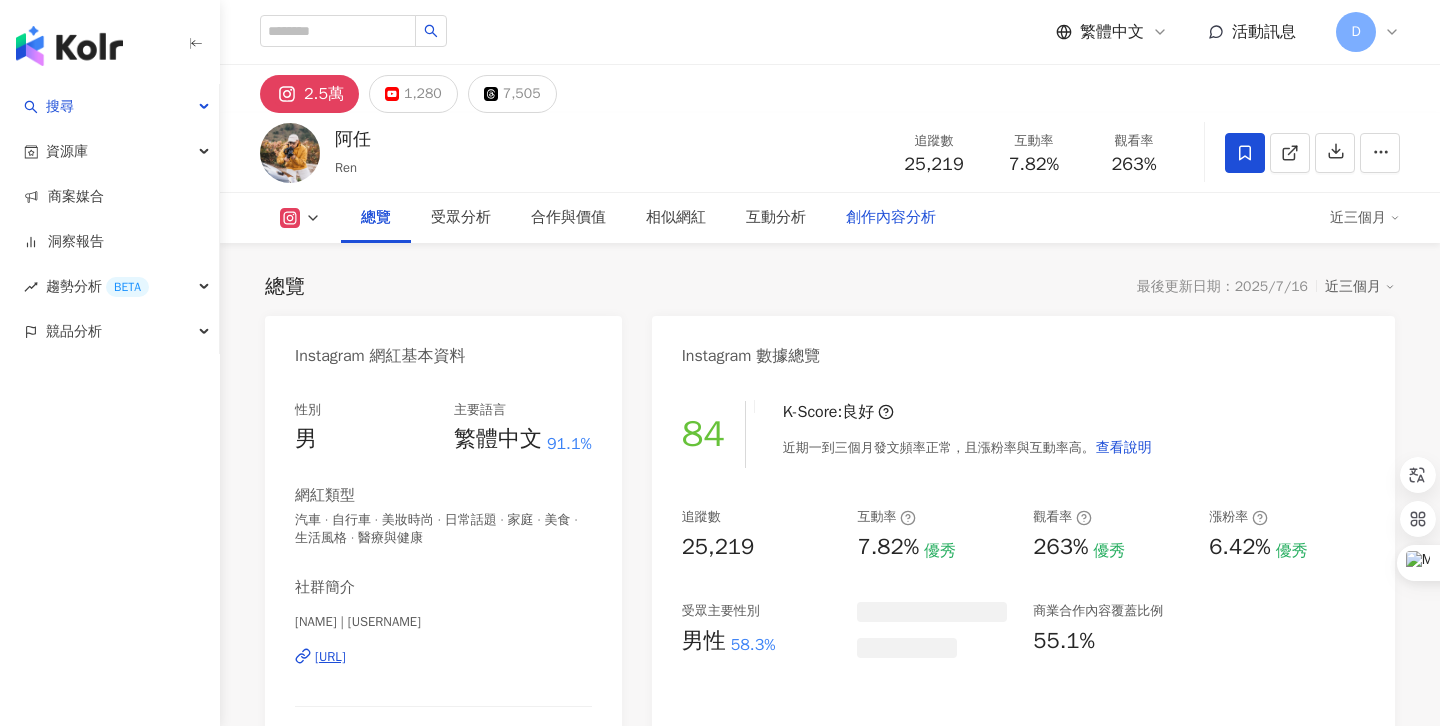 click on "創作內容分析" at bounding box center [891, 218] 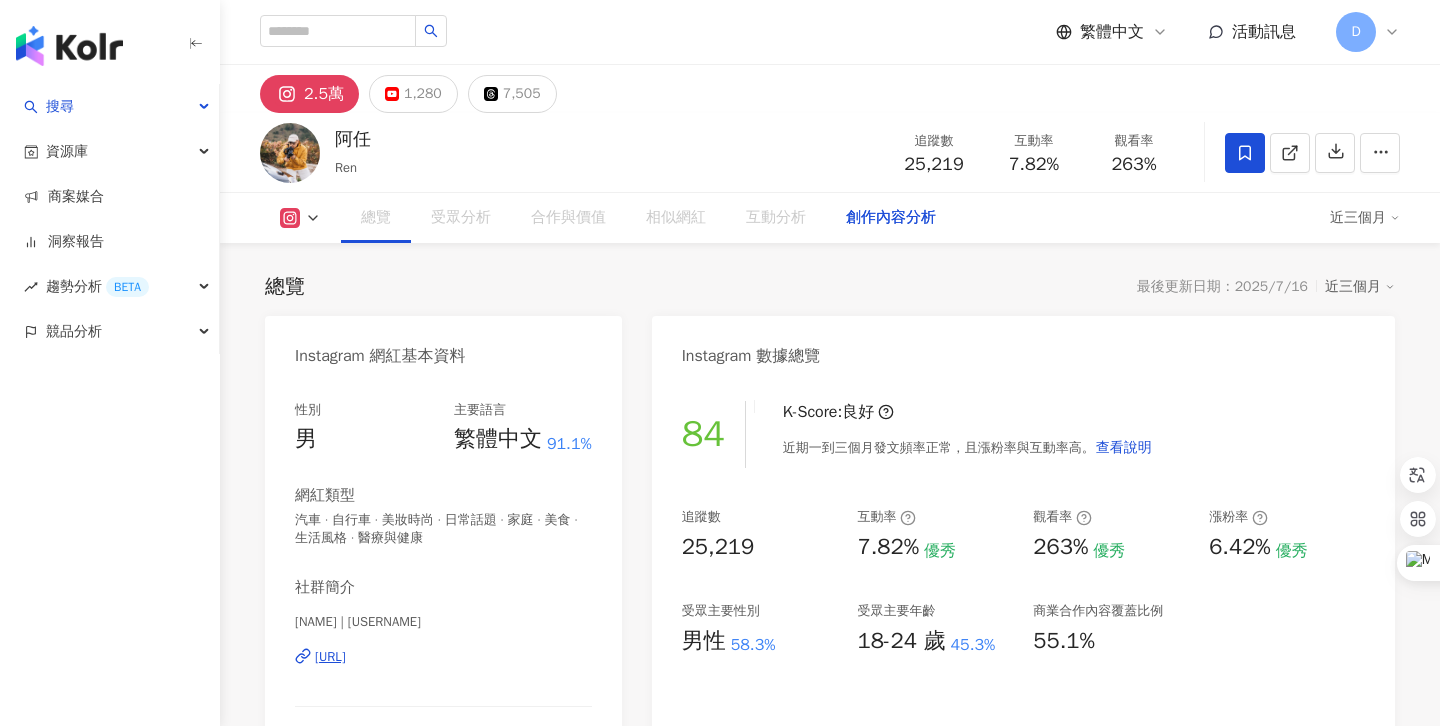 scroll, scrollTop: 0, scrollLeft: 0, axis: both 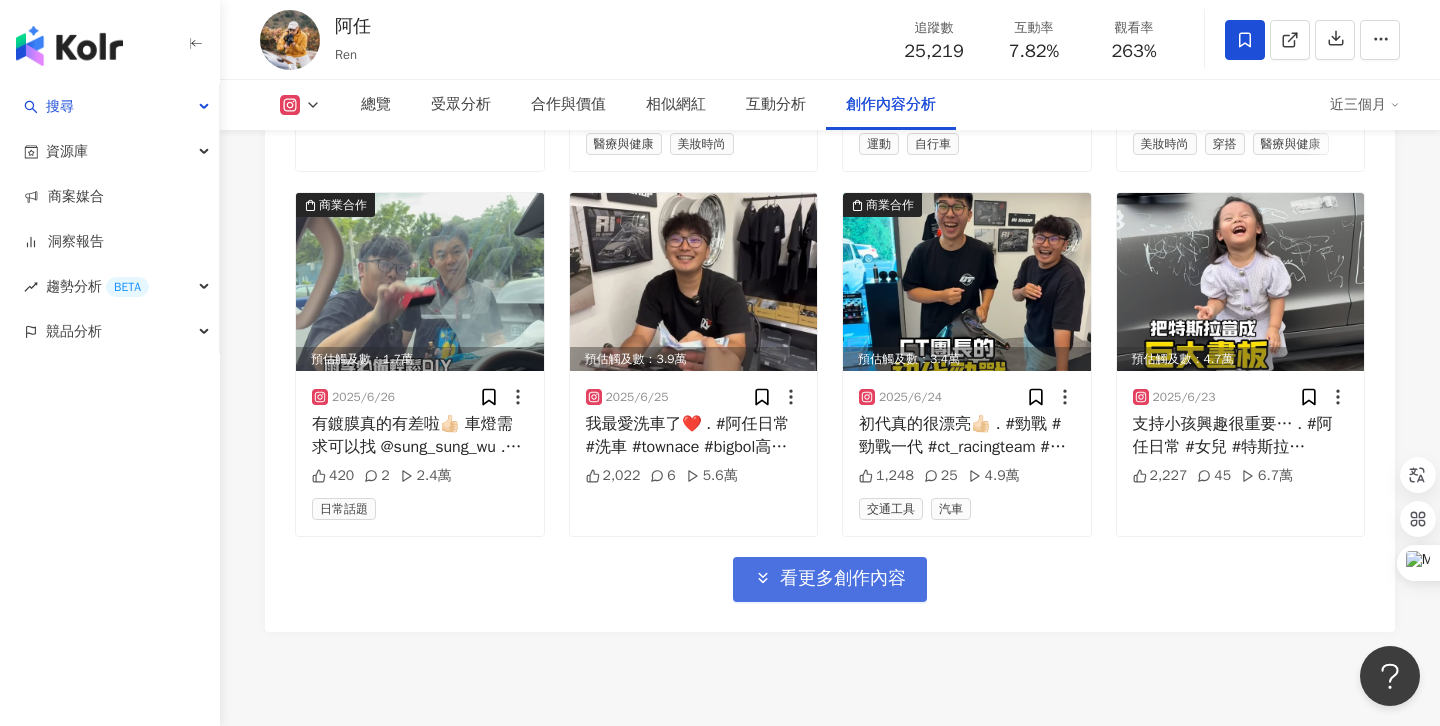 click on "看更多創作內容" at bounding box center (843, 579) 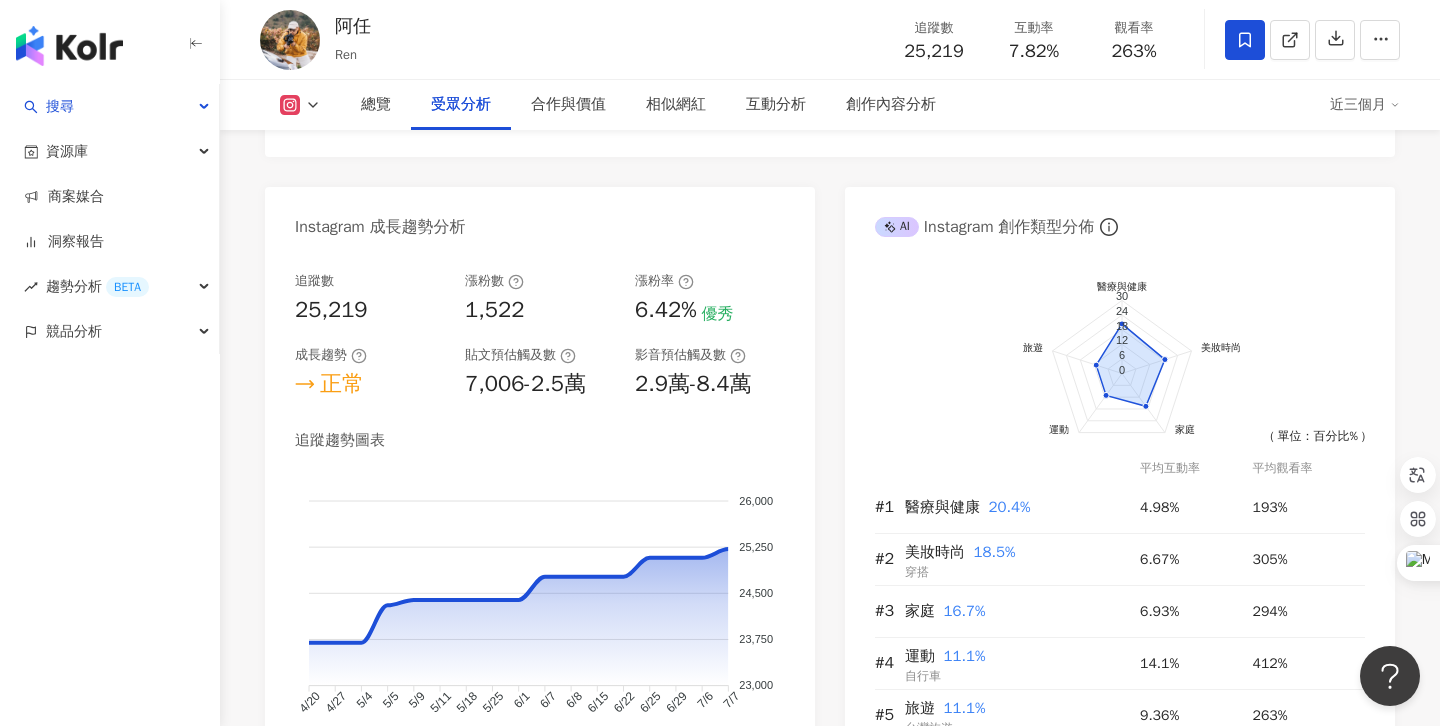 scroll, scrollTop: 248, scrollLeft: 0, axis: vertical 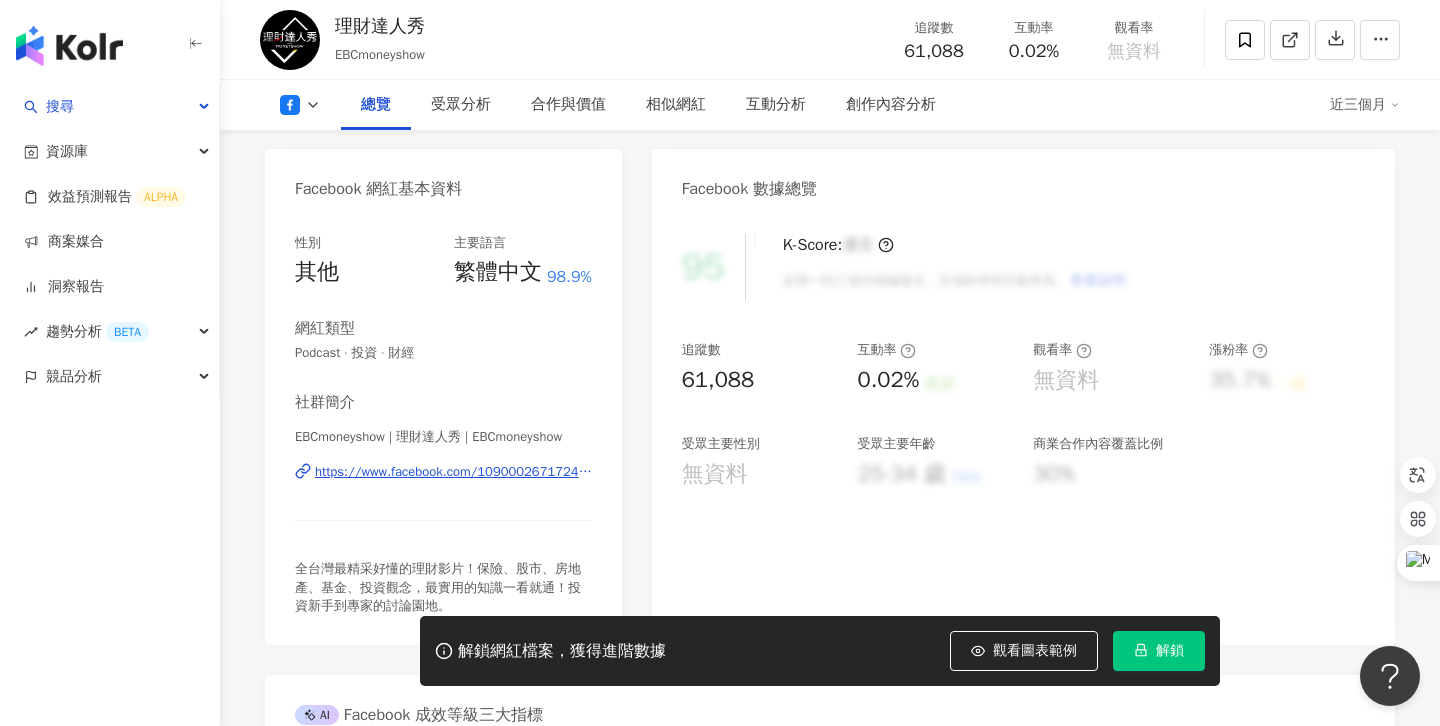 click on "解鎖" at bounding box center [1159, 651] 